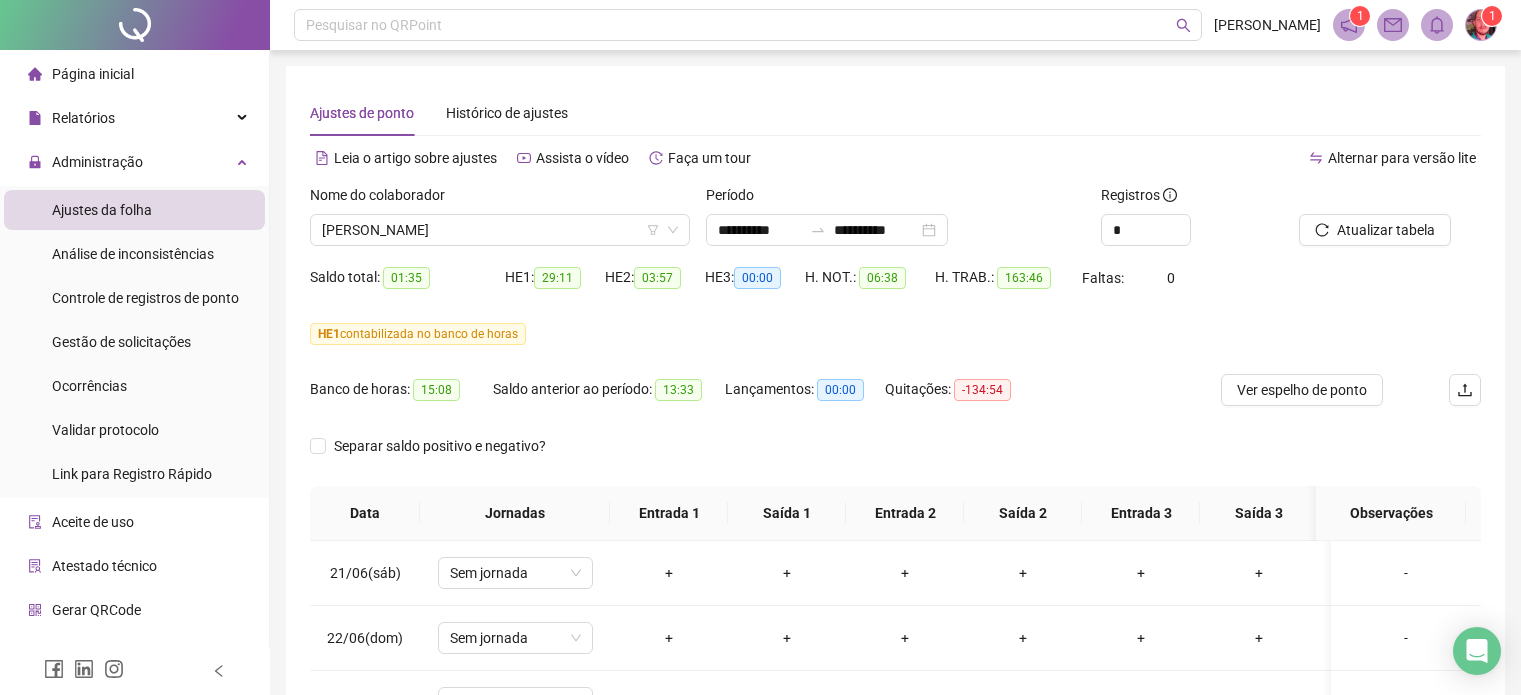 scroll, scrollTop: 0, scrollLeft: 0, axis: both 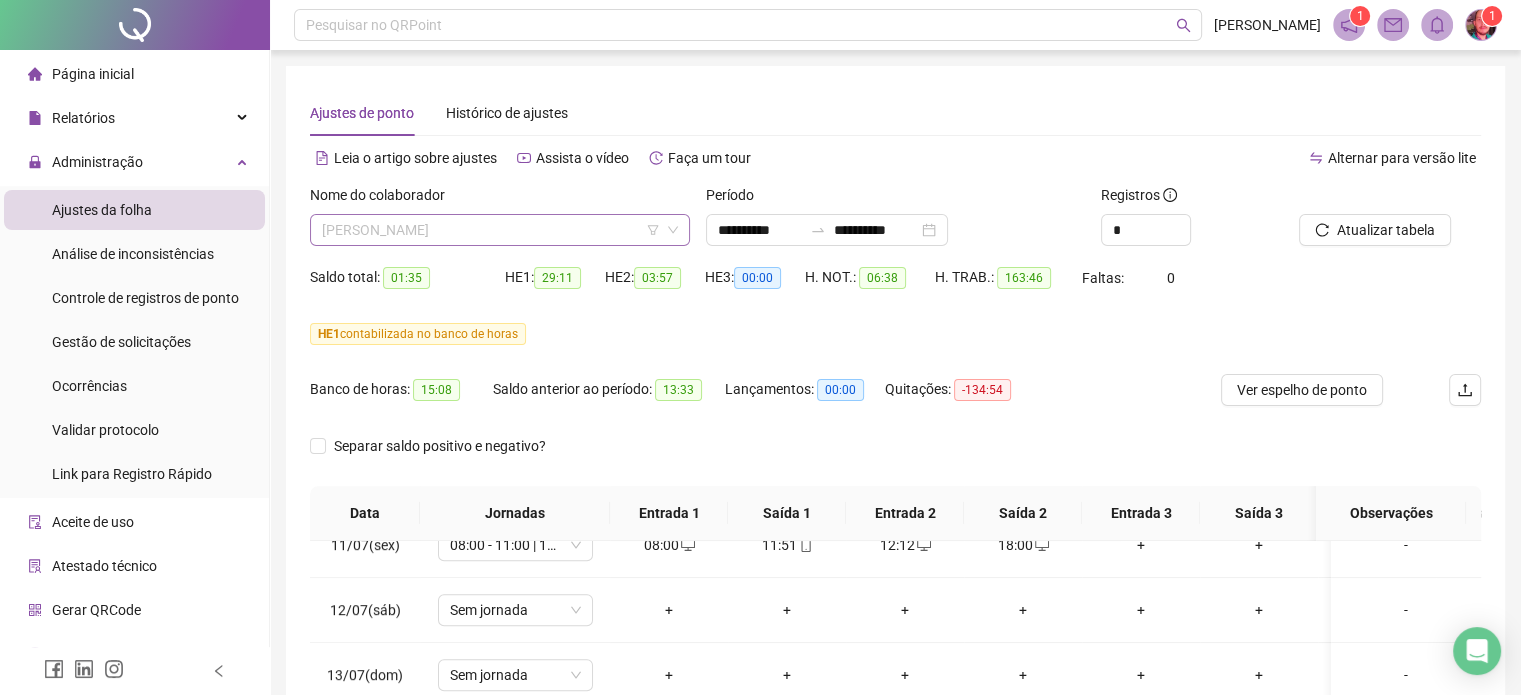 click on "[PERSON_NAME]" at bounding box center (500, 230) 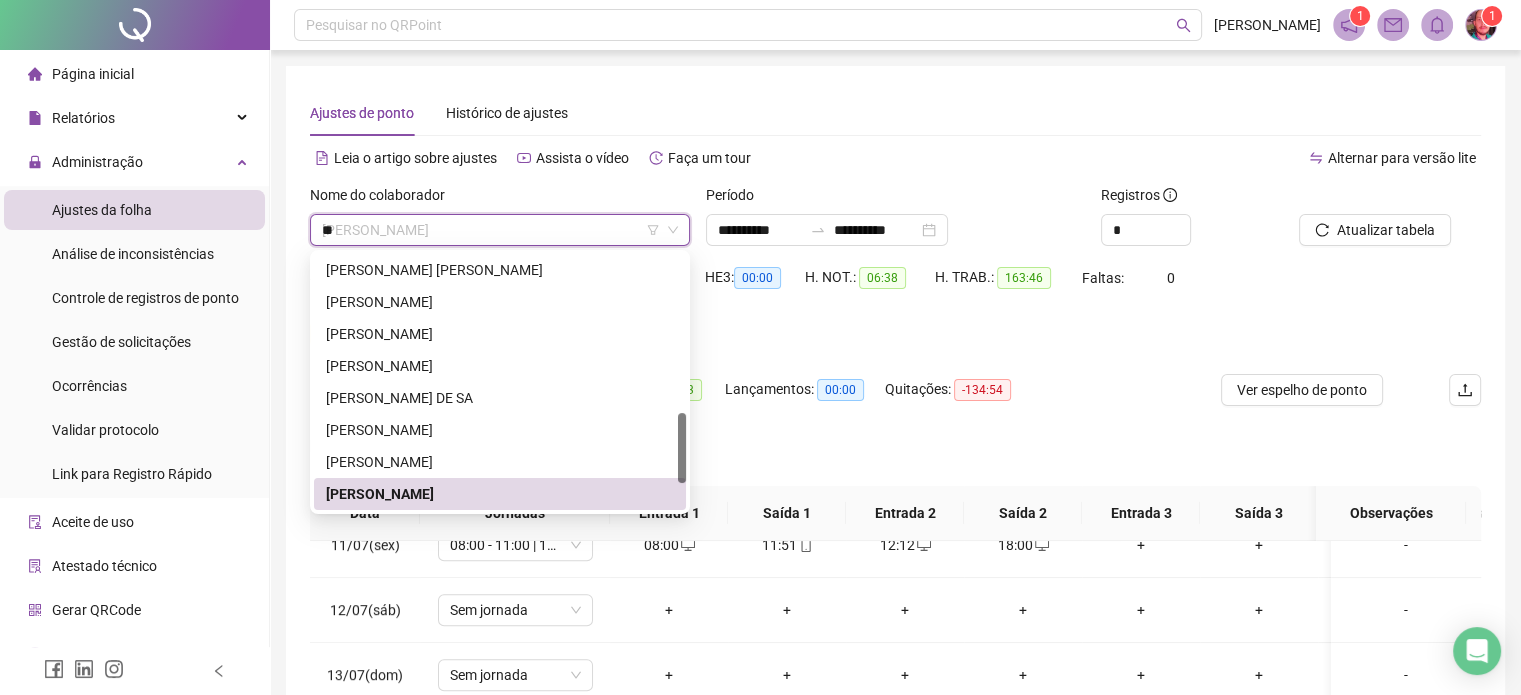 scroll, scrollTop: 0, scrollLeft: 0, axis: both 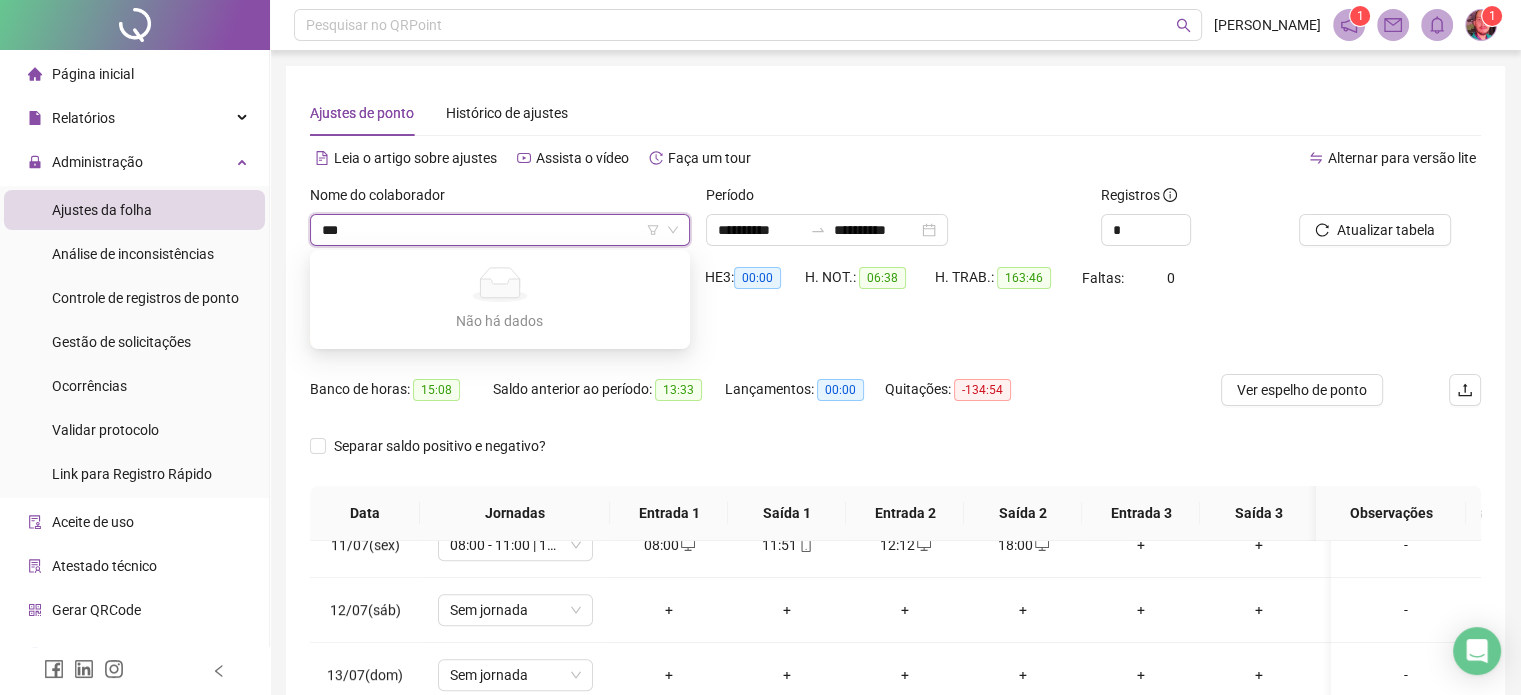 type on "****" 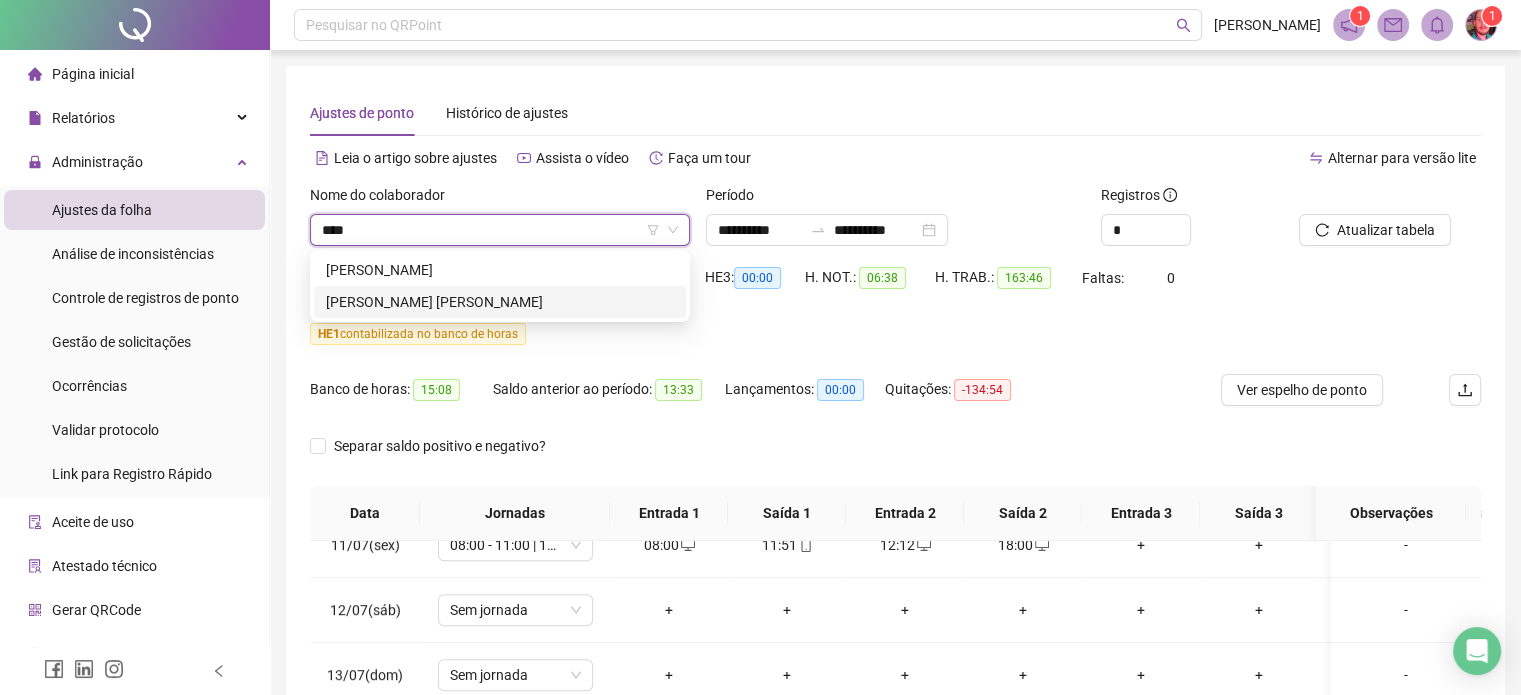 click on "[PERSON_NAME] [PERSON_NAME]" at bounding box center (500, 302) 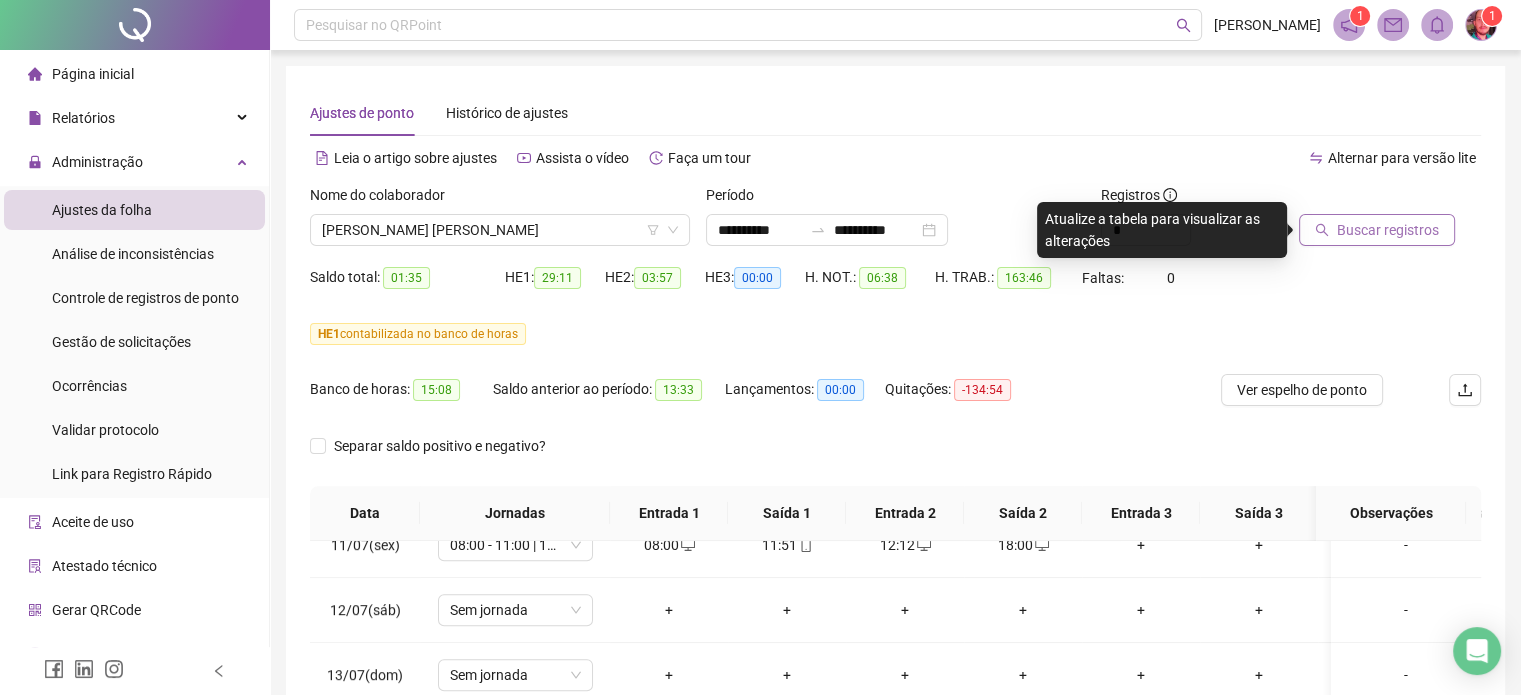 click on "Buscar registros" at bounding box center (1377, 230) 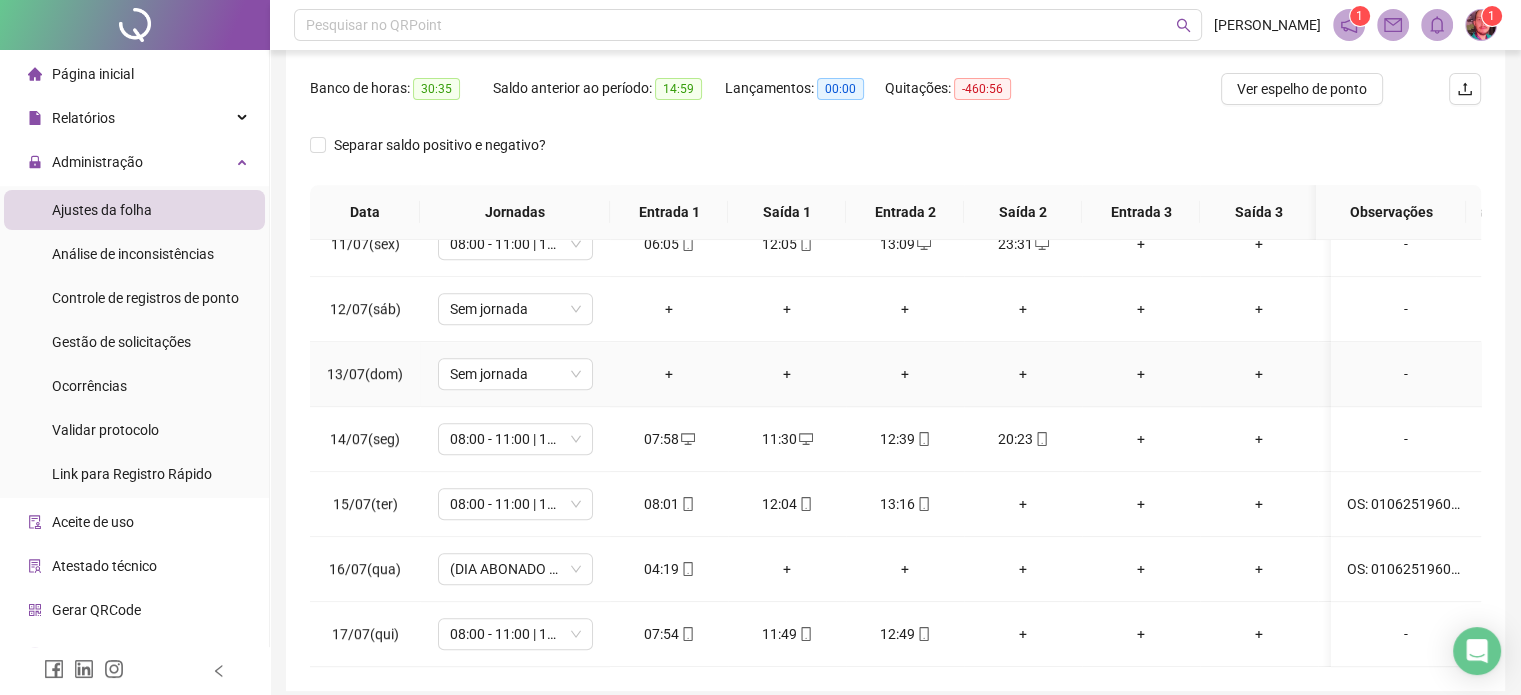 scroll, scrollTop: 382, scrollLeft: 0, axis: vertical 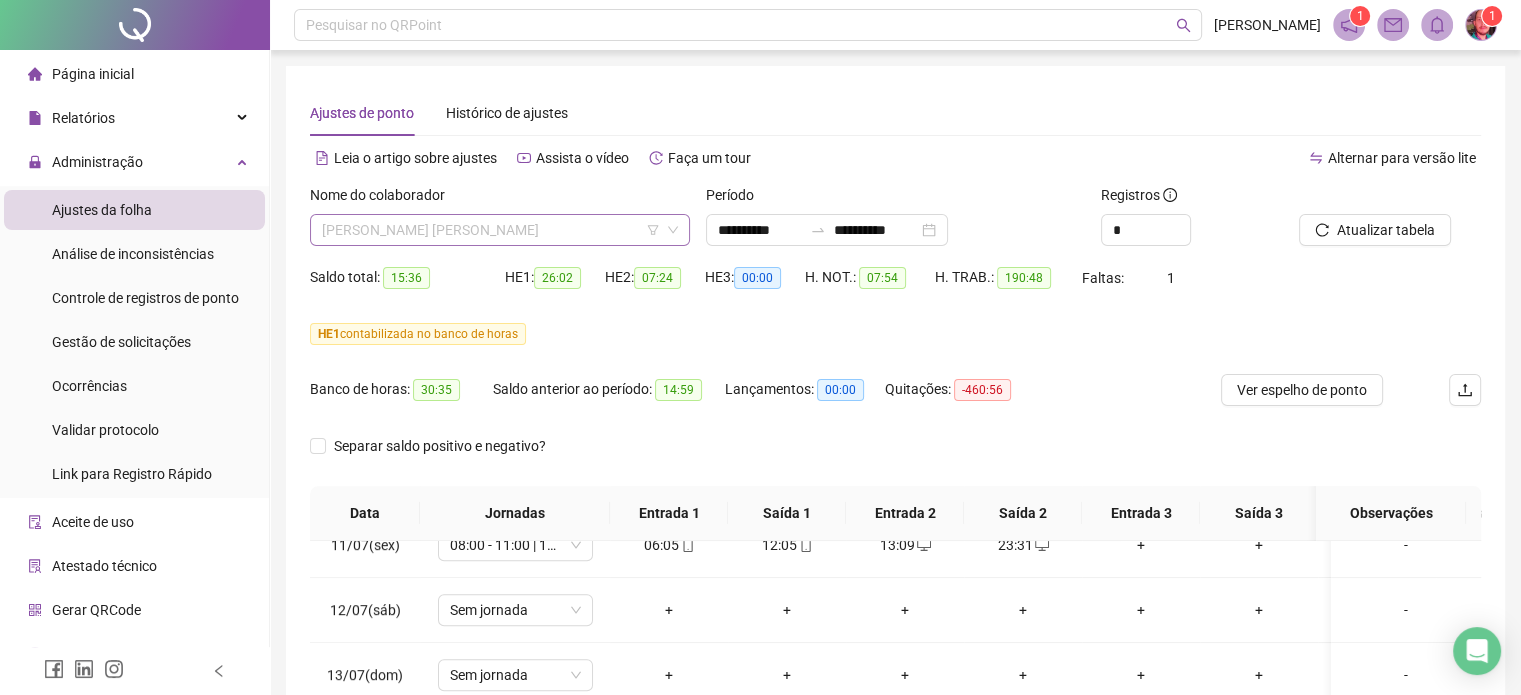 click on "[PERSON_NAME] [PERSON_NAME]" at bounding box center [500, 230] 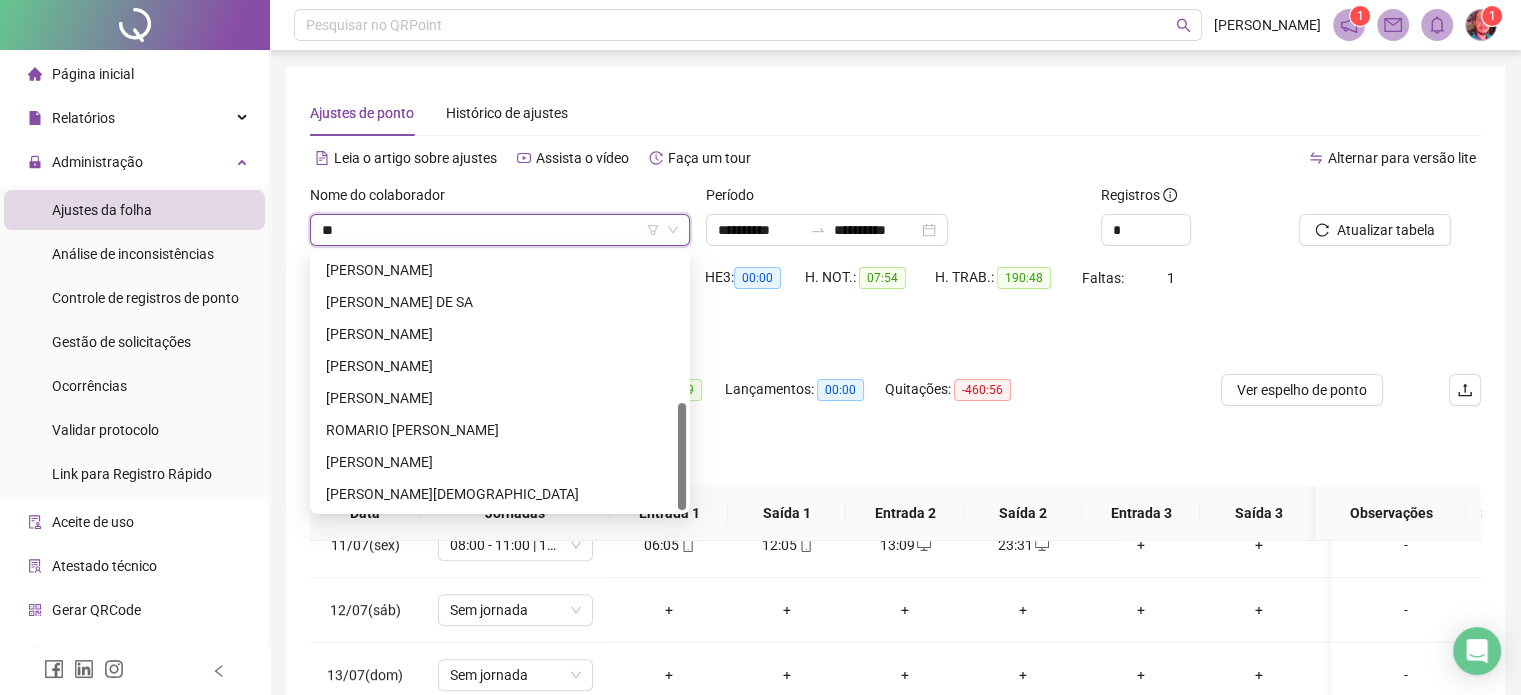 scroll, scrollTop: 0, scrollLeft: 0, axis: both 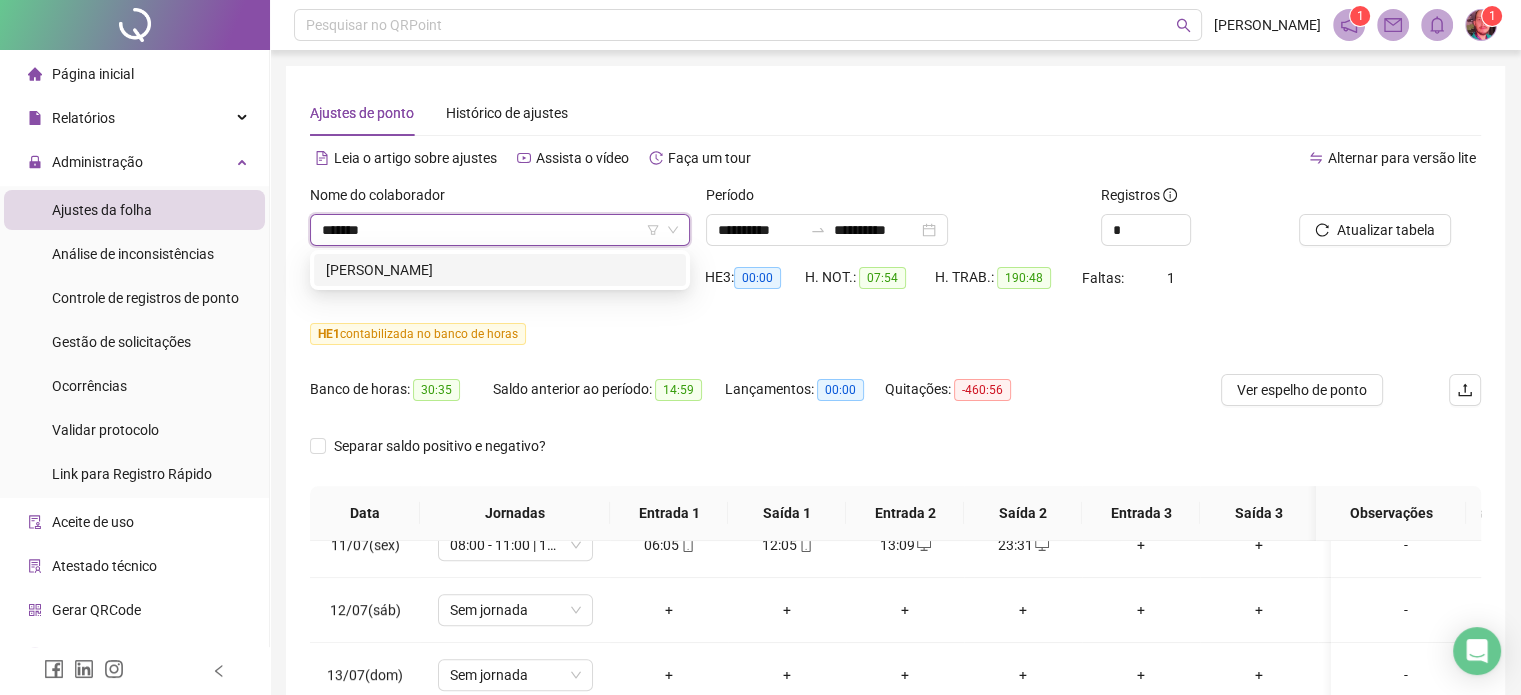 type on "*******" 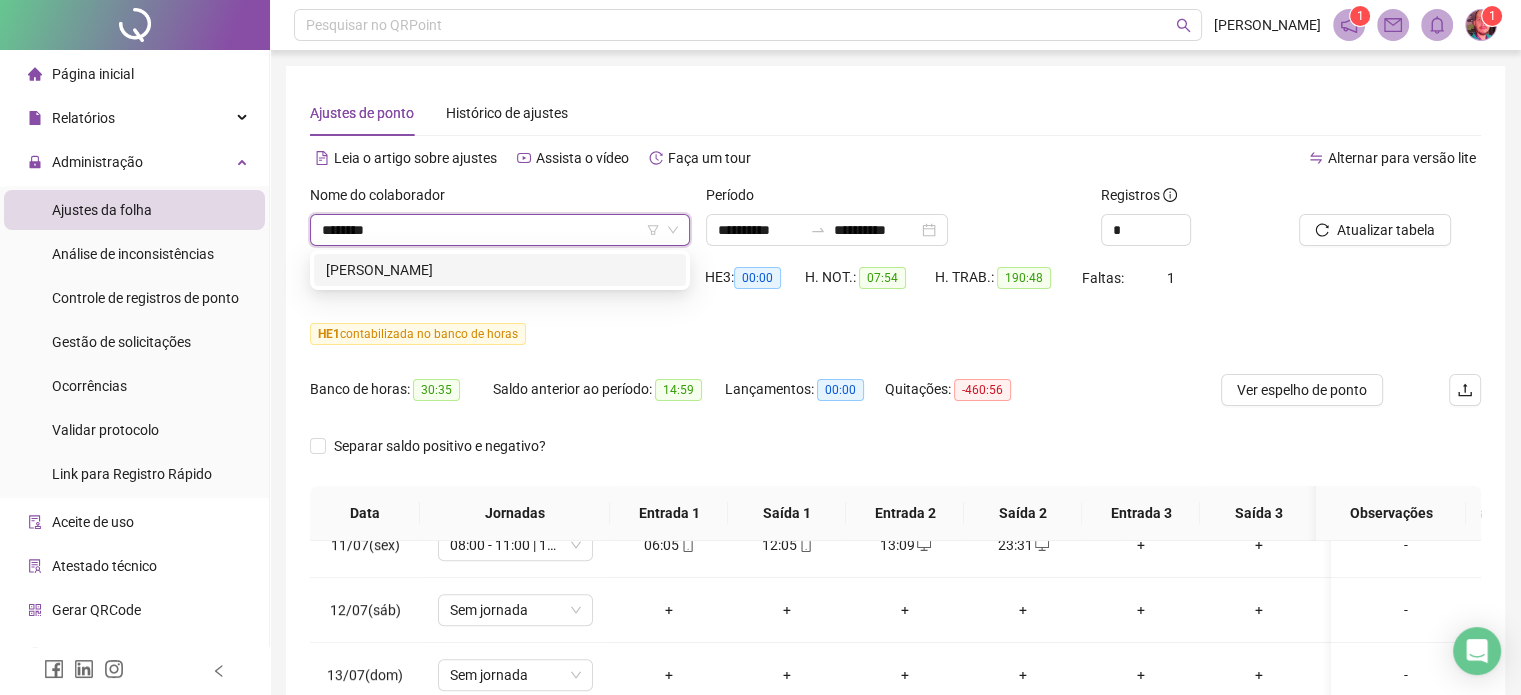 click on "[PERSON_NAME]" at bounding box center [500, 270] 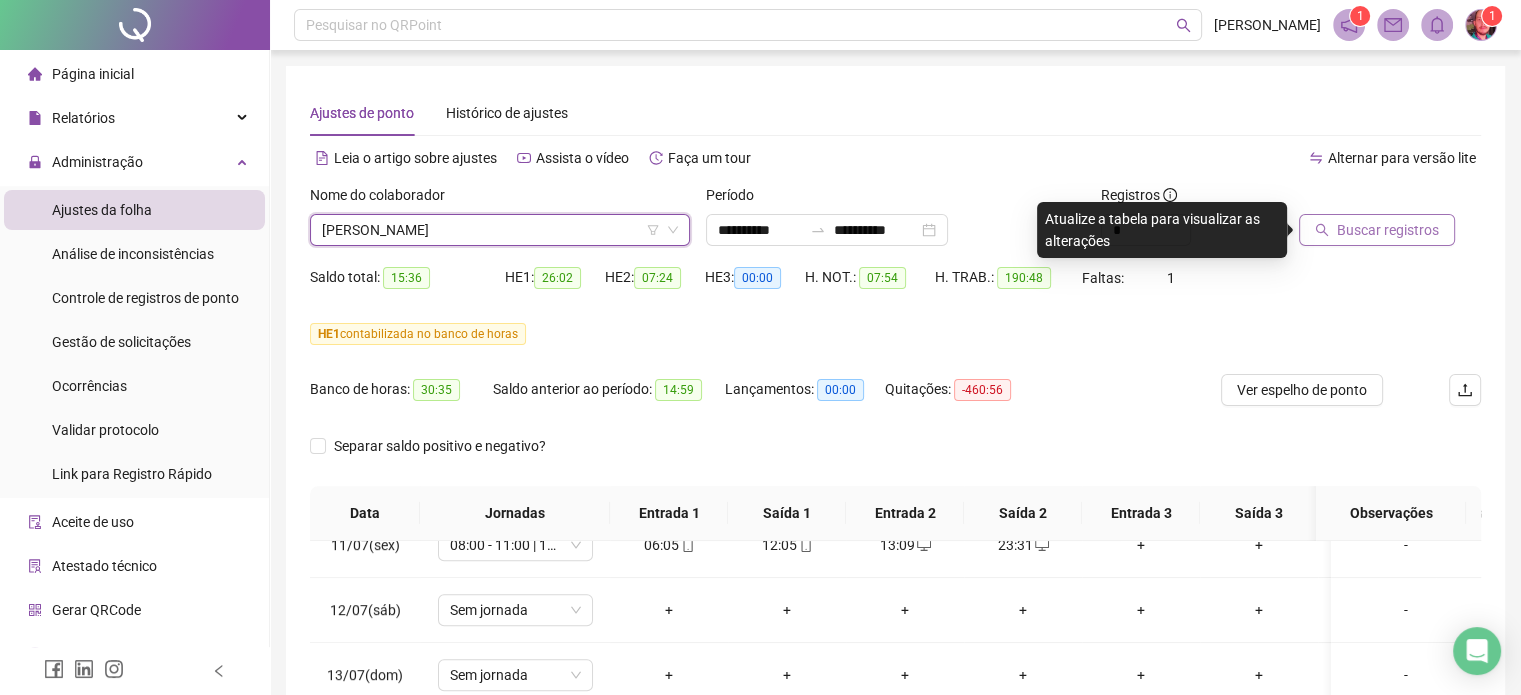 click on "Buscar registros" at bounding box center (1388, 230) 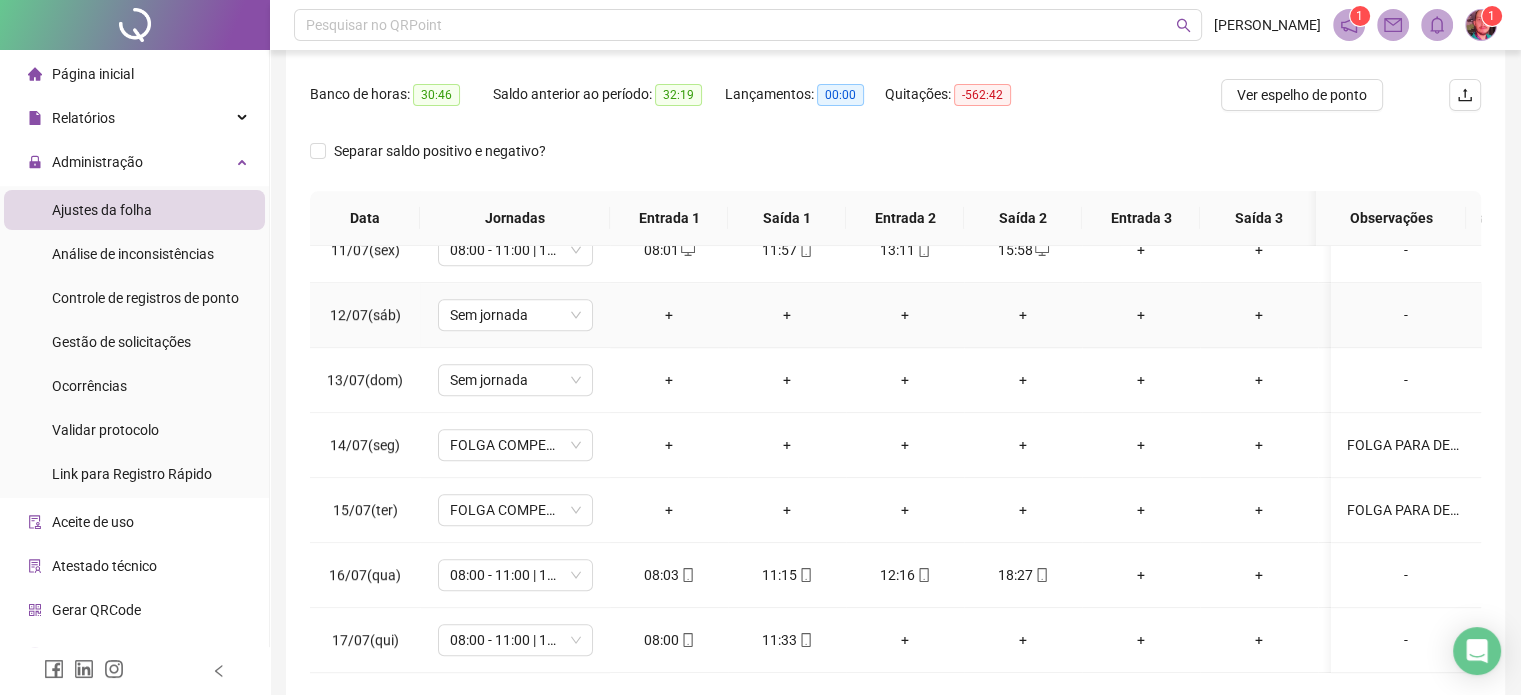 scroll, scrollTop: 382, scrollLeft: 0, axis: vertical 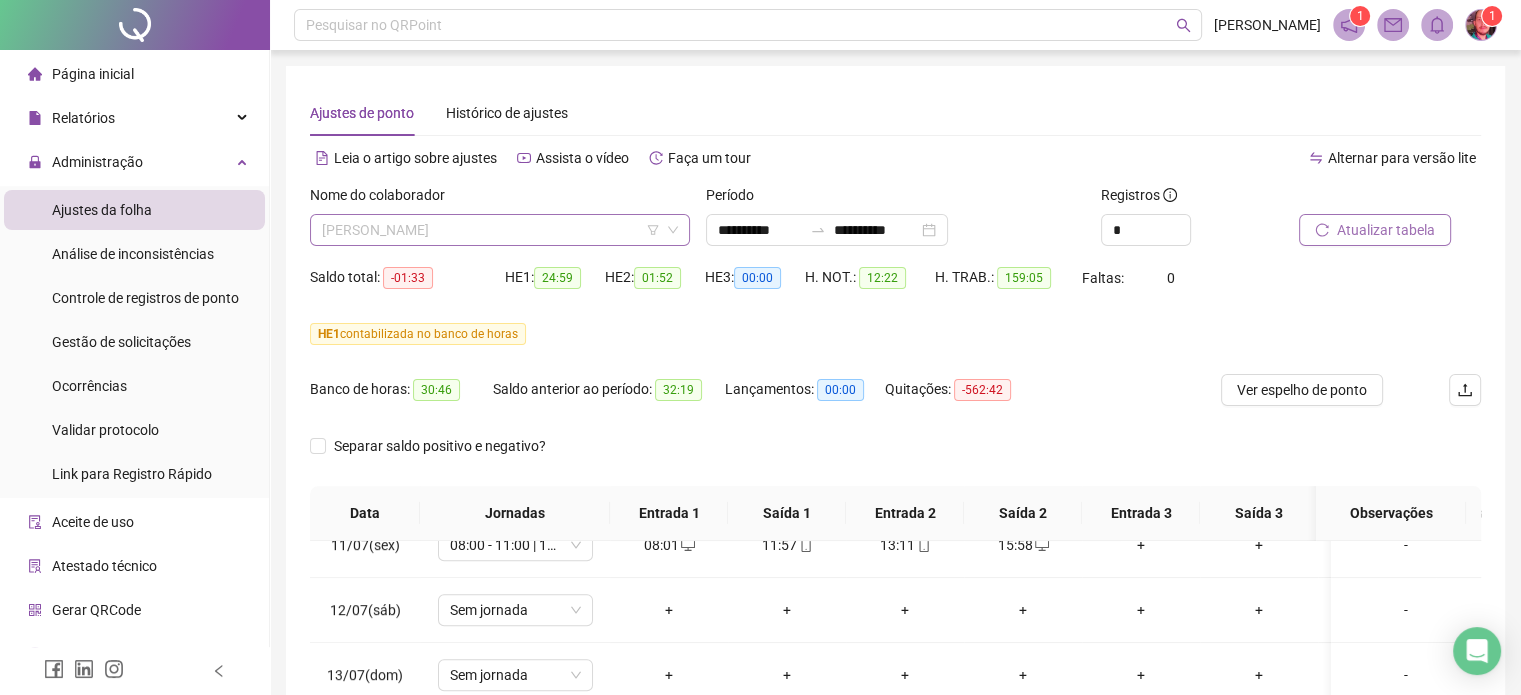 click on "[PERSON_NAME]" at bounding box center (500, 230) 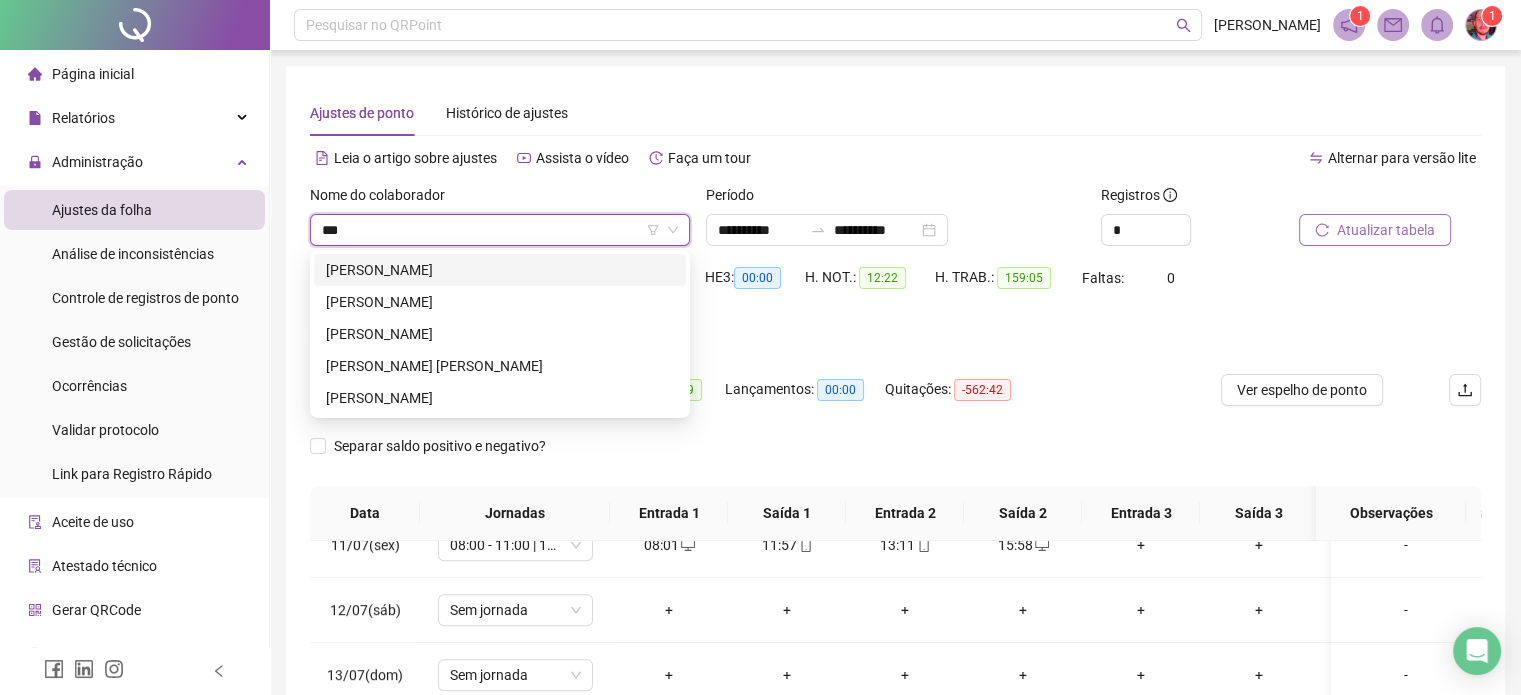 type on "****" 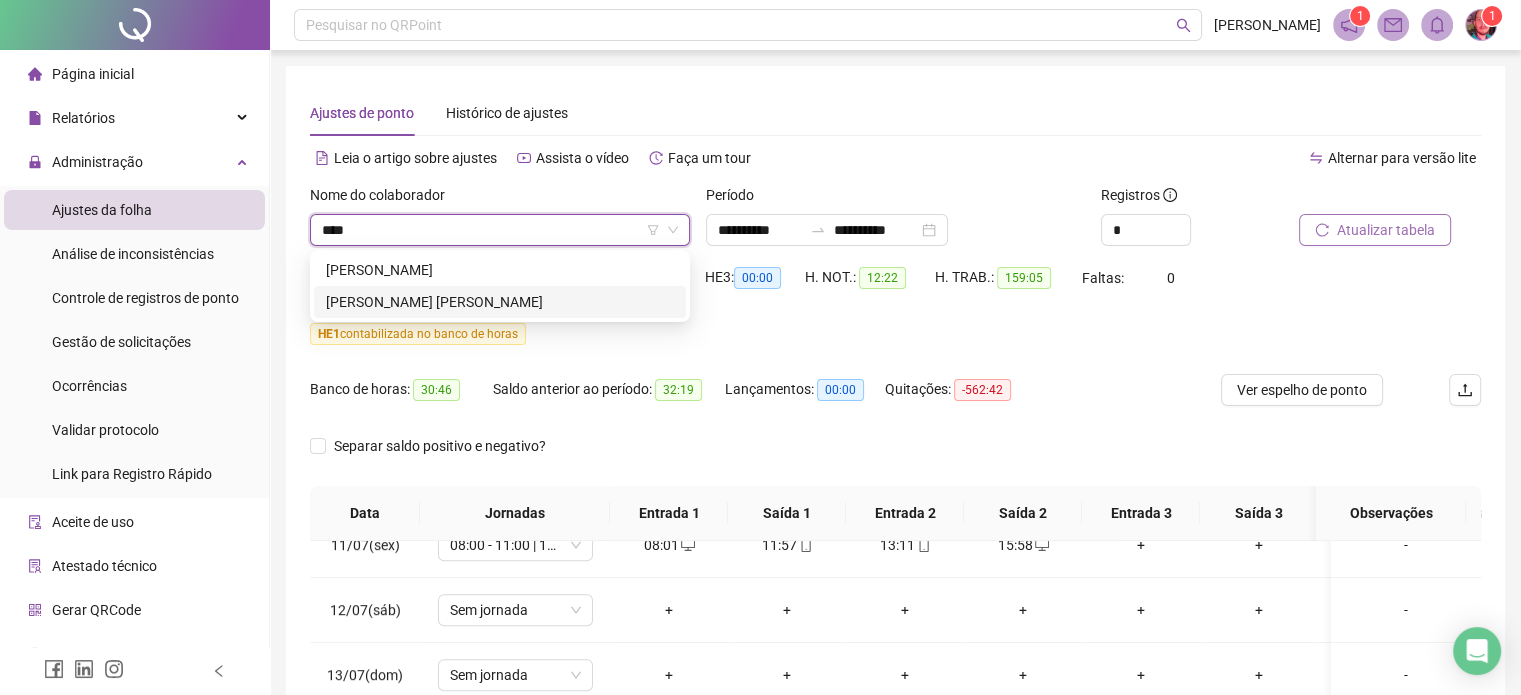 click on "[PERSON_NAME] [PERSON_NAME]" at bounding box center [500, 302] 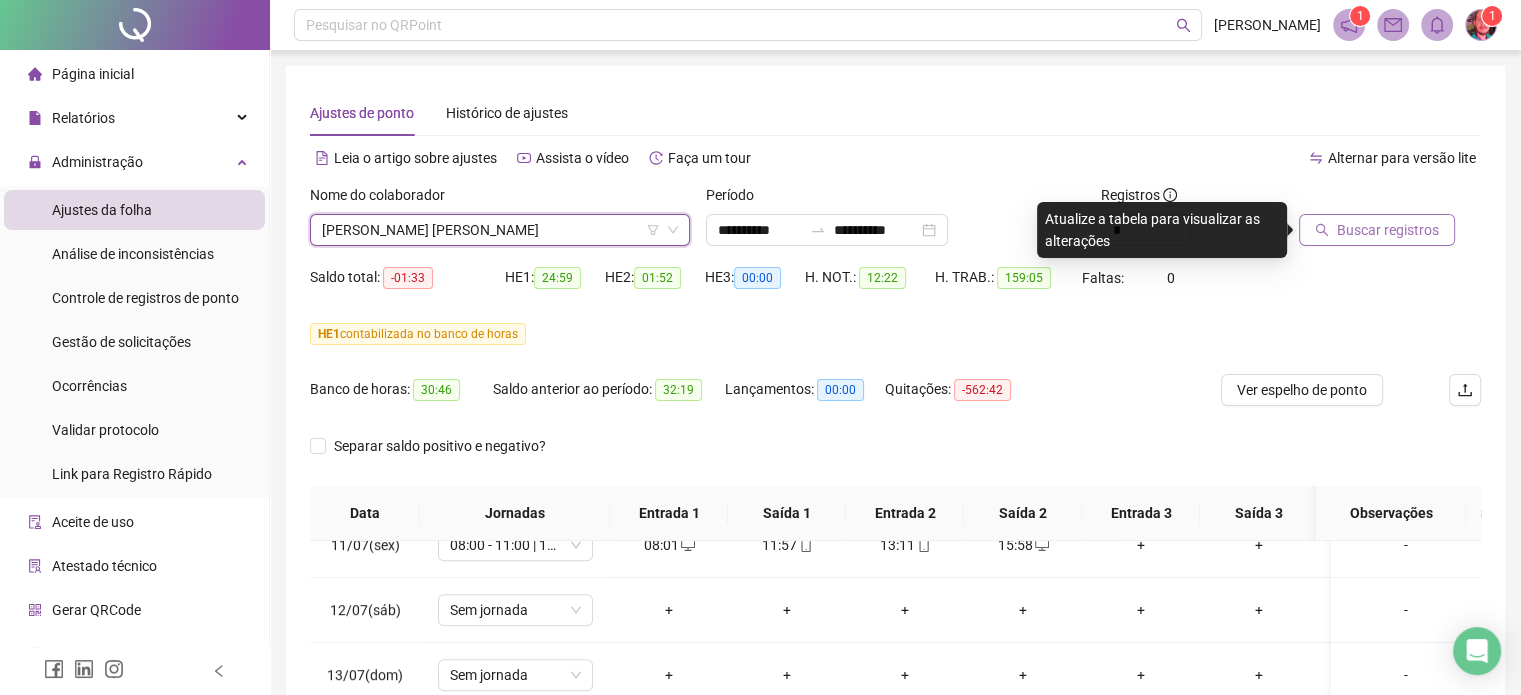 click on "Buscar registros" at bounding box center [1377, 230] 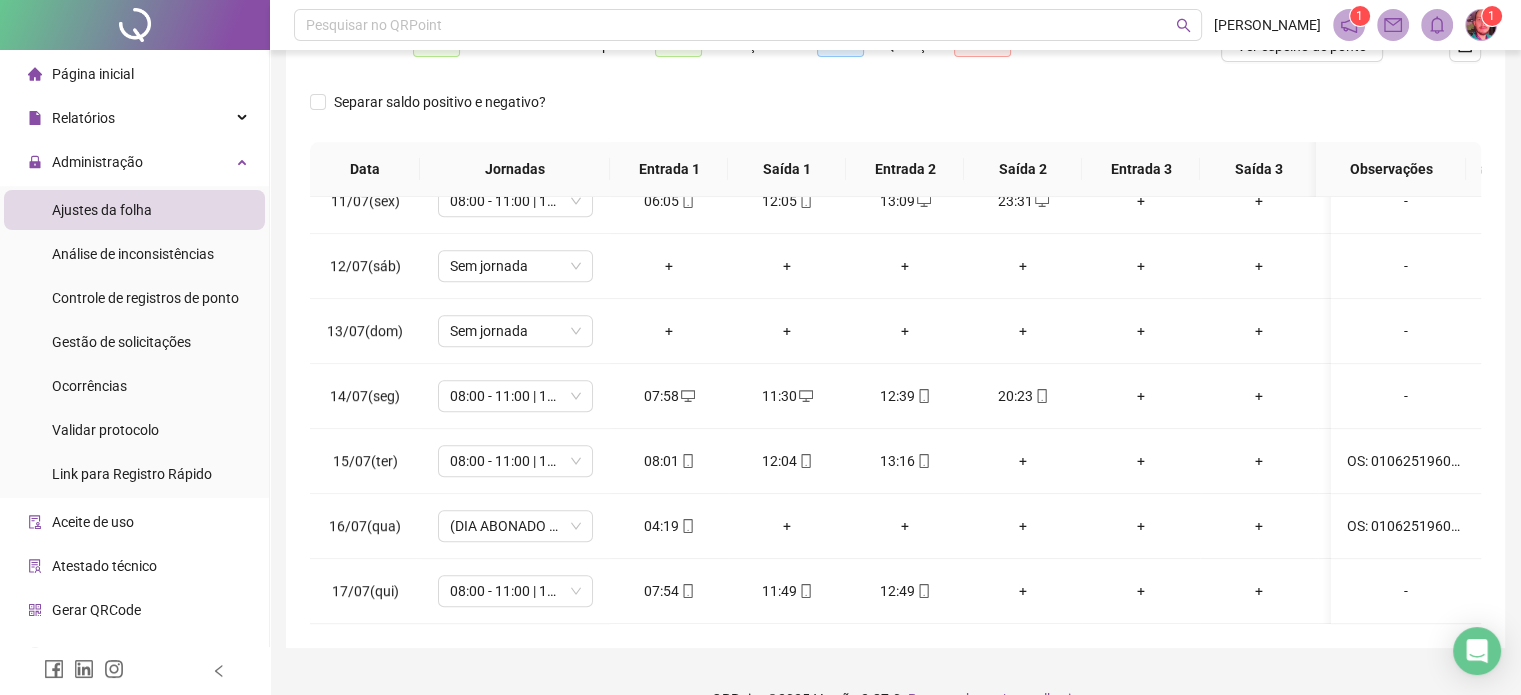 scroll, scrollTop: 382, scrollLeft: 0, axis: vertical 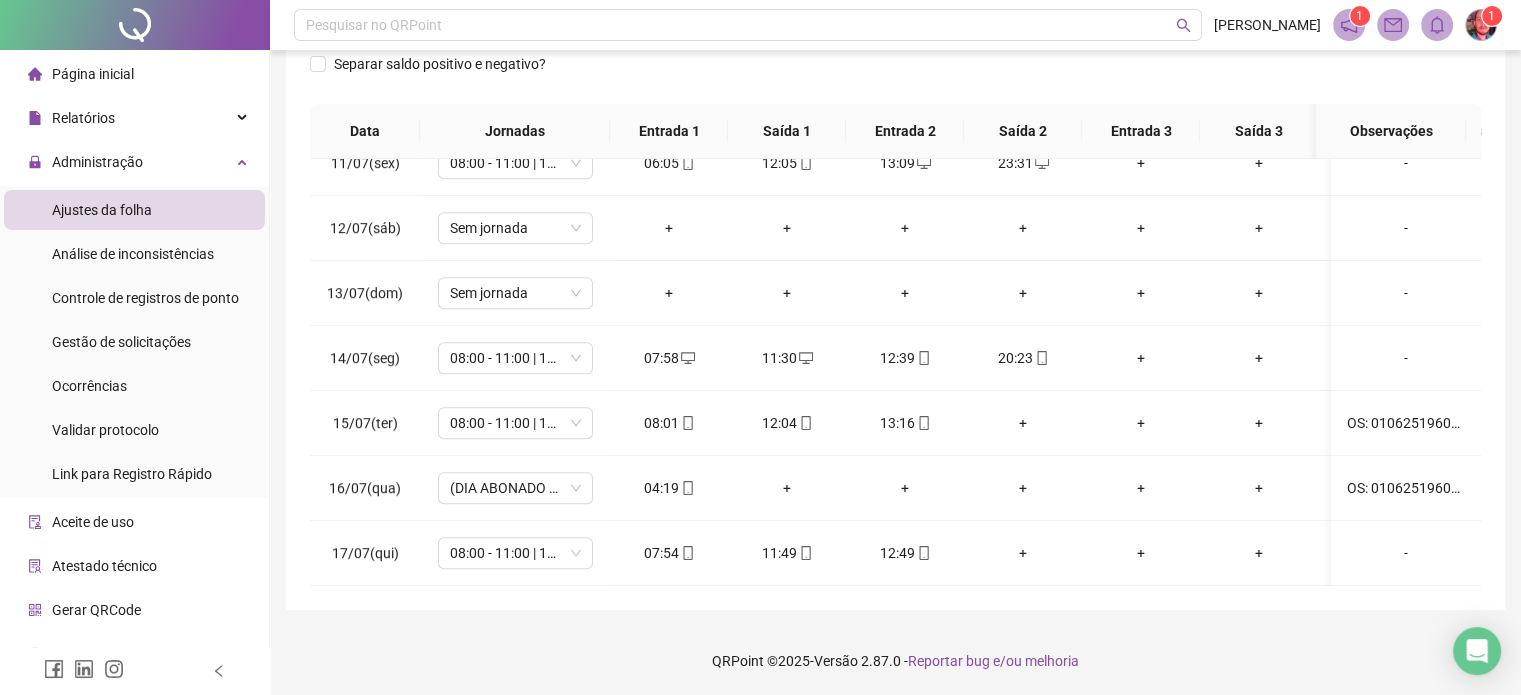 click on "Ajustes da folha" at bounding box center [102, 210] 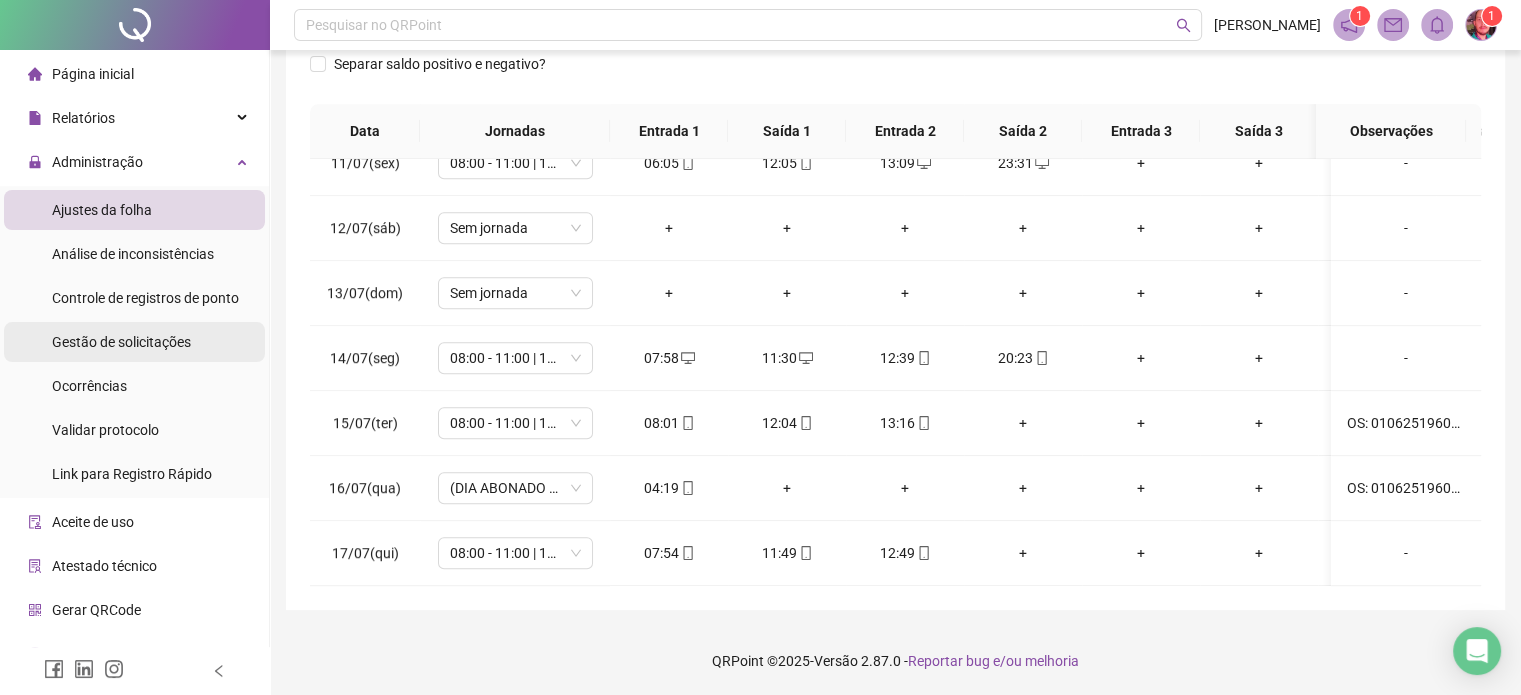 click on "Gestão de solicitações" at bounding box center (121, 342) 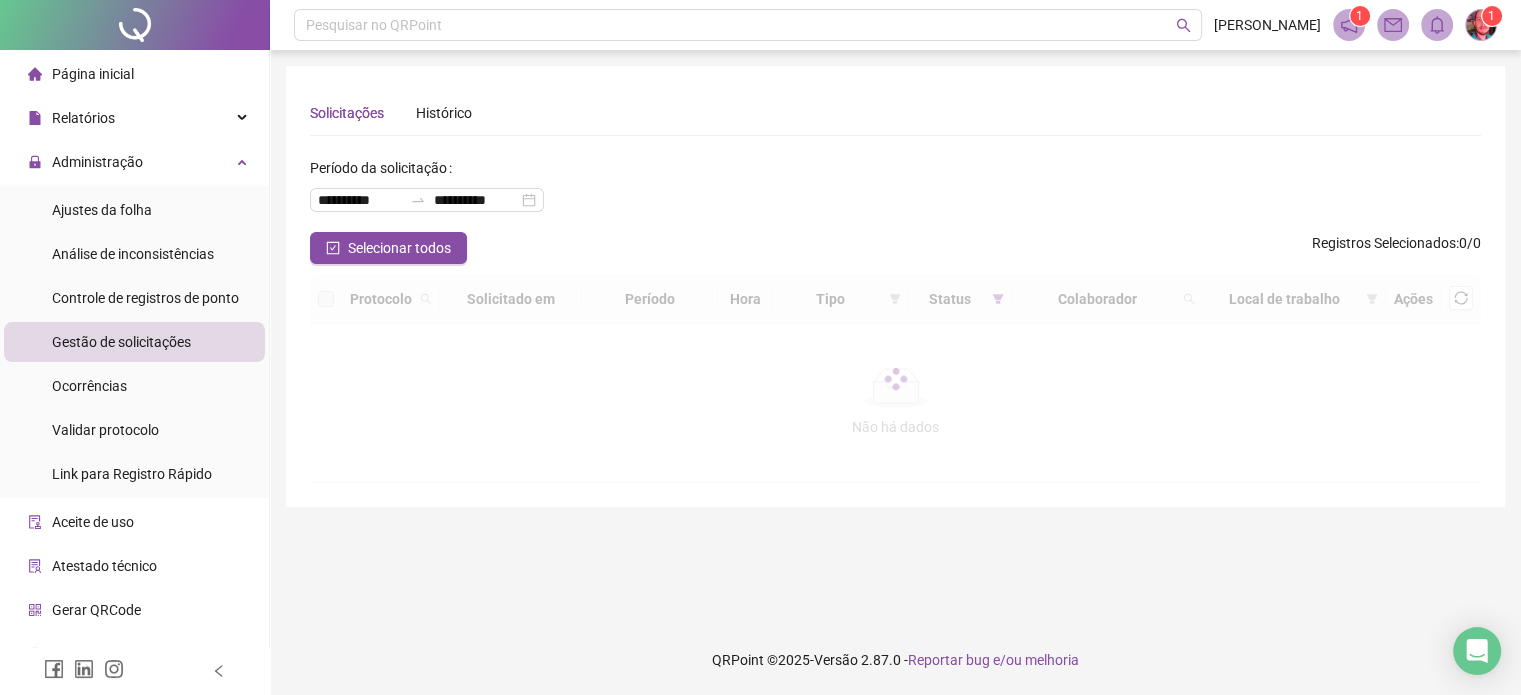 scroll, scrollTop: 0, scrollLeft: 0, axis: both 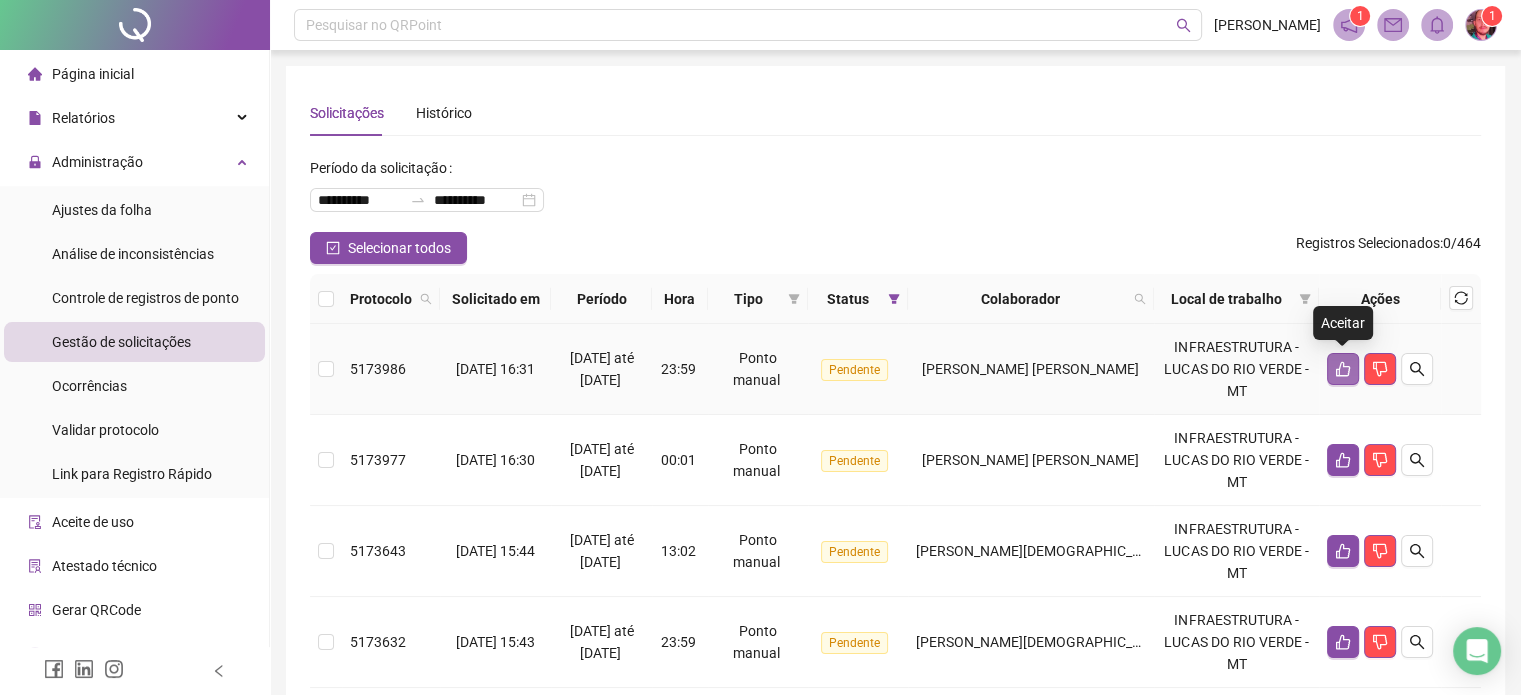 click 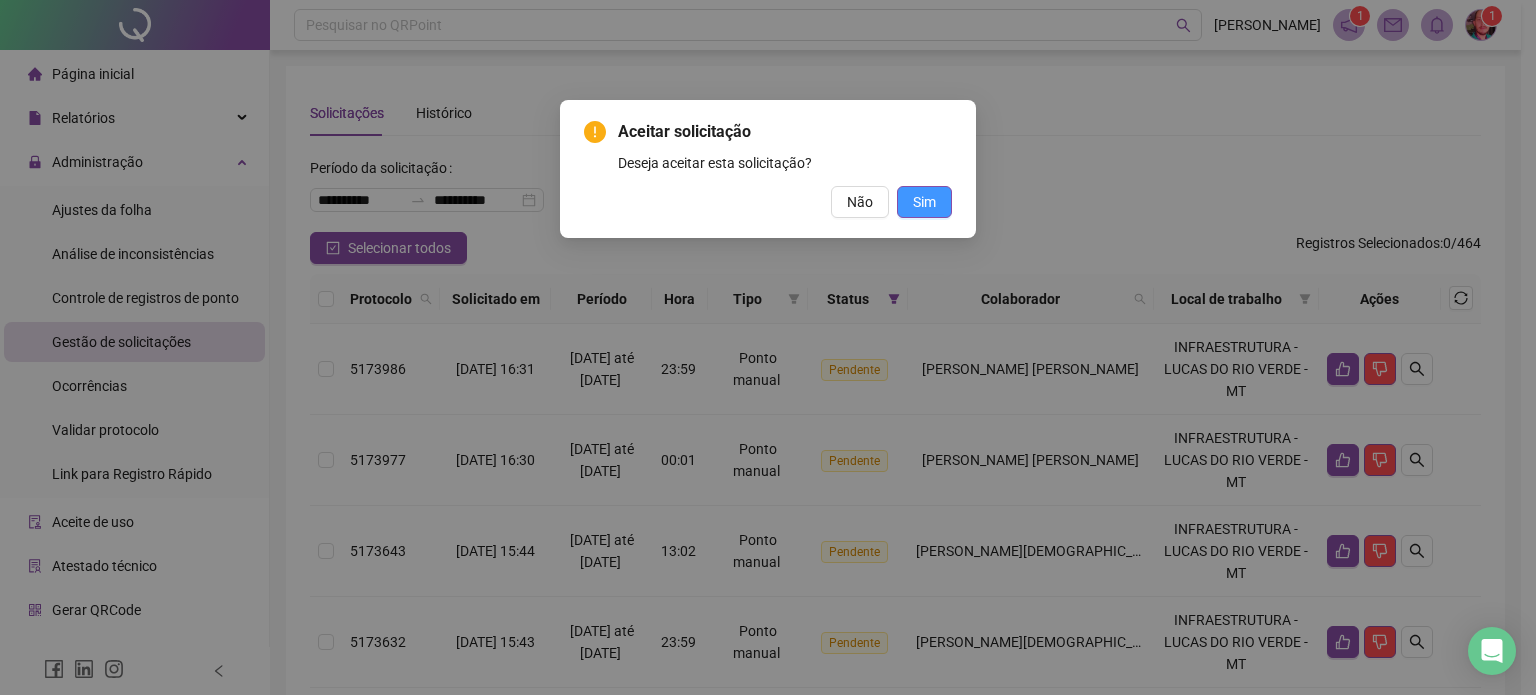 click on "Sim" at bounding box center (924, 202) 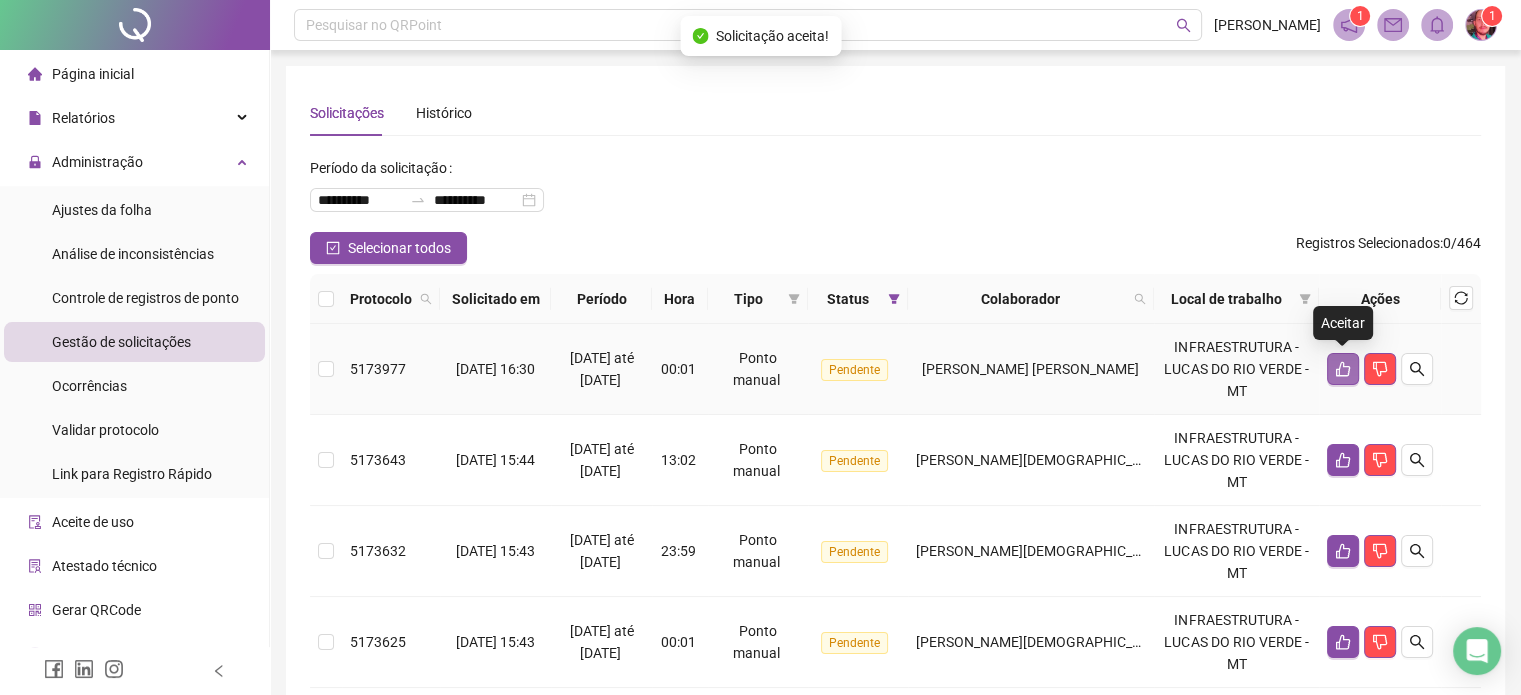 click 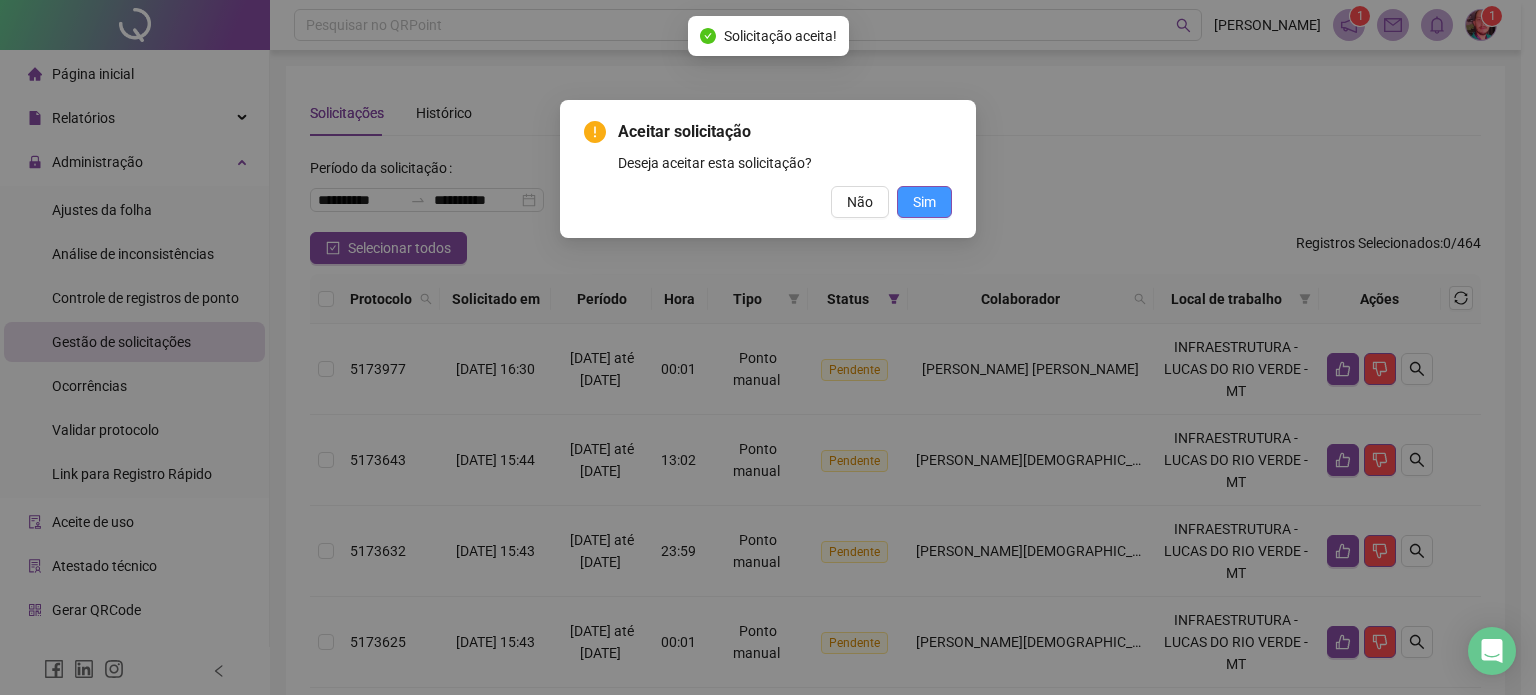 click on "Sim" at bounding box center [924, 202] 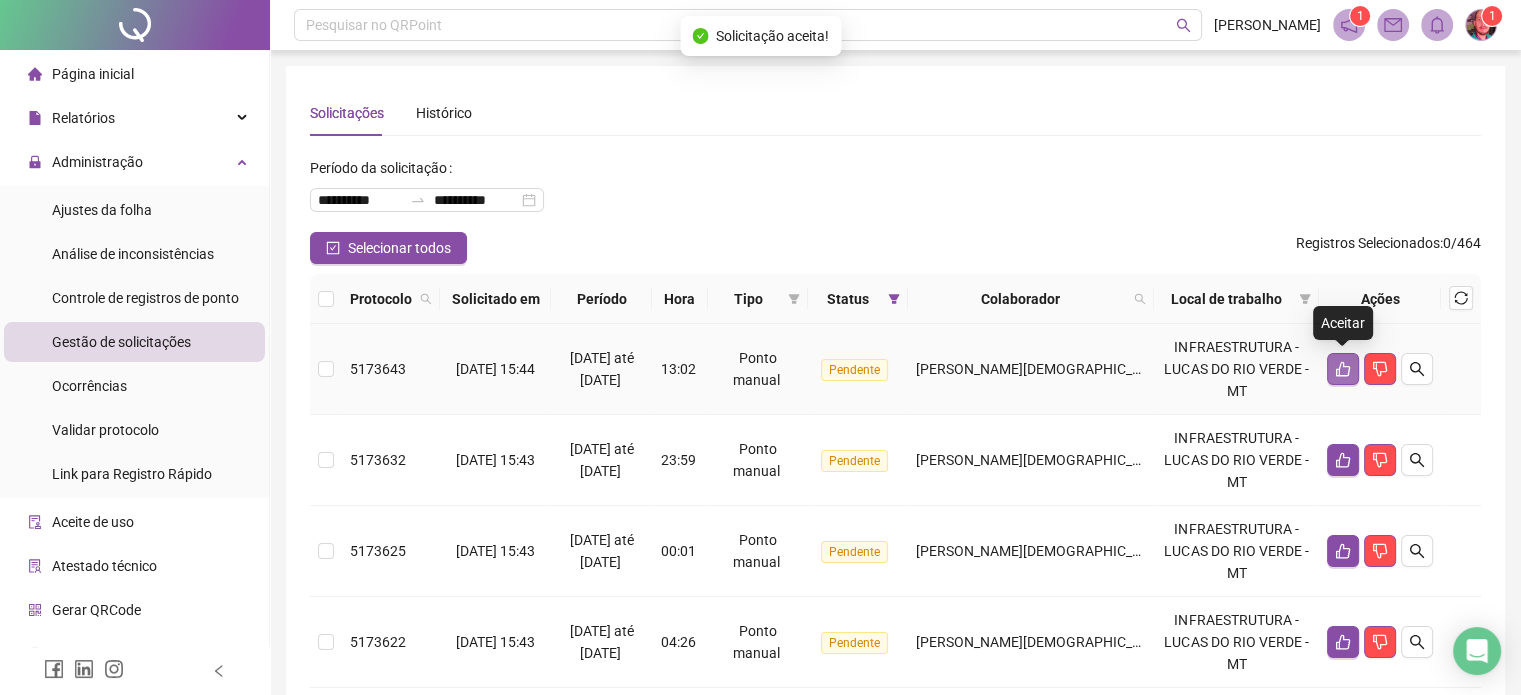 click 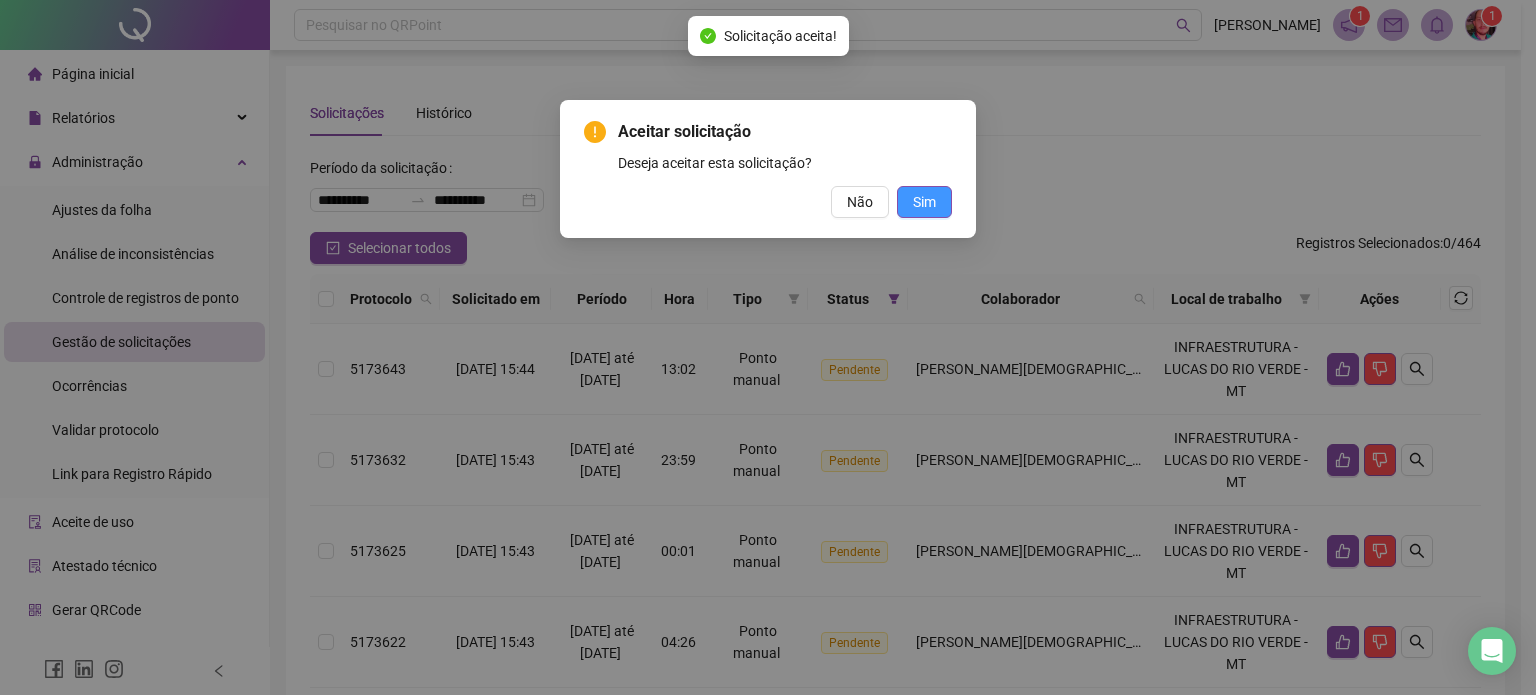 click on "Sim" at bounding box center [924, 202] 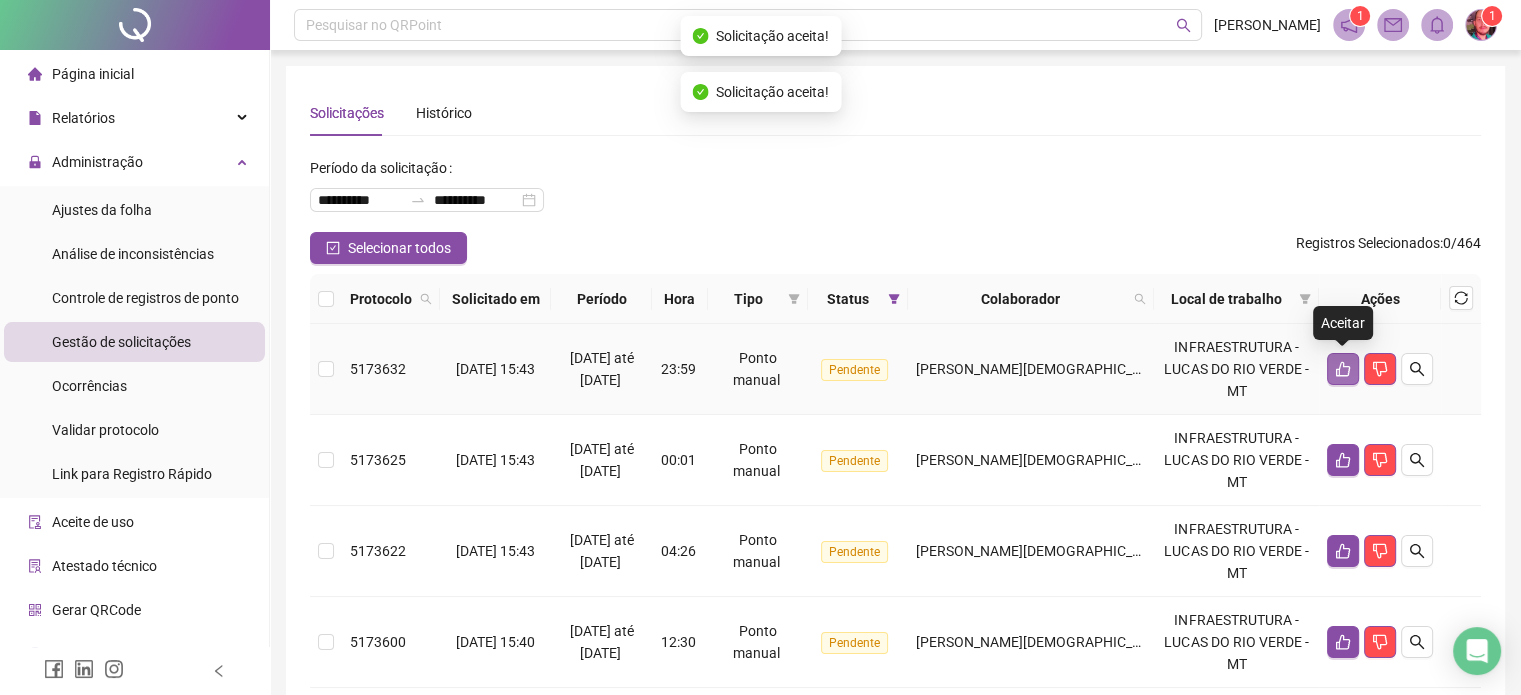click 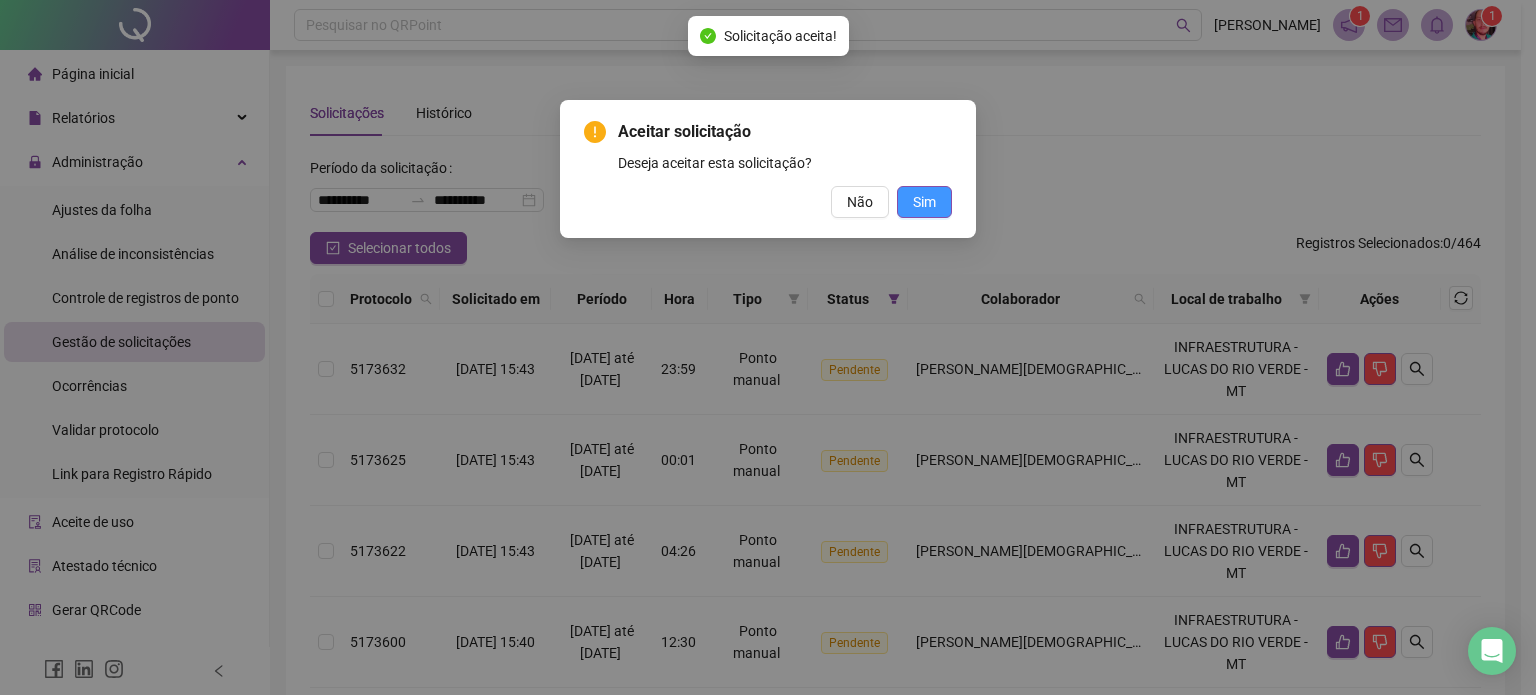 click on "Sim" at bounding box center (924, 202) 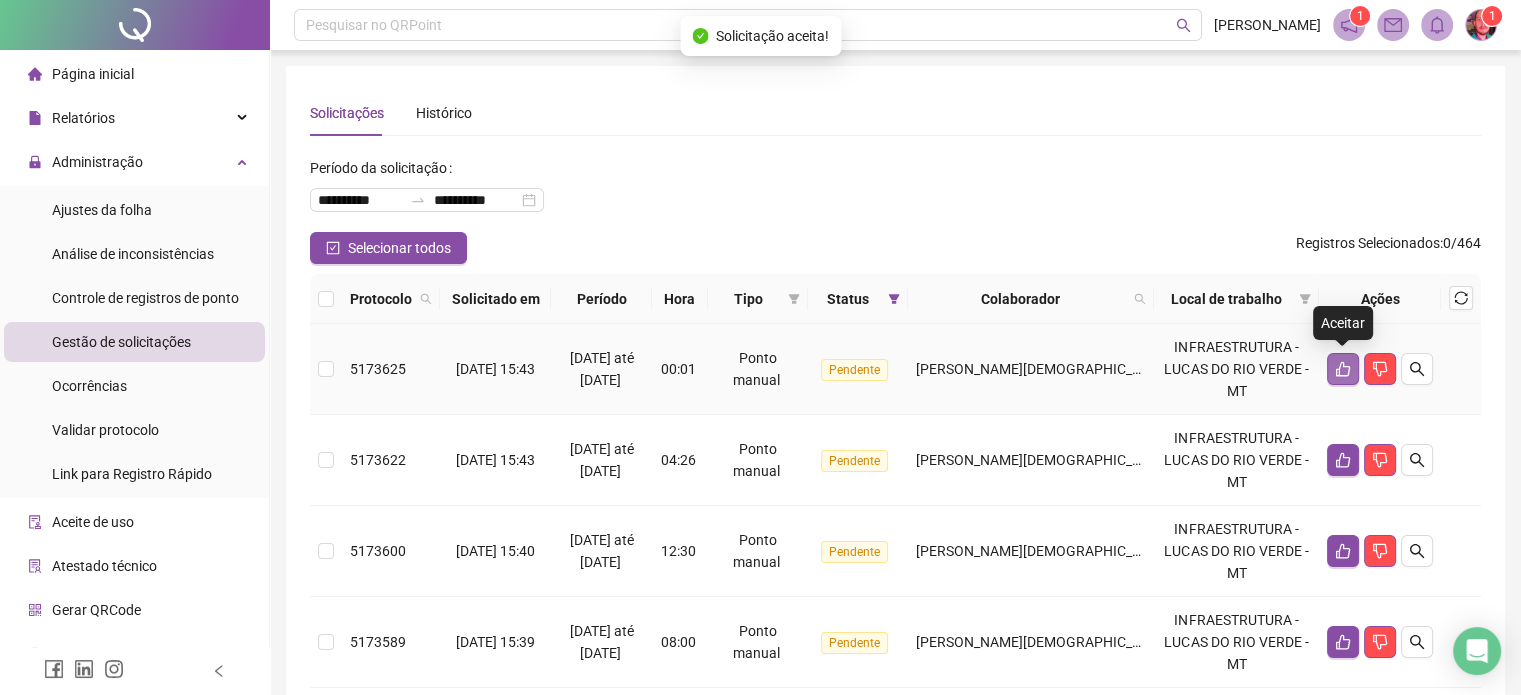 click 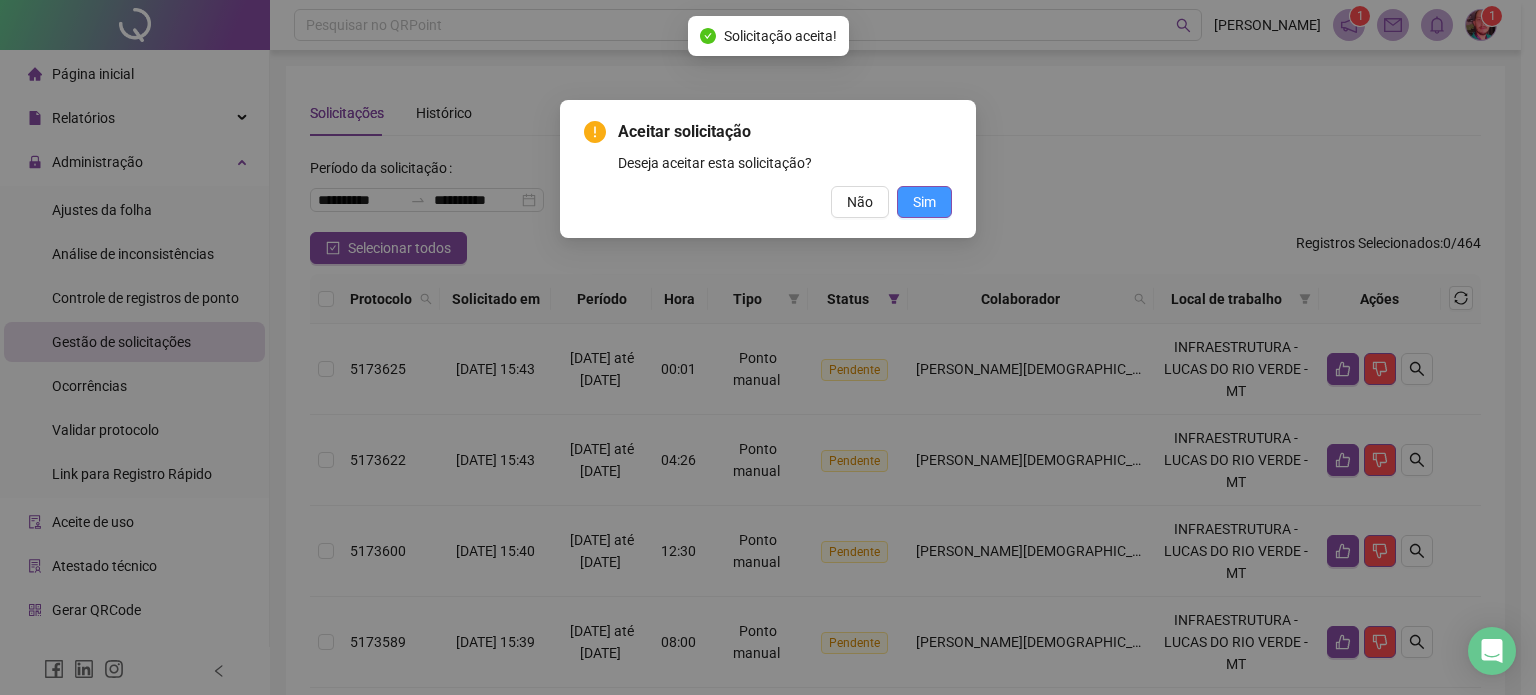 click on "Sim" at bounding box center (924, 202) 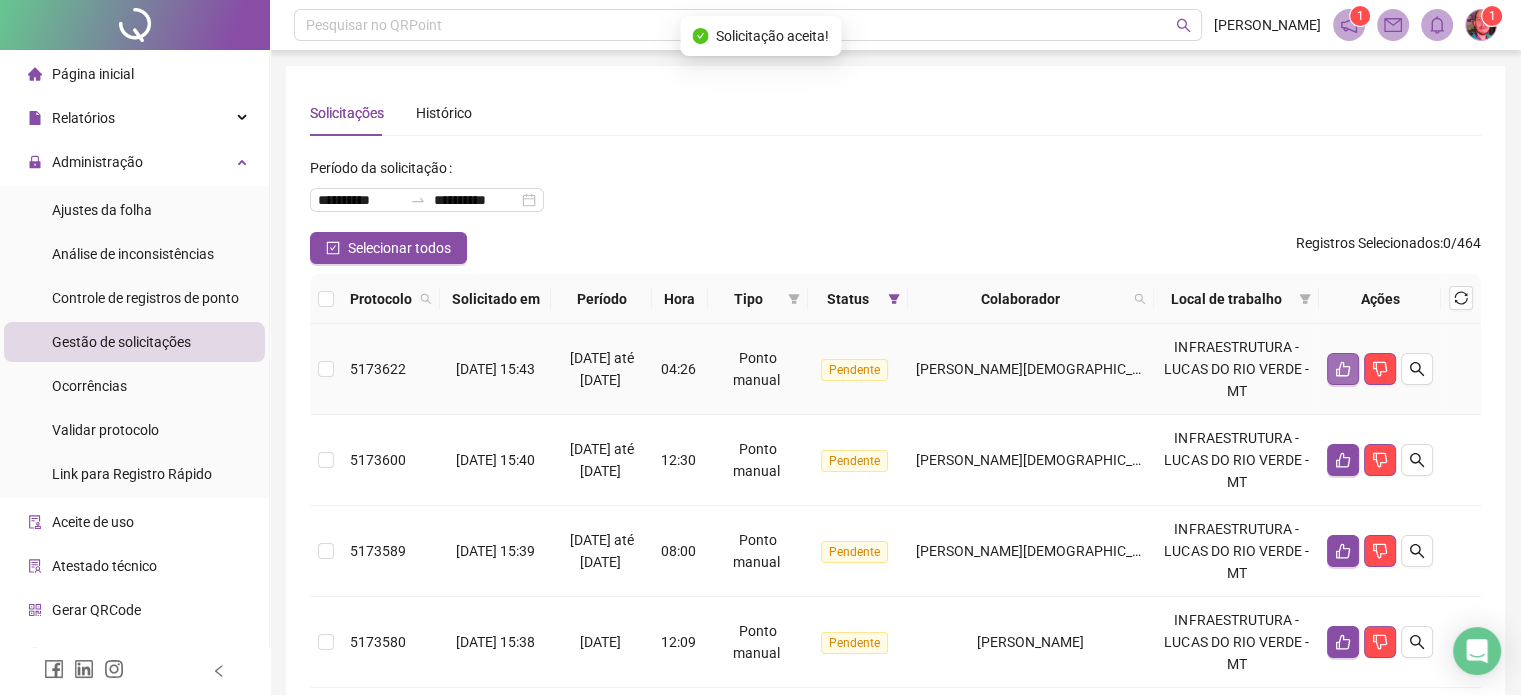 click 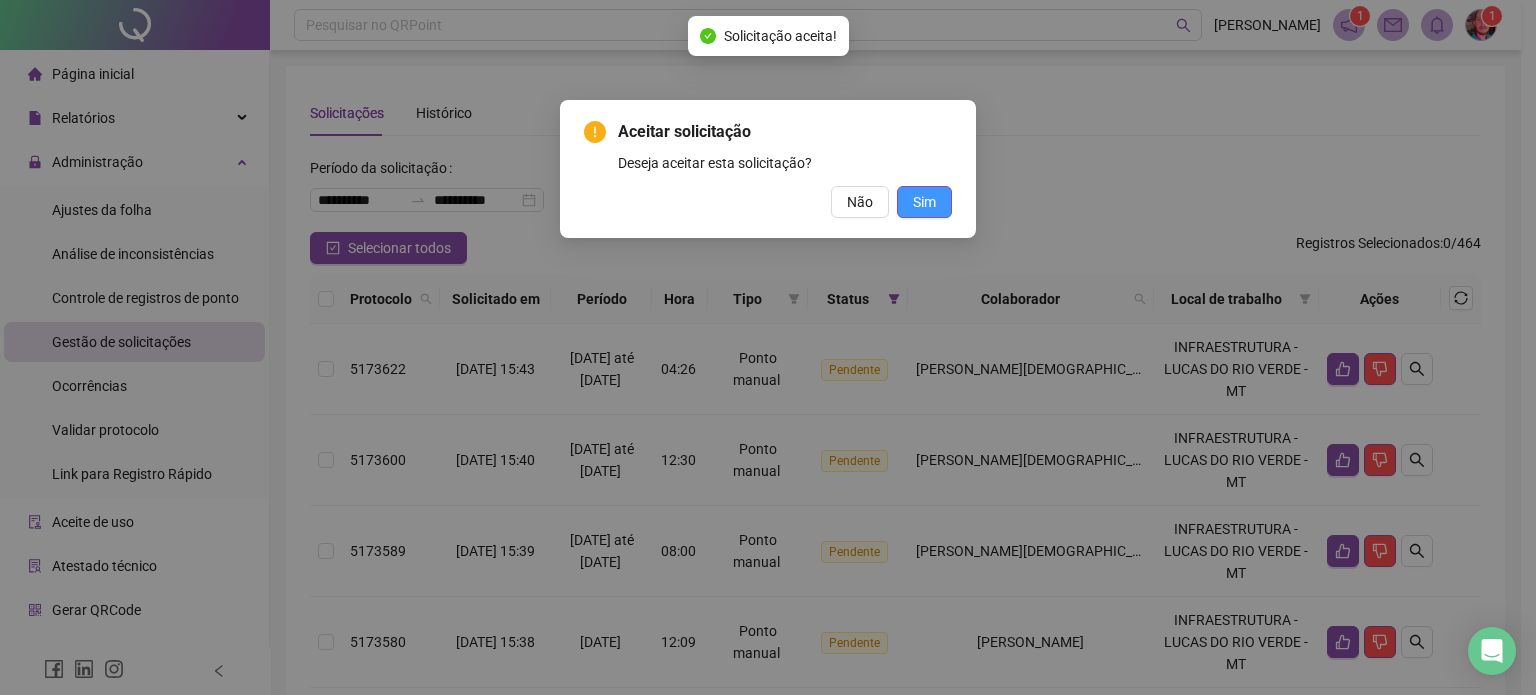 click on "Sim" at bounding box center (924, 202) 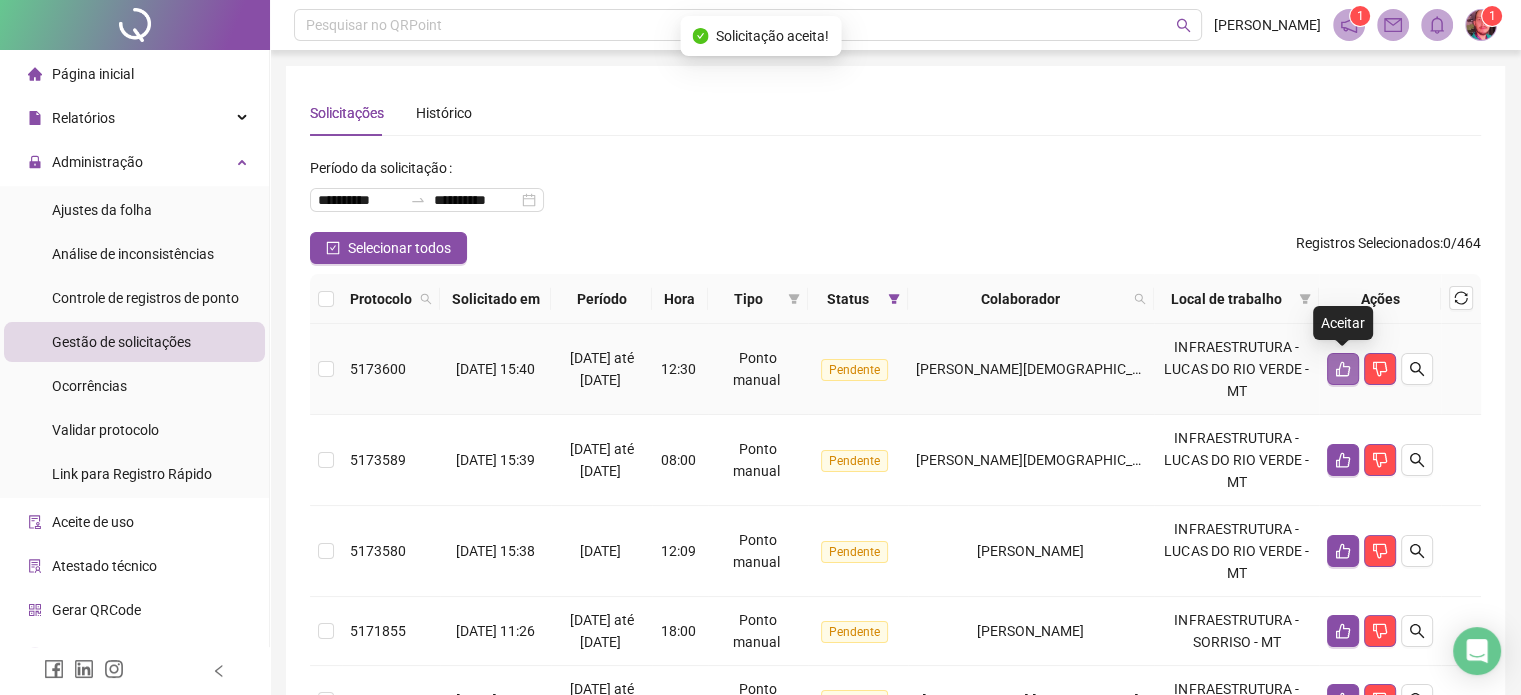 click 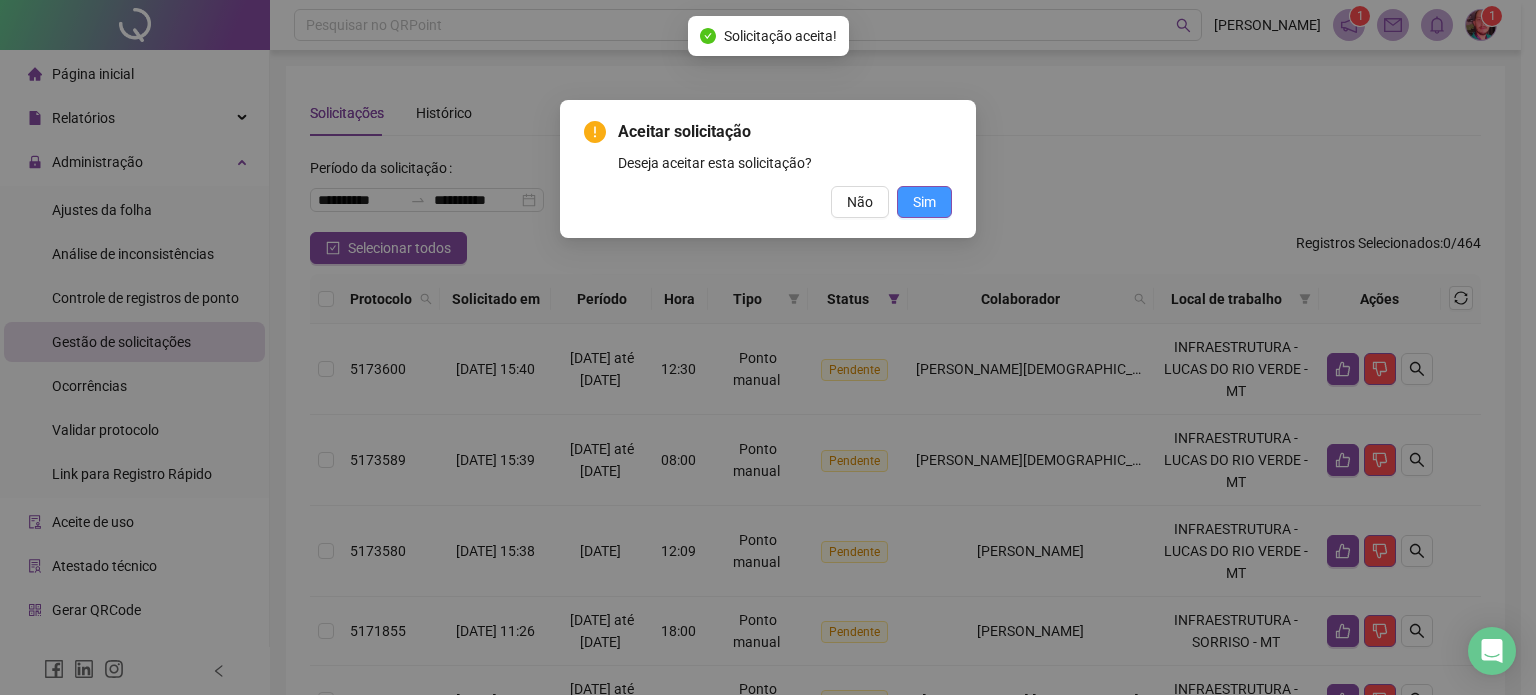 click on "Sim" at bounding box center [924, 202] 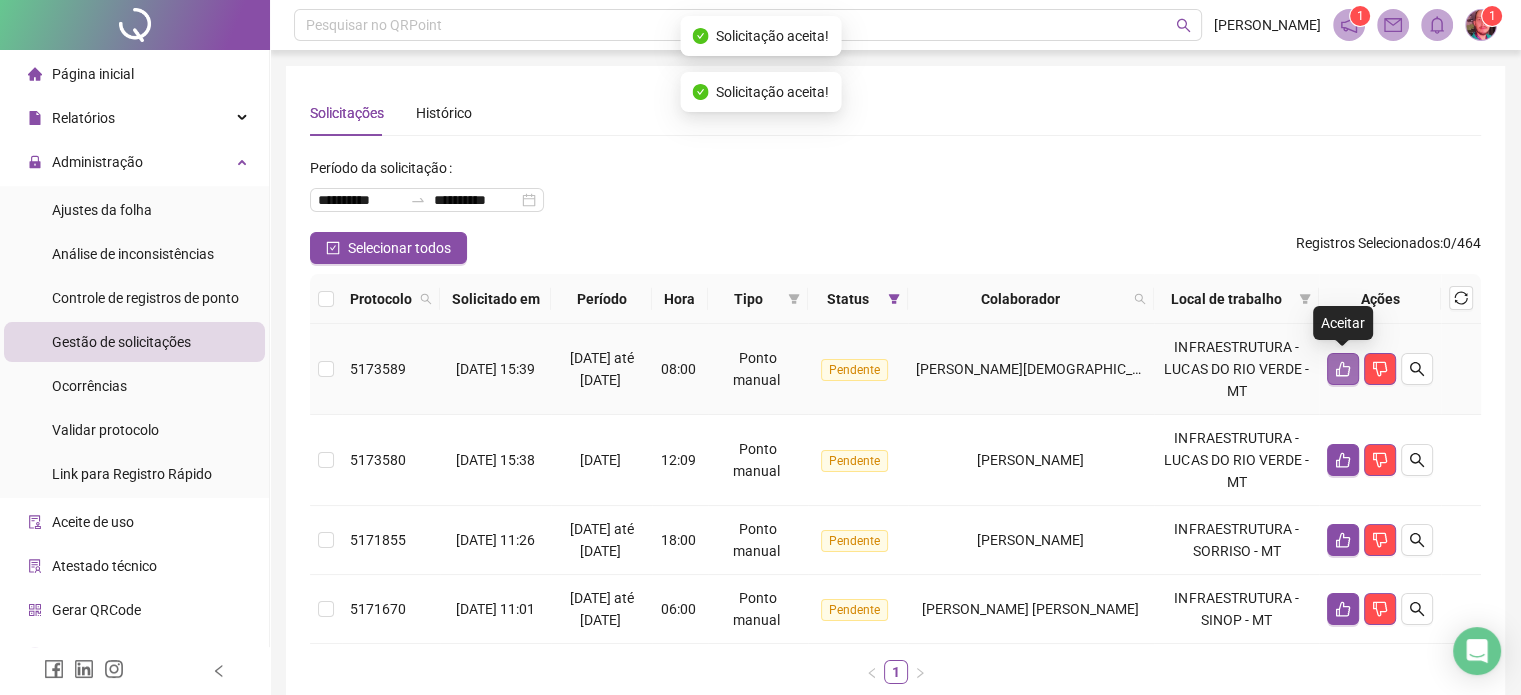 click 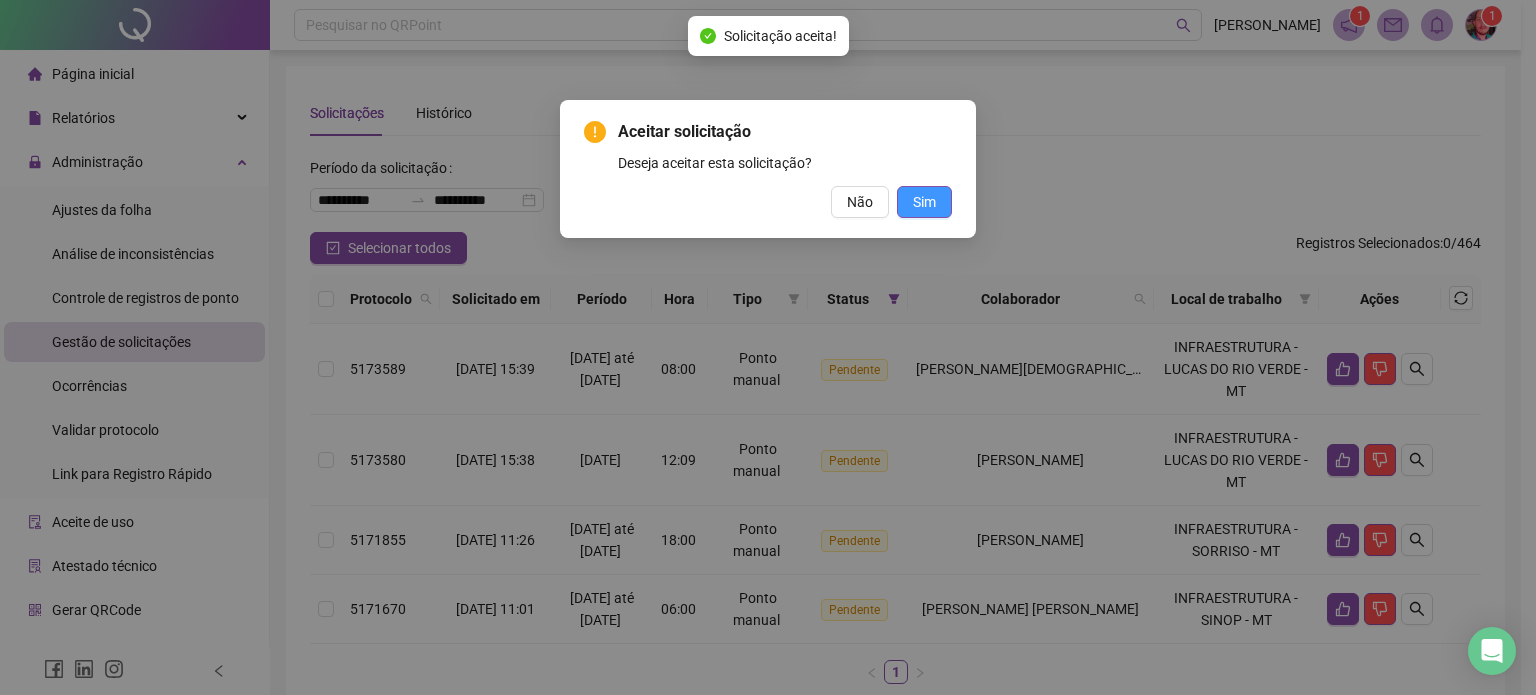 click on "Sim" at bounding box center (924, 202) 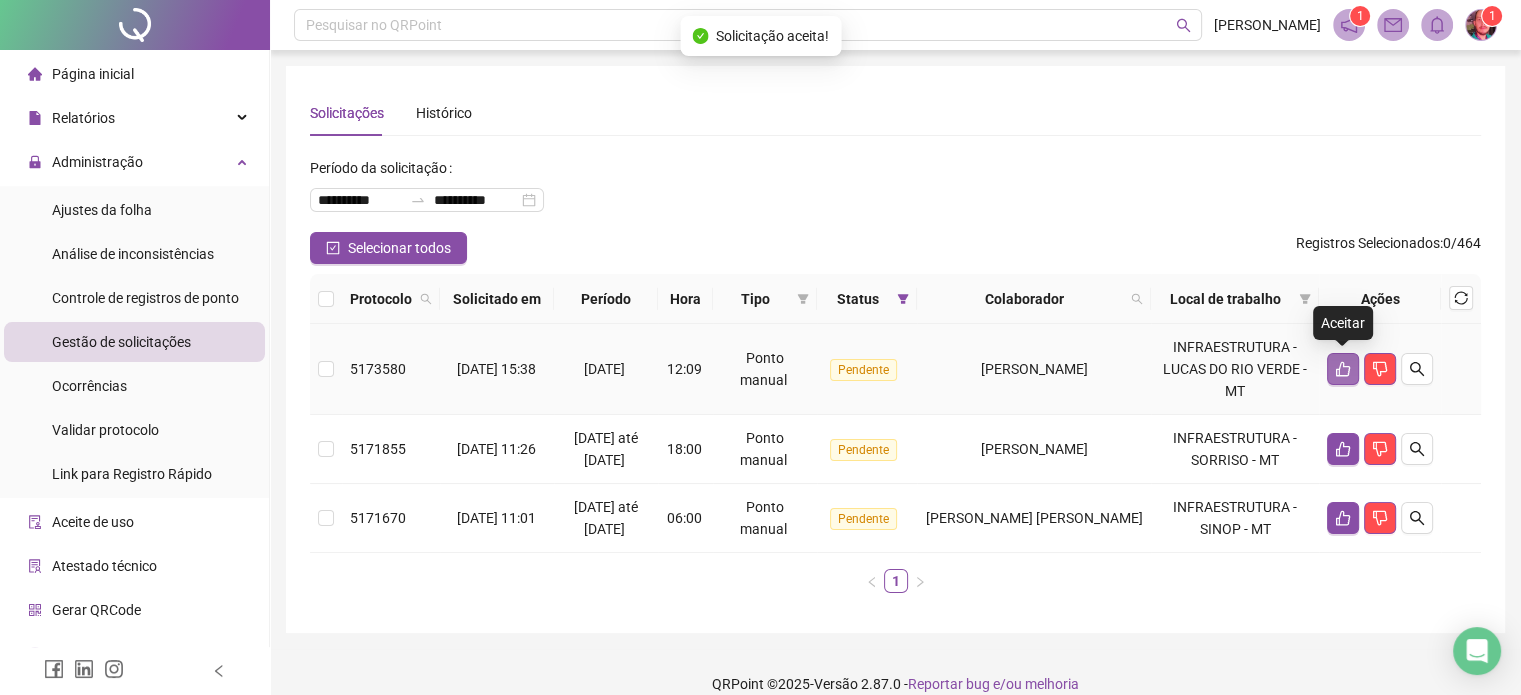 click 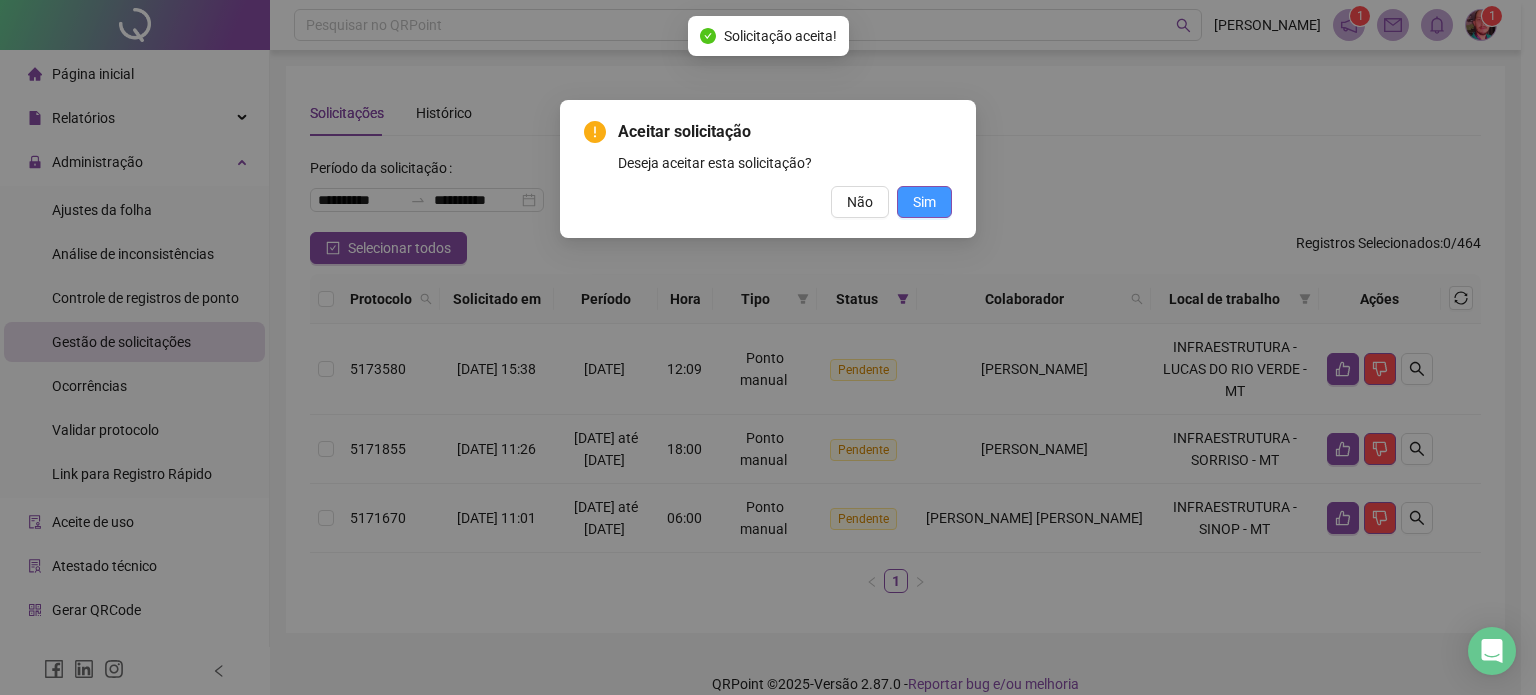 click on "Sim" at bounding box center [924, 202] 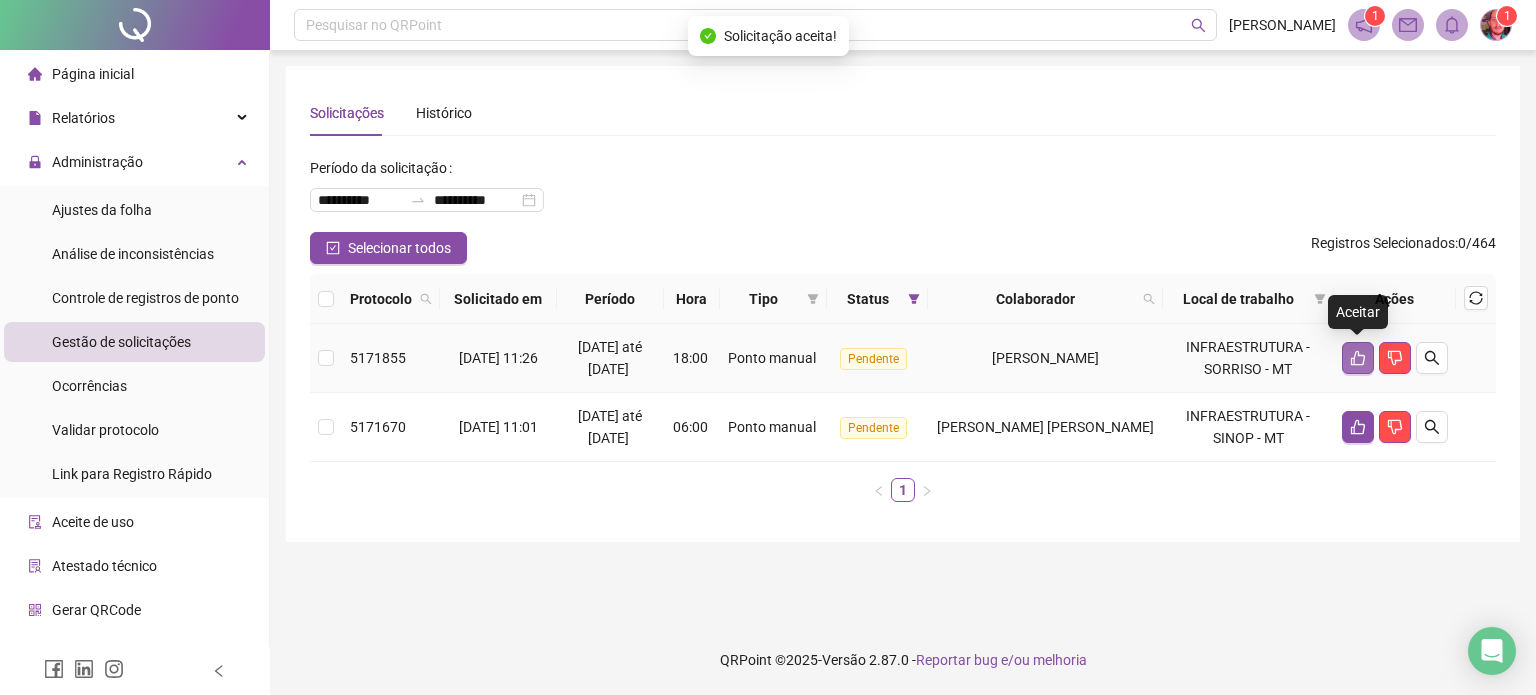 click 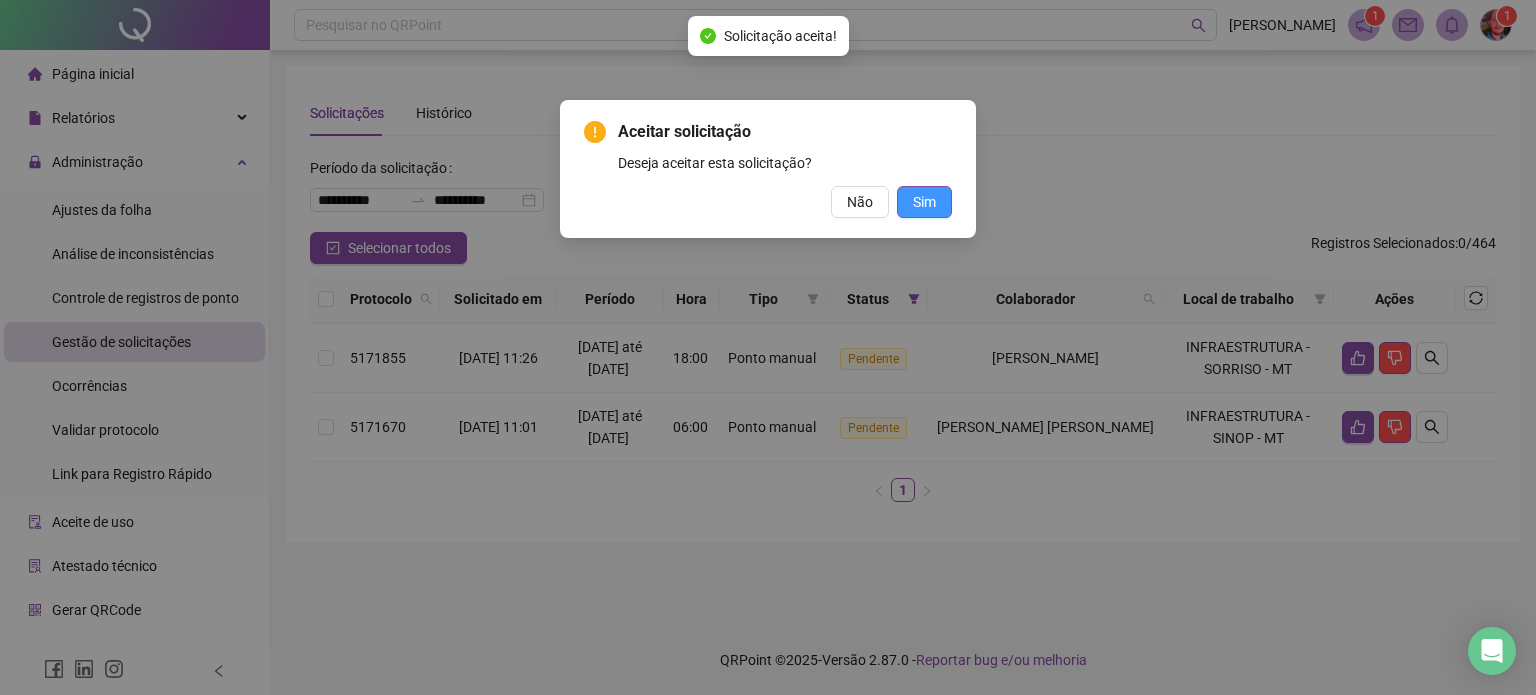 click on "Sim" at bounding box center (924, 202) 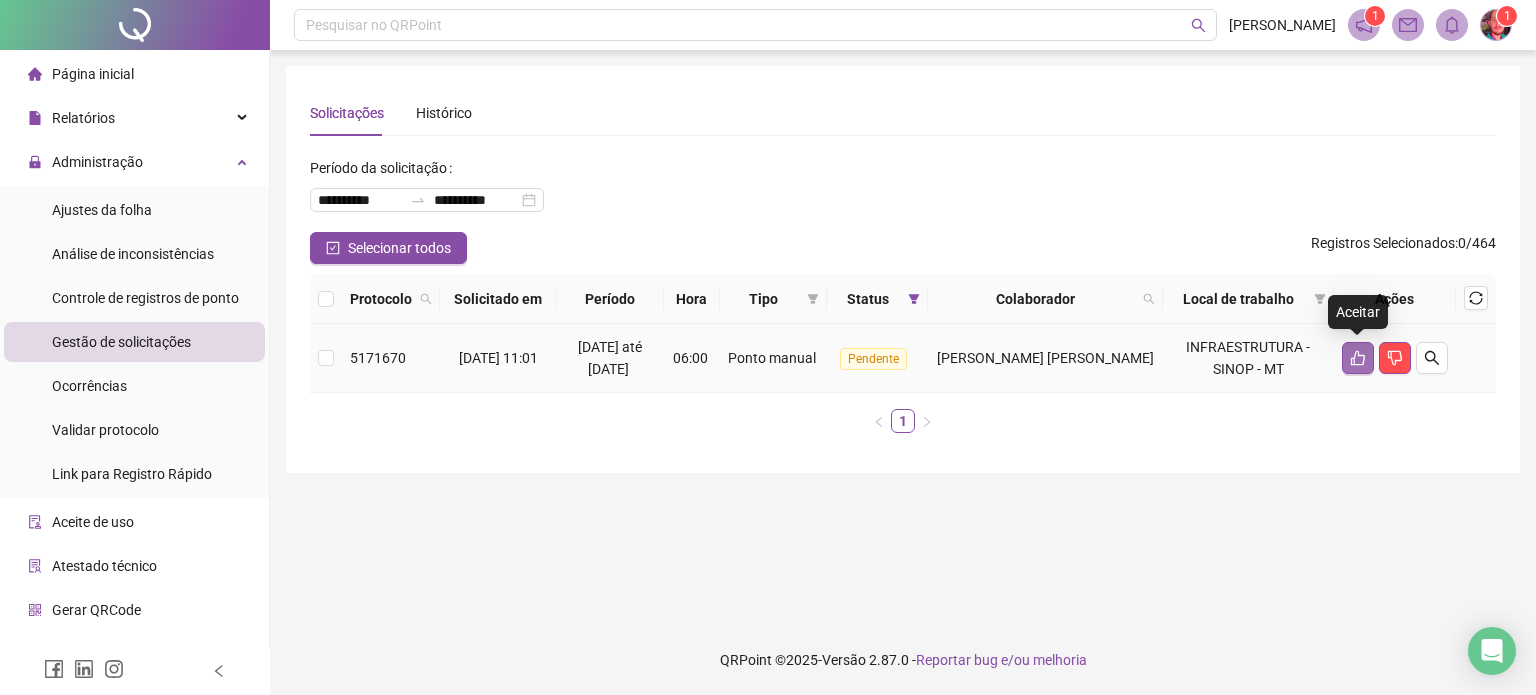 click at bounding box center (1358, 358) 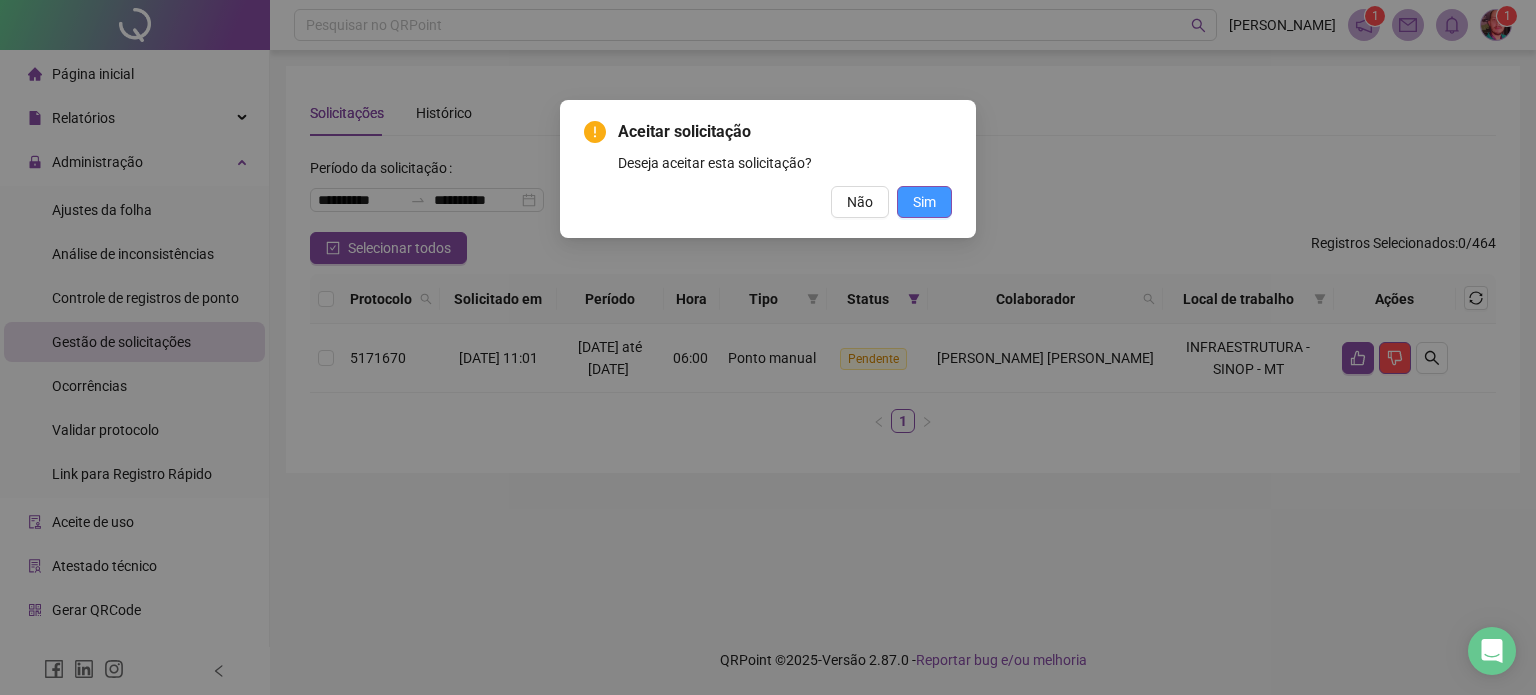 click on "Sim" at bounding box center (924, 202) 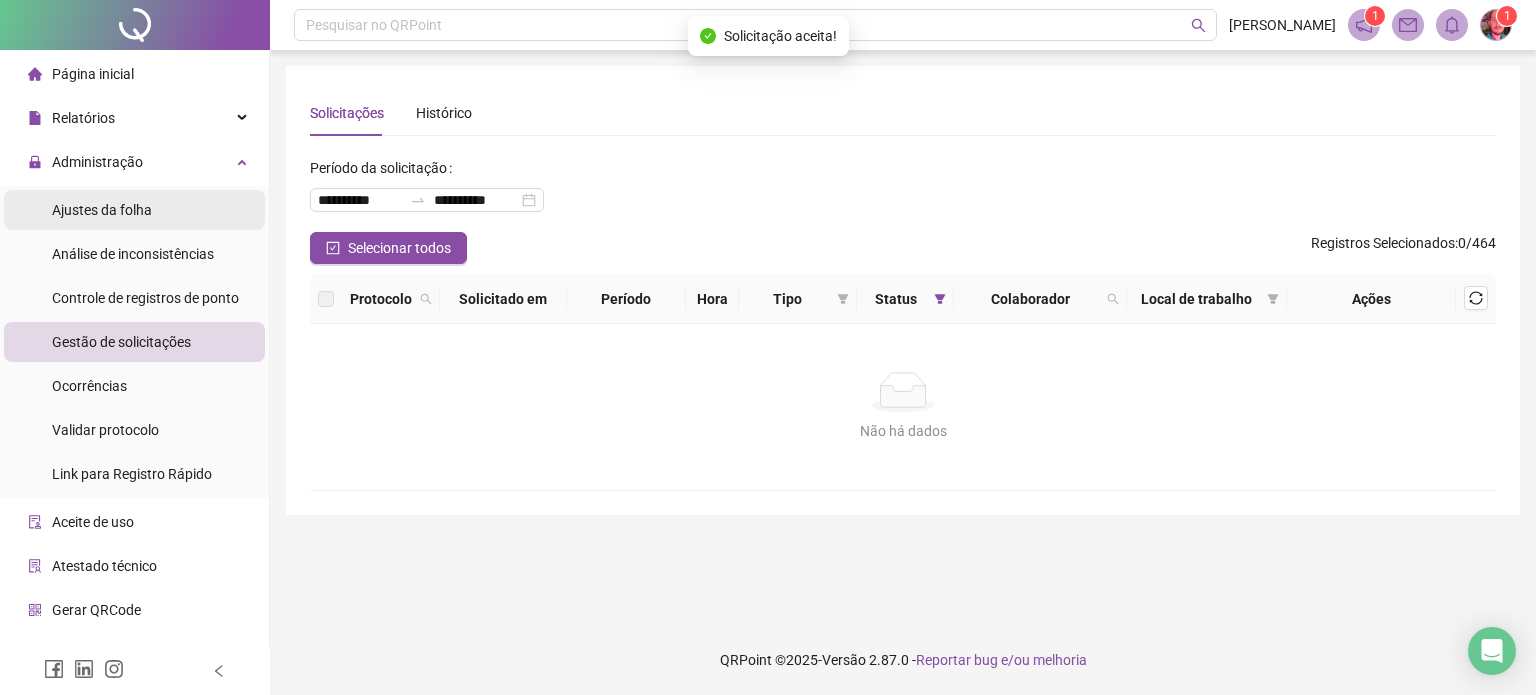 click on "Ajustes da folha" at bounding box center (134, 210) 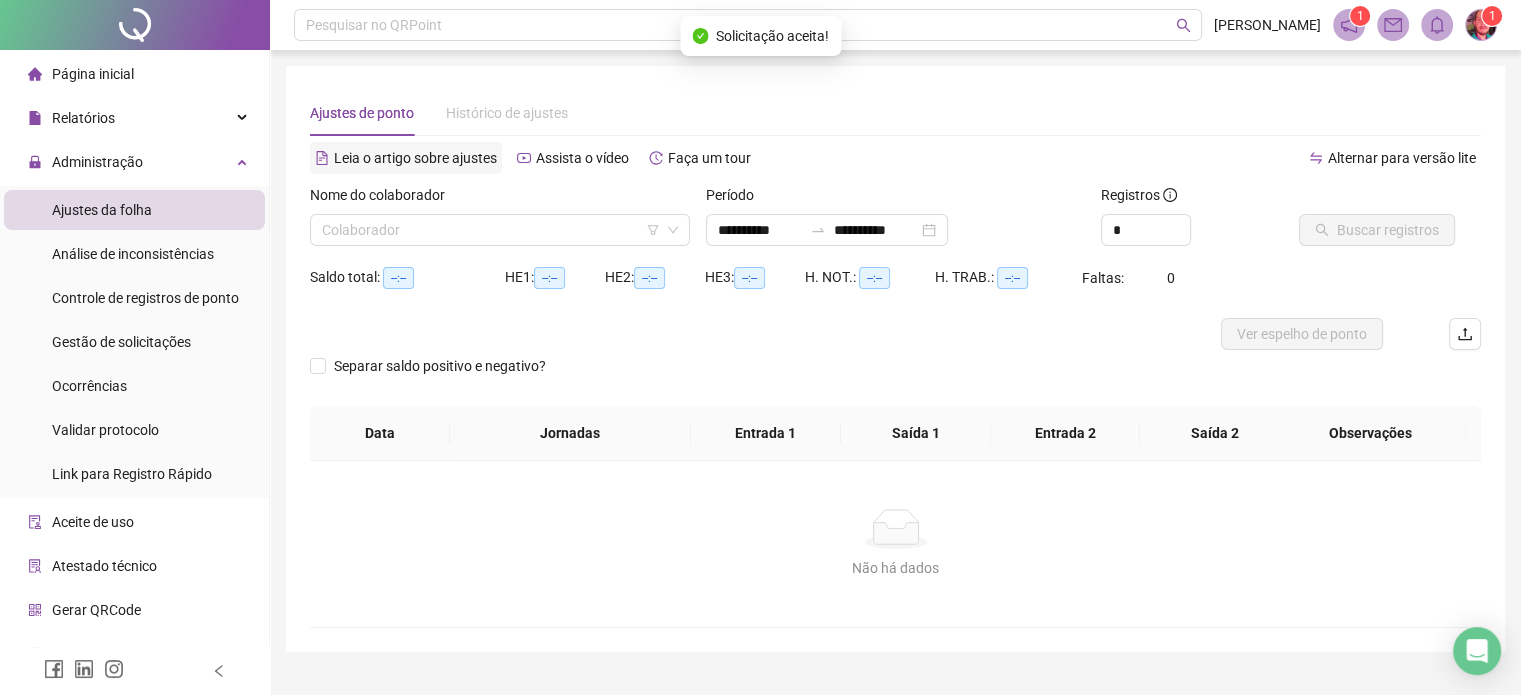 type on "**********" 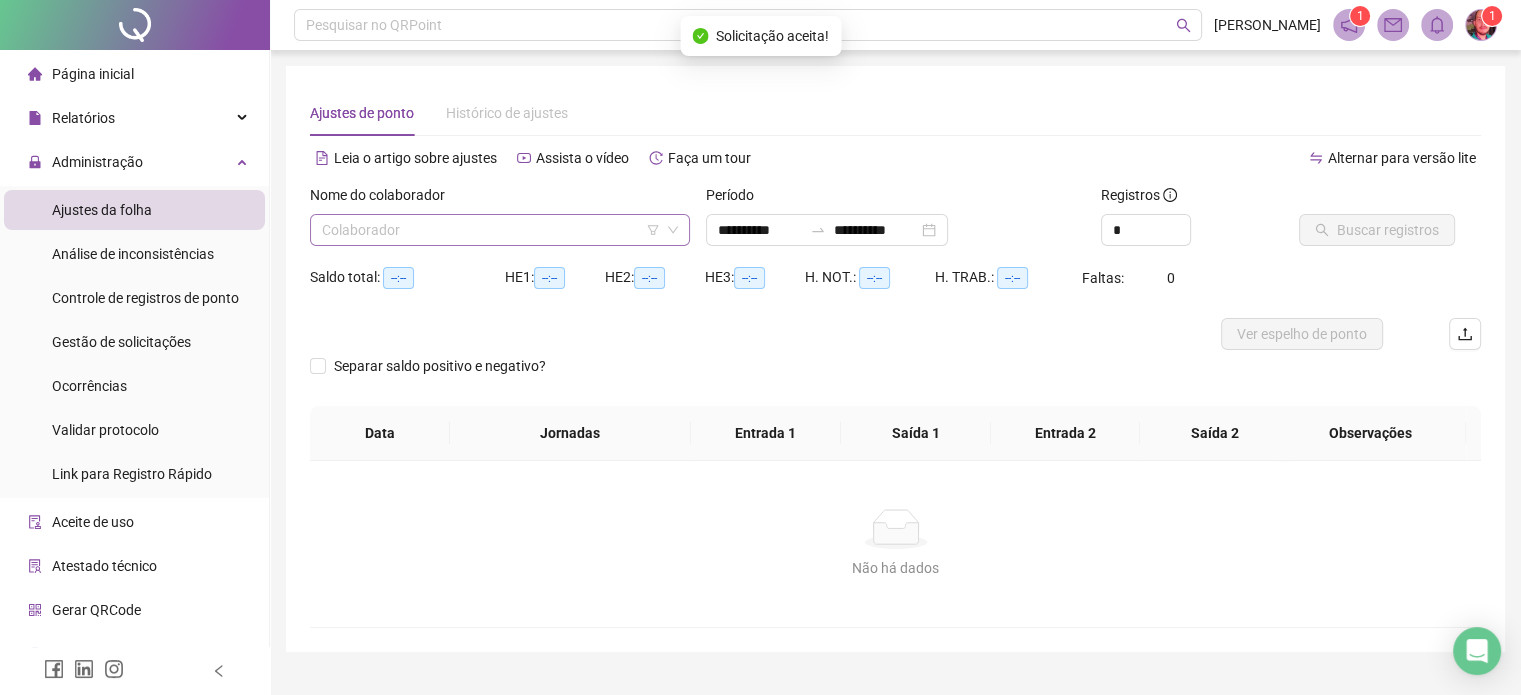 click at bounding box center (494, 230) 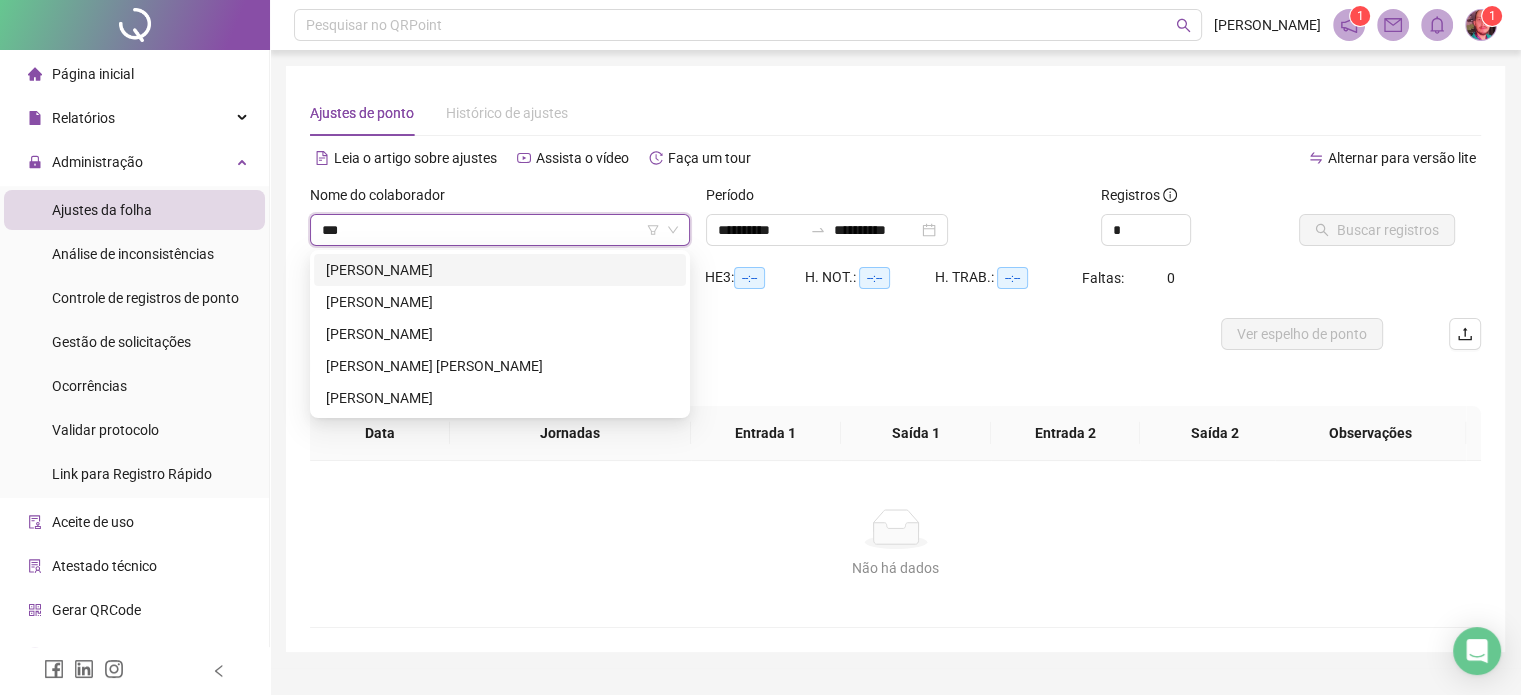 type on "****" 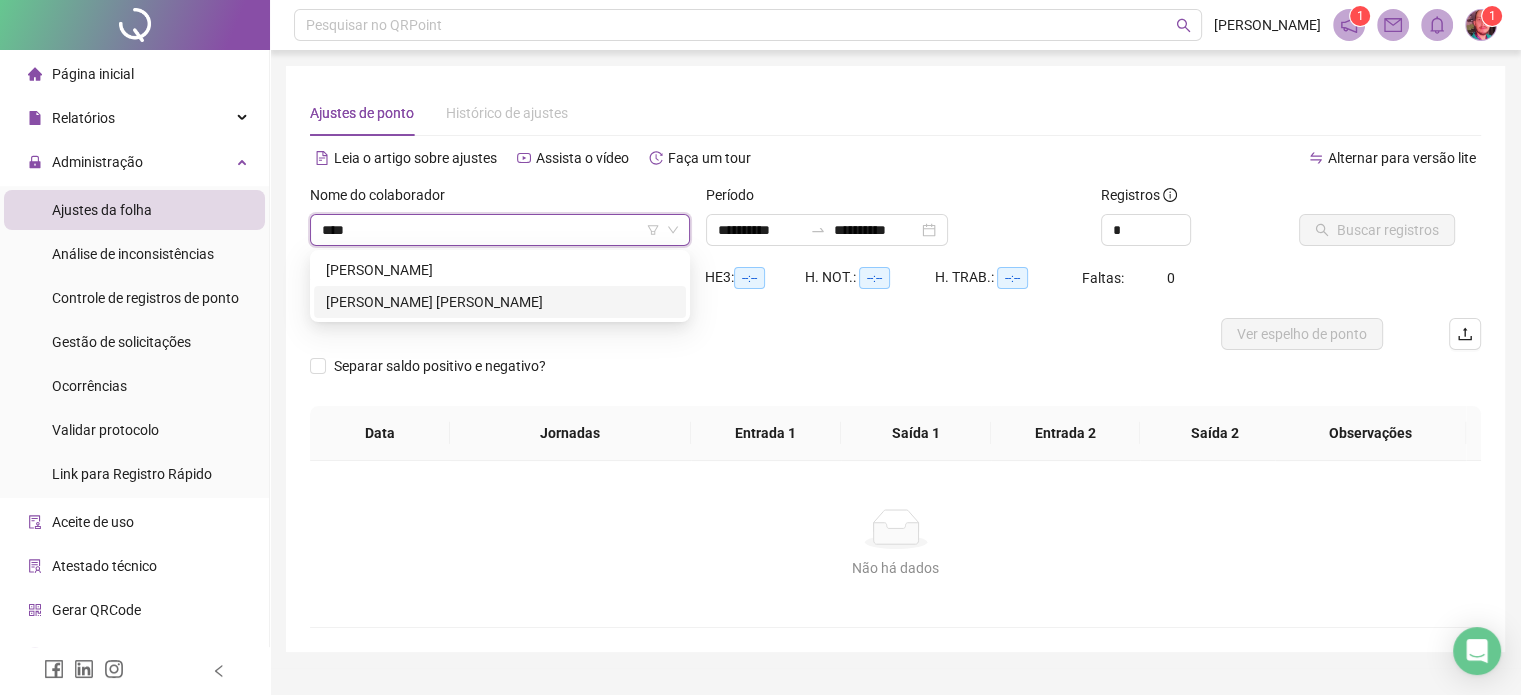 click on "[PERSON_NAME] [PERSON_NAME]" at bounding box center [500, 302] 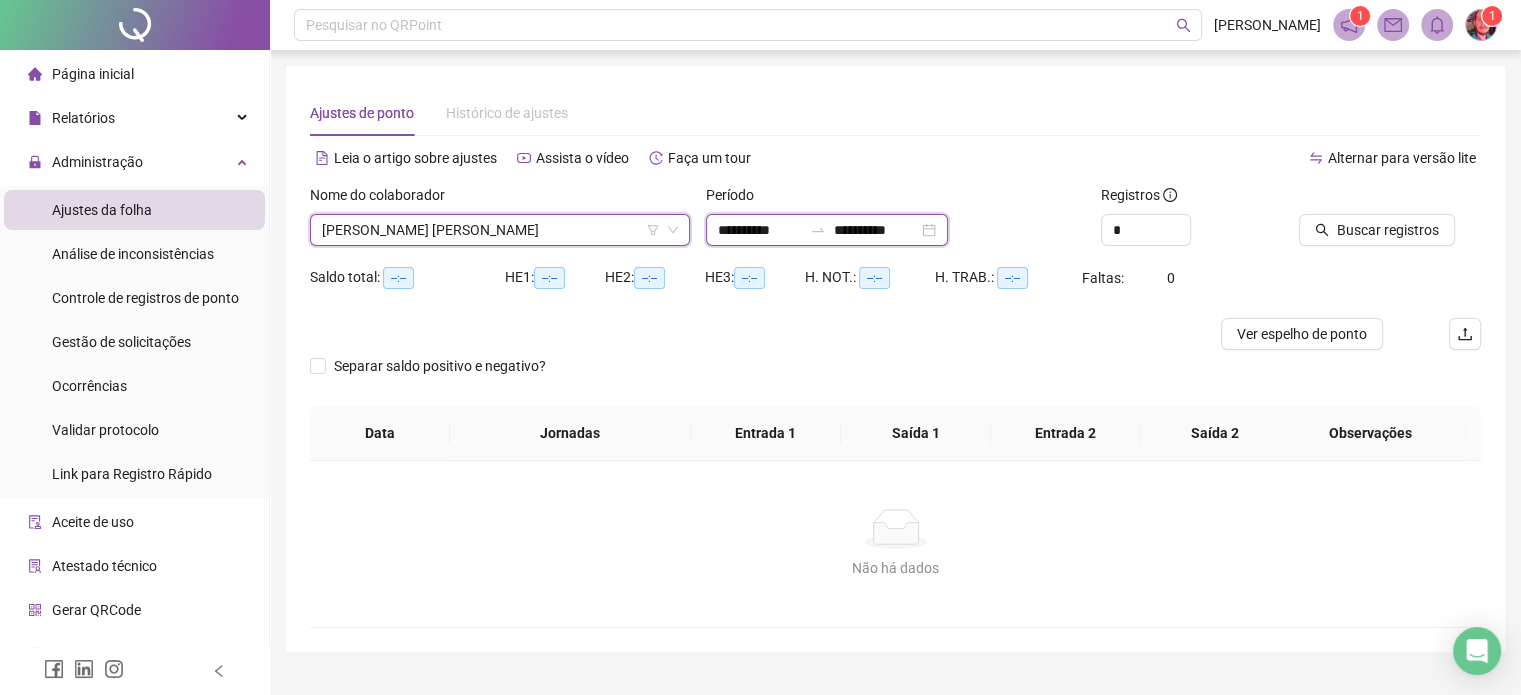 click on "**********" at bounding box center (760, 230) 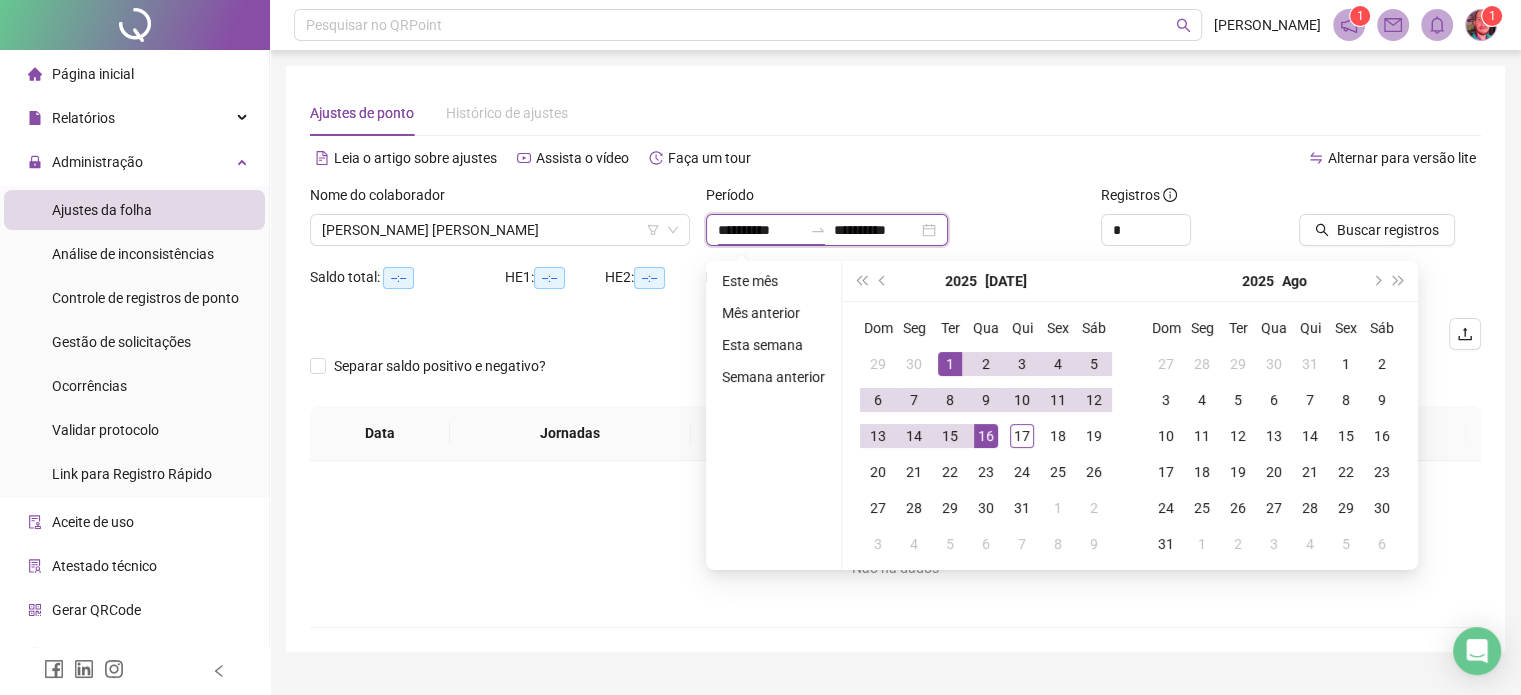 type on "**********" 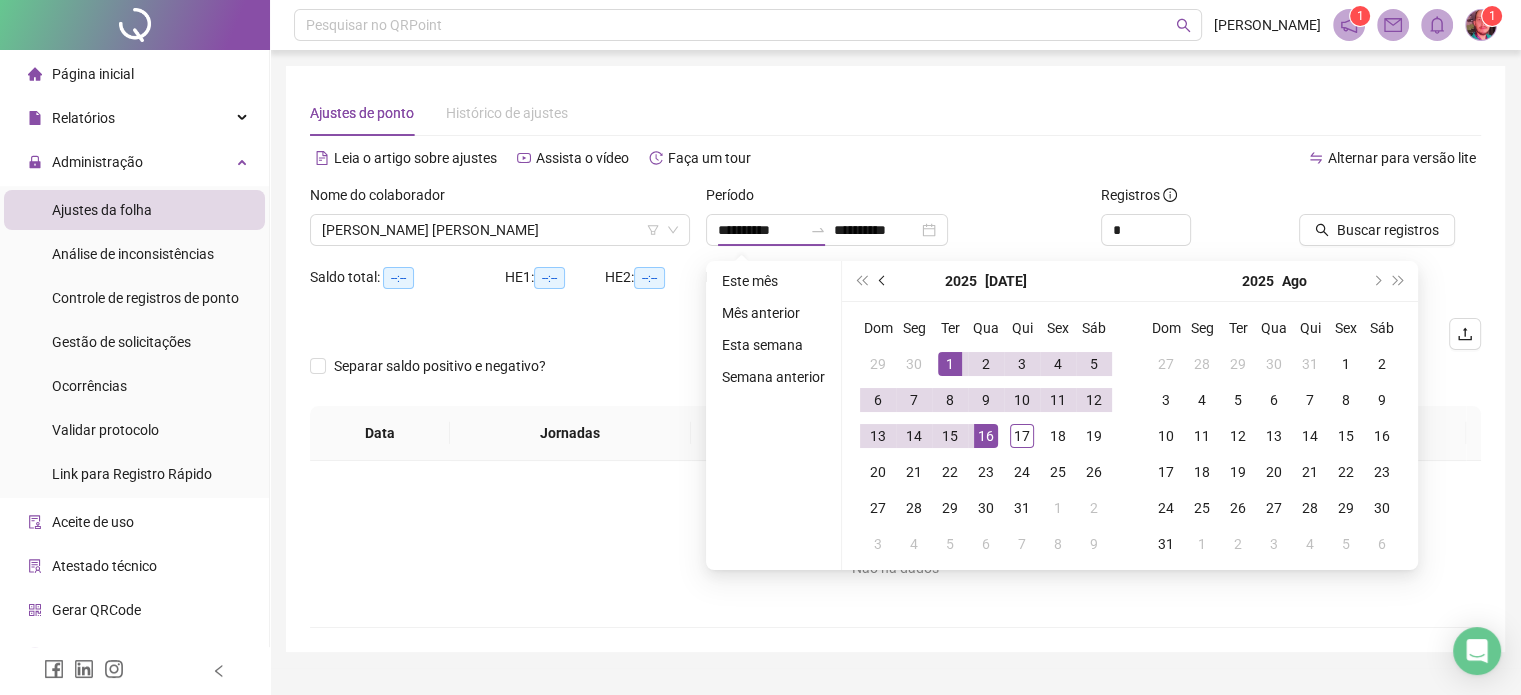 click at bounding box center (883, 281) 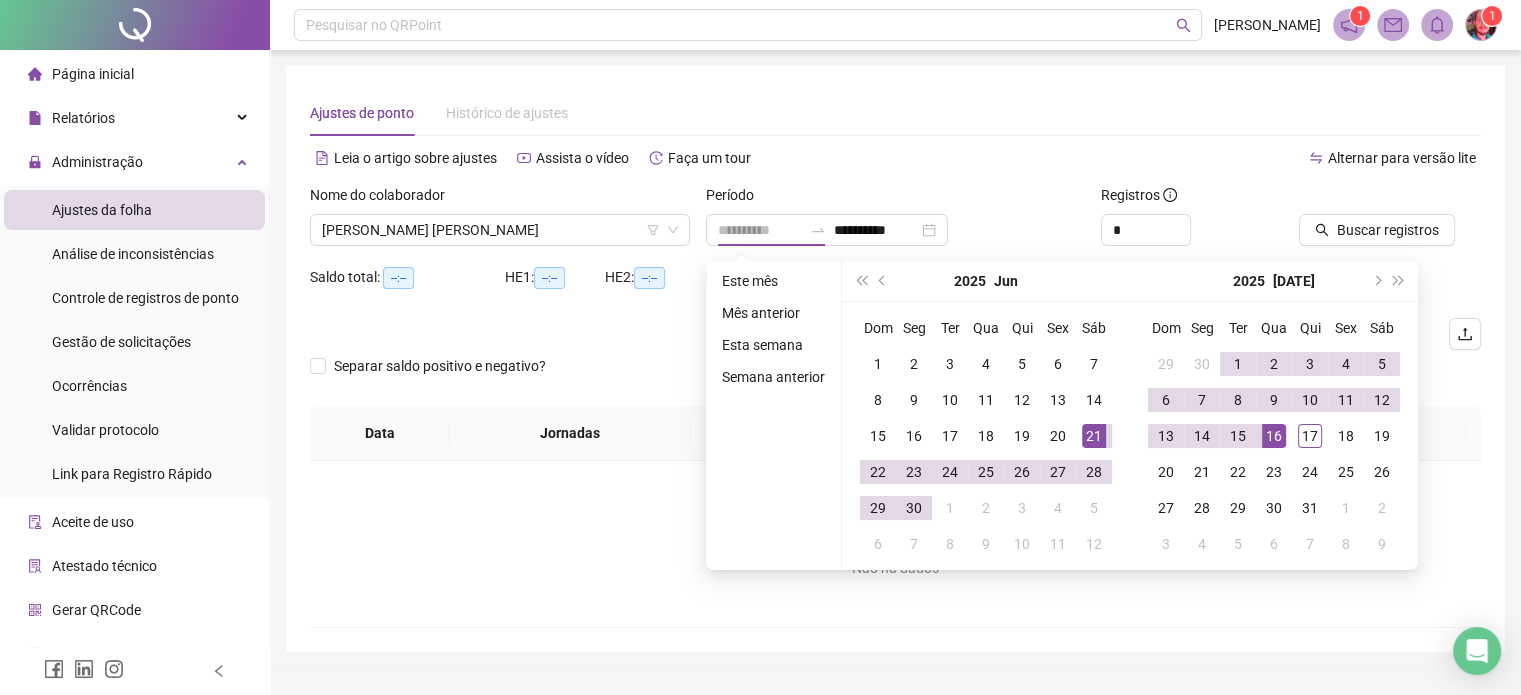 type on "**********" 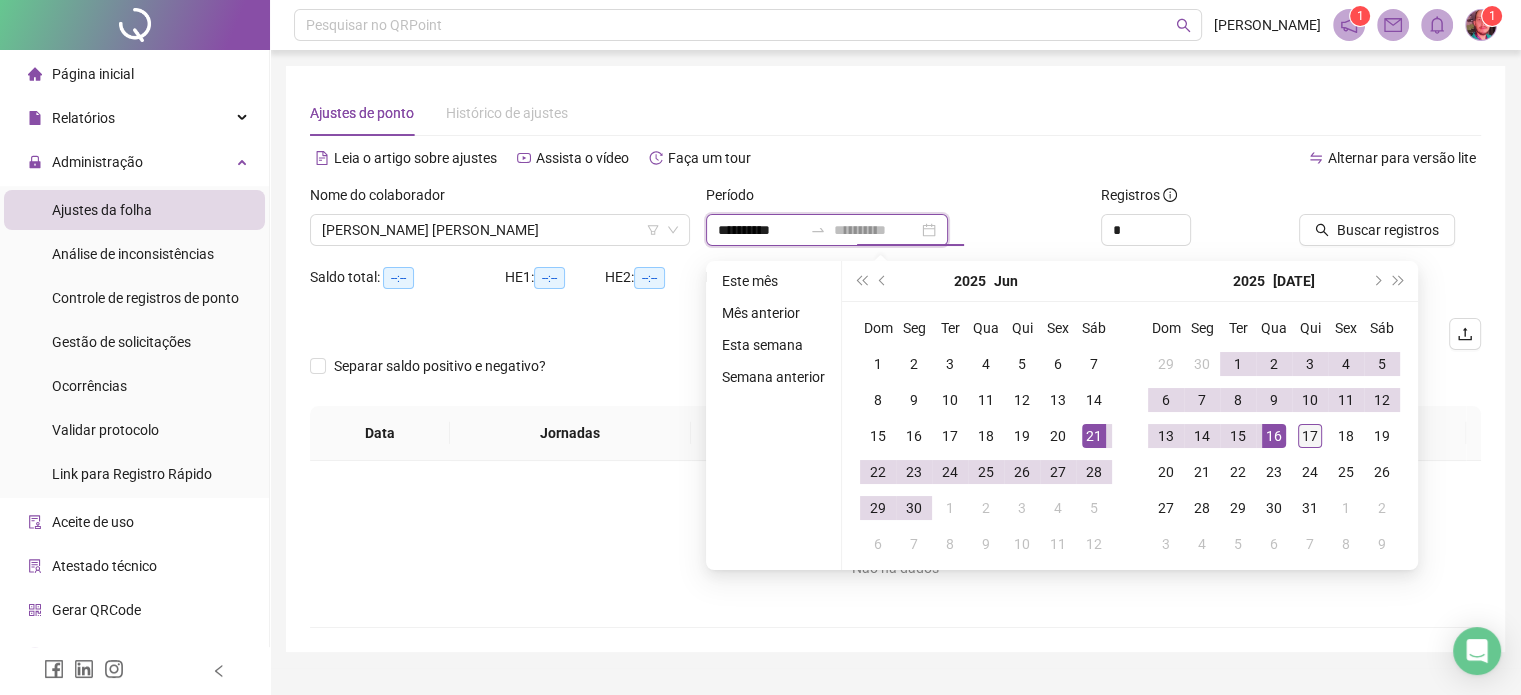 type on "**********" 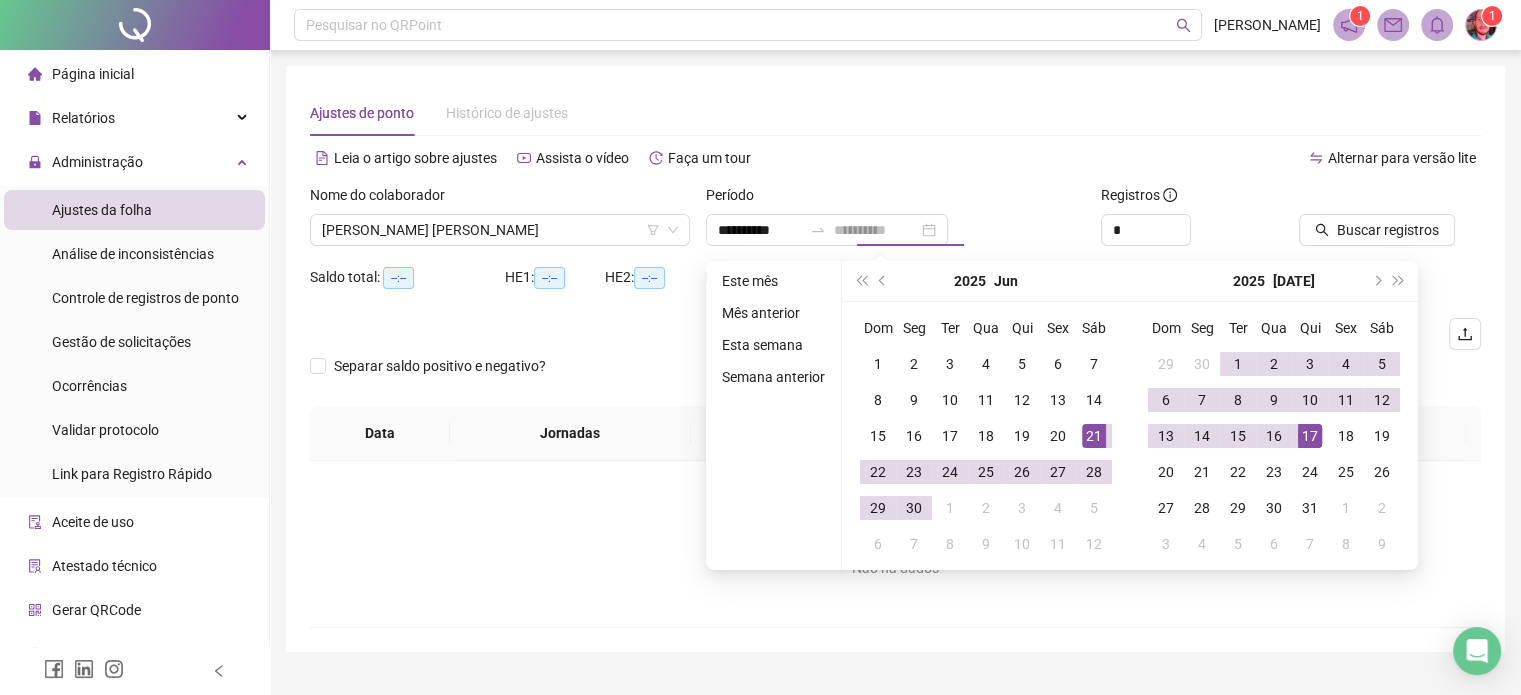click on "17" at bounding box center (1310, 436) 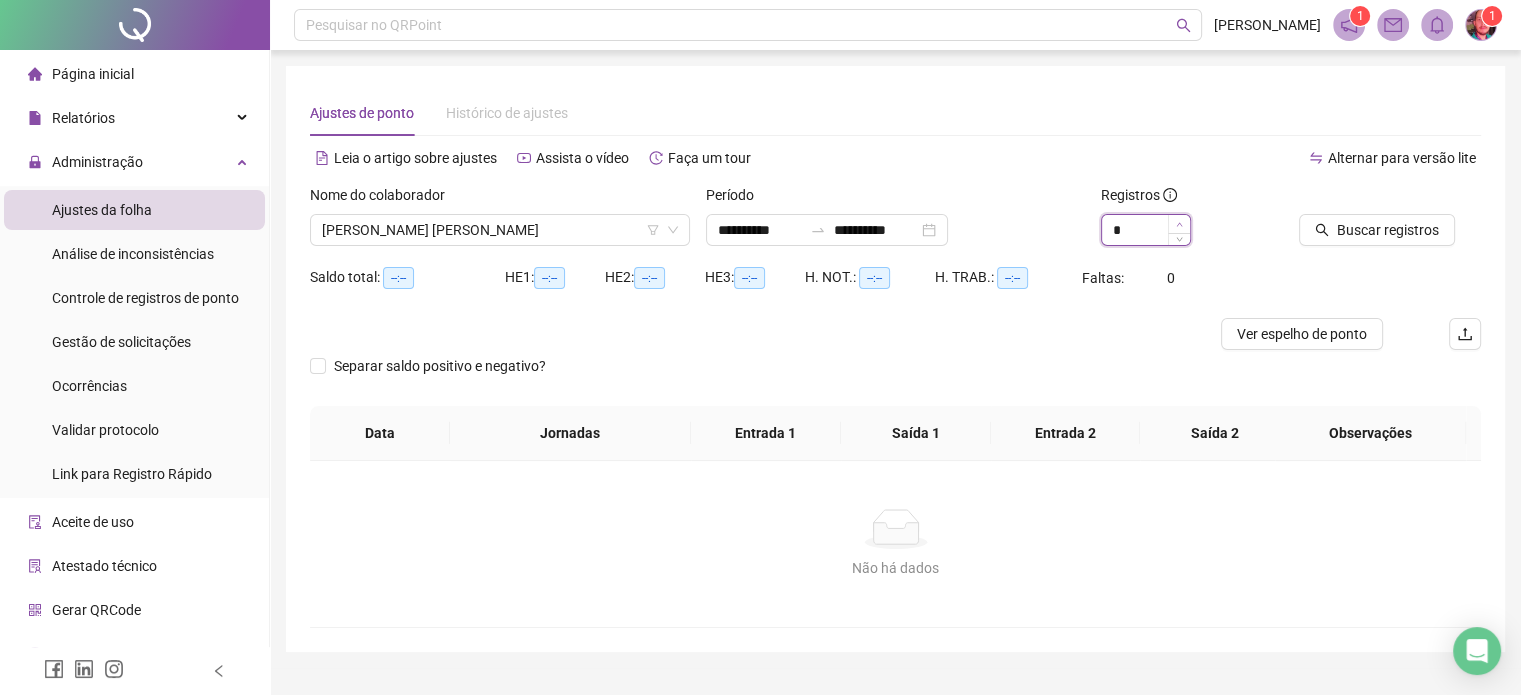 click 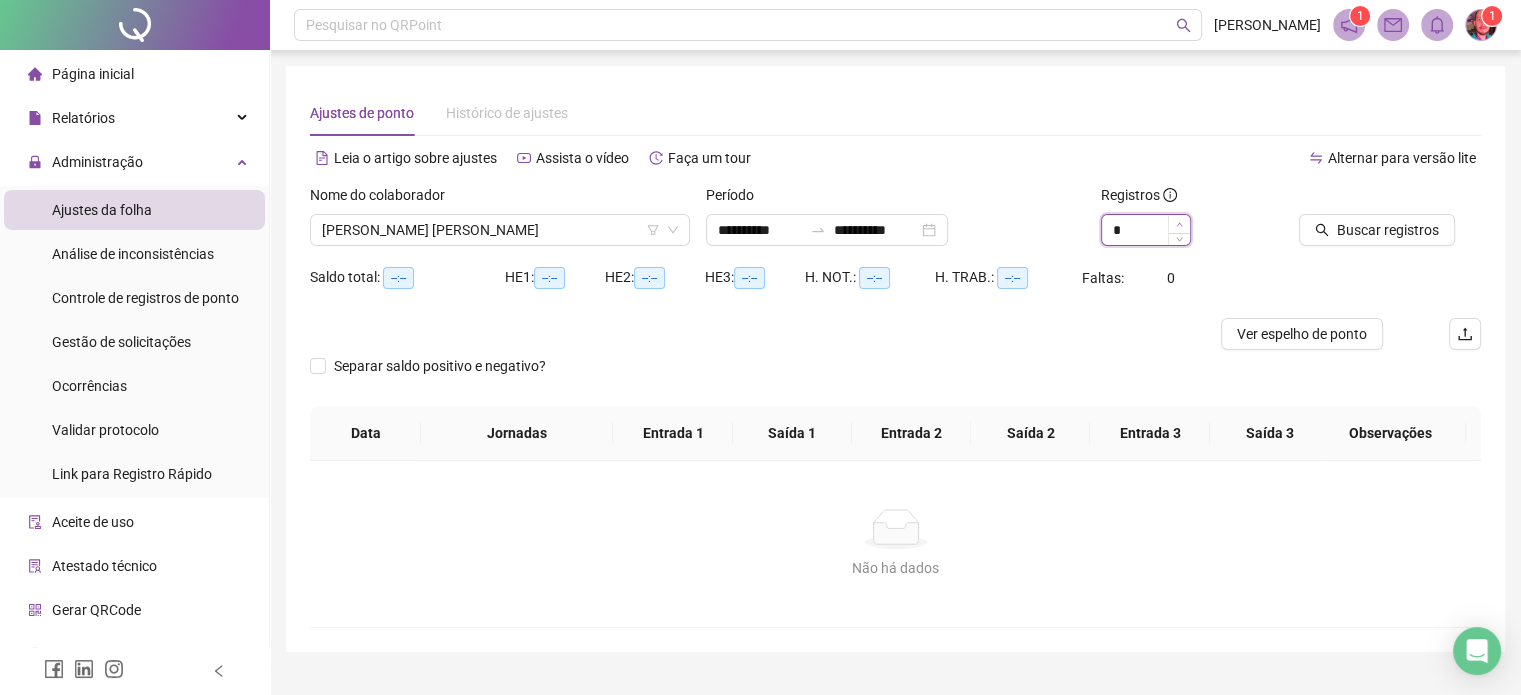 type on "*" 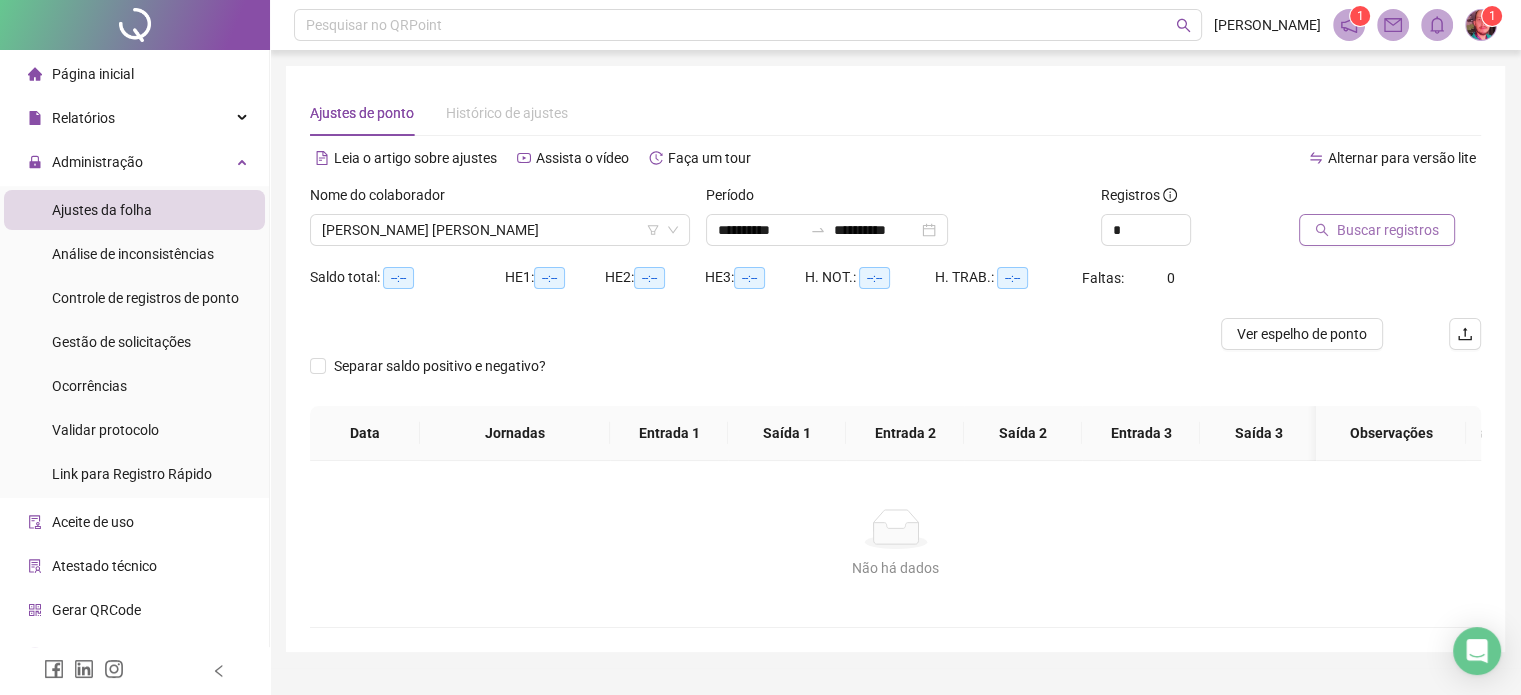 click on "Buscar registros" at bounding box center (1388, 230) 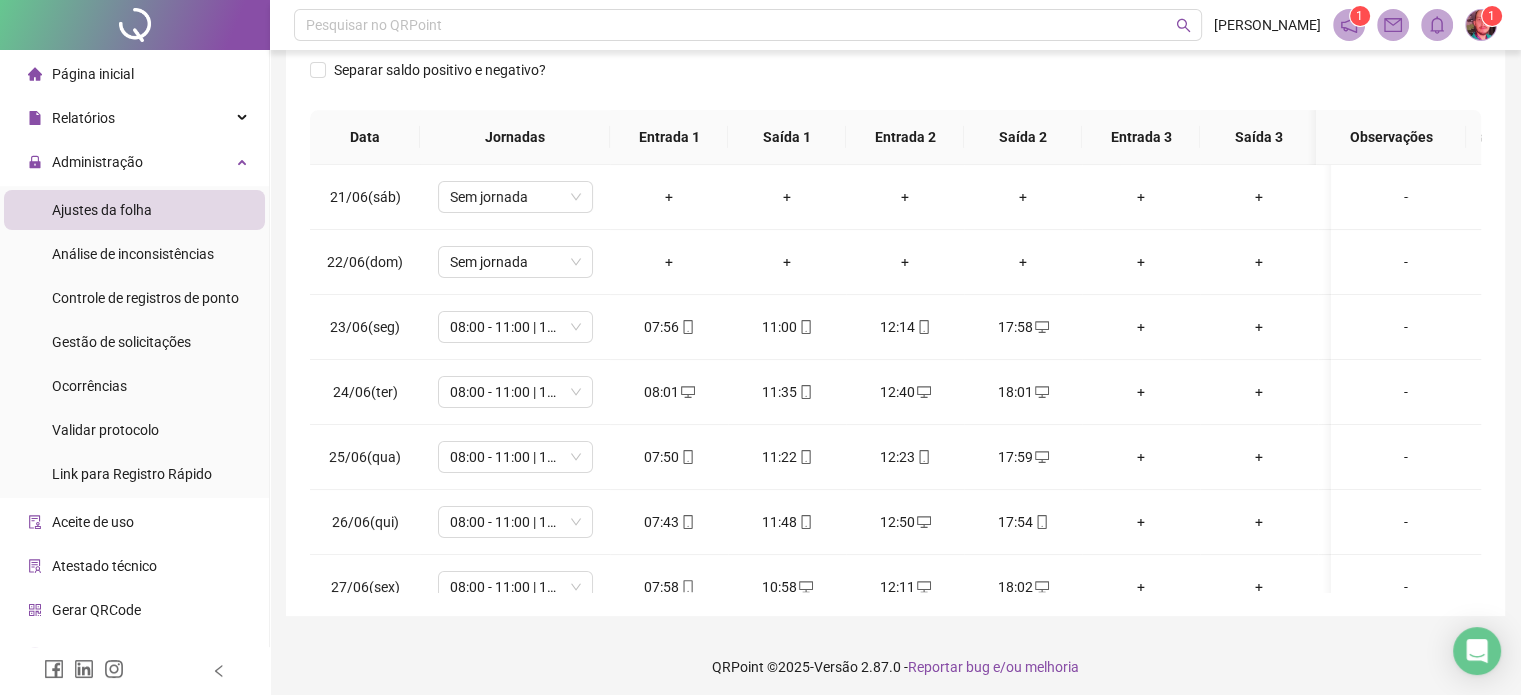 scroll, scrollTop: 382, scrollLeft: 0, axis: vertical 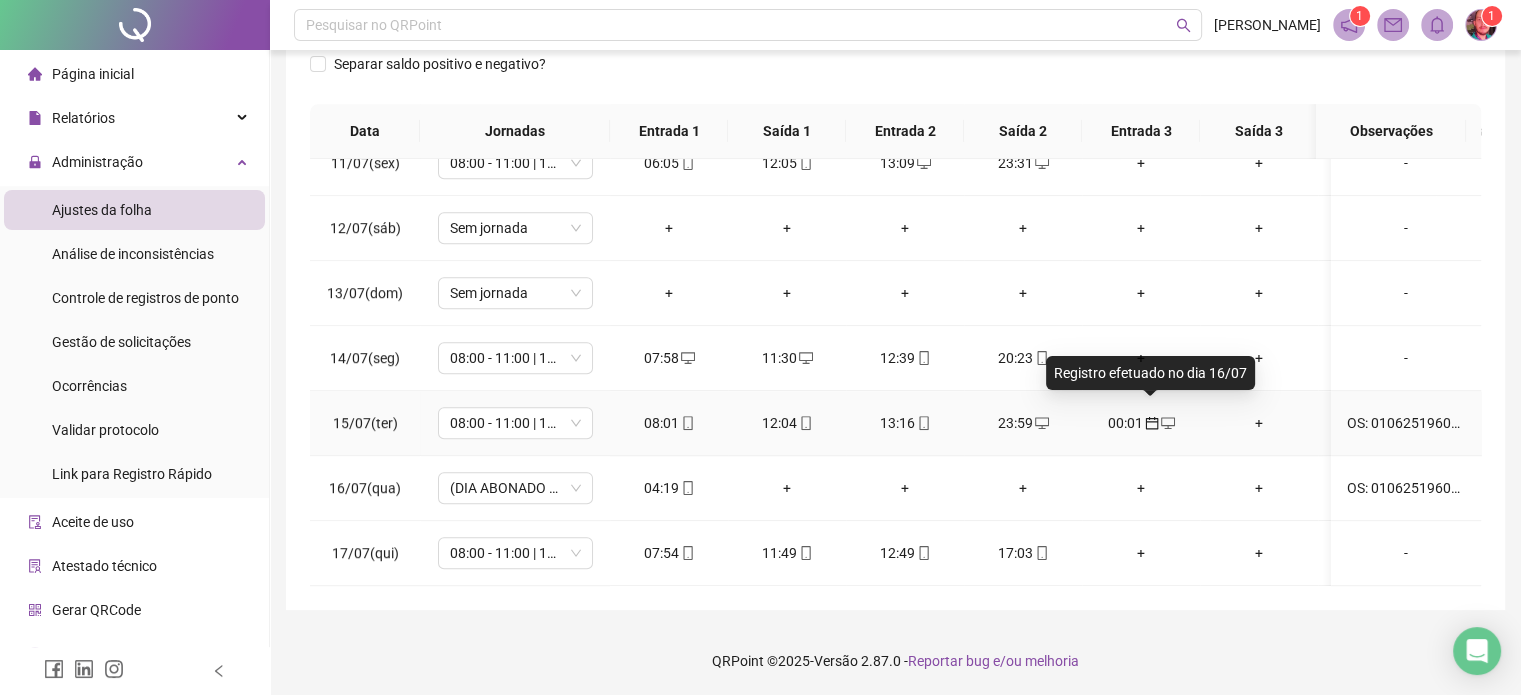 click 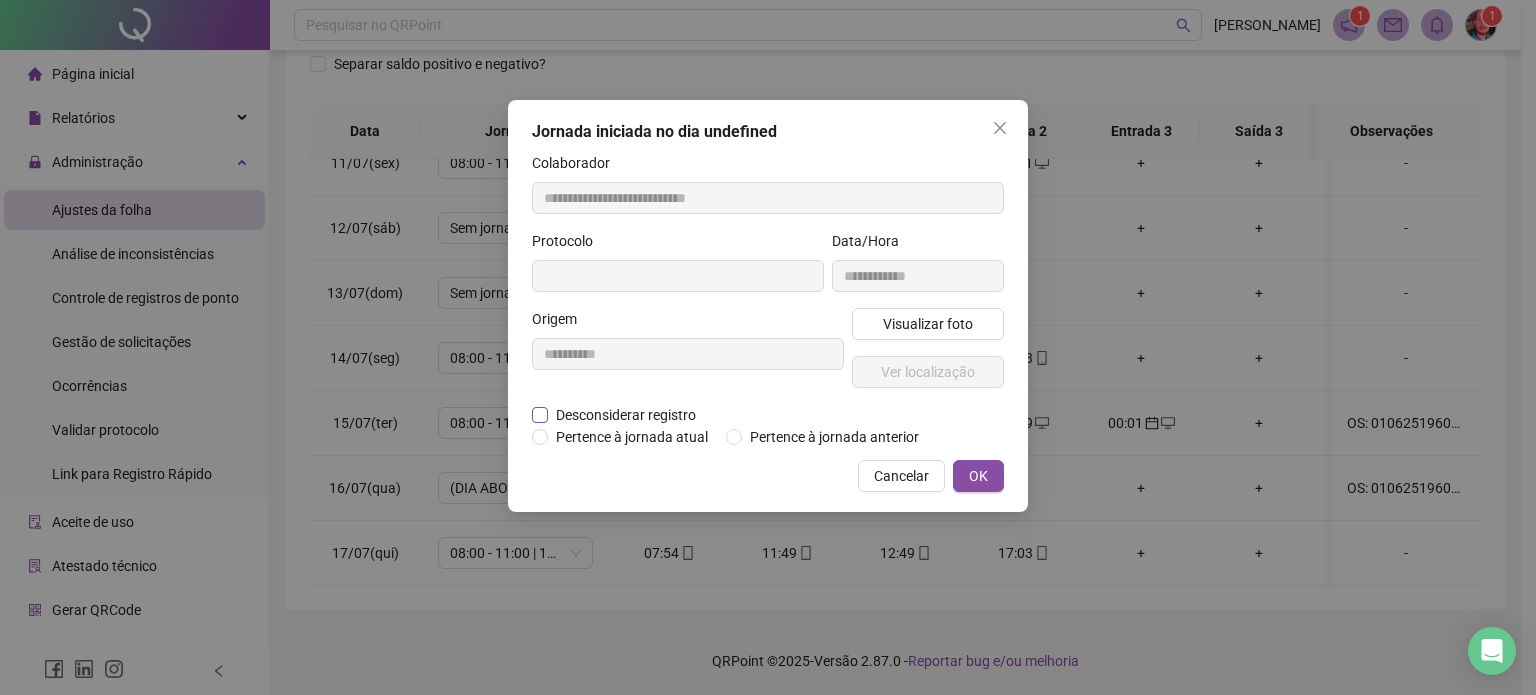 click on "Desconsiderar registro" at bounding box center (626, 415) 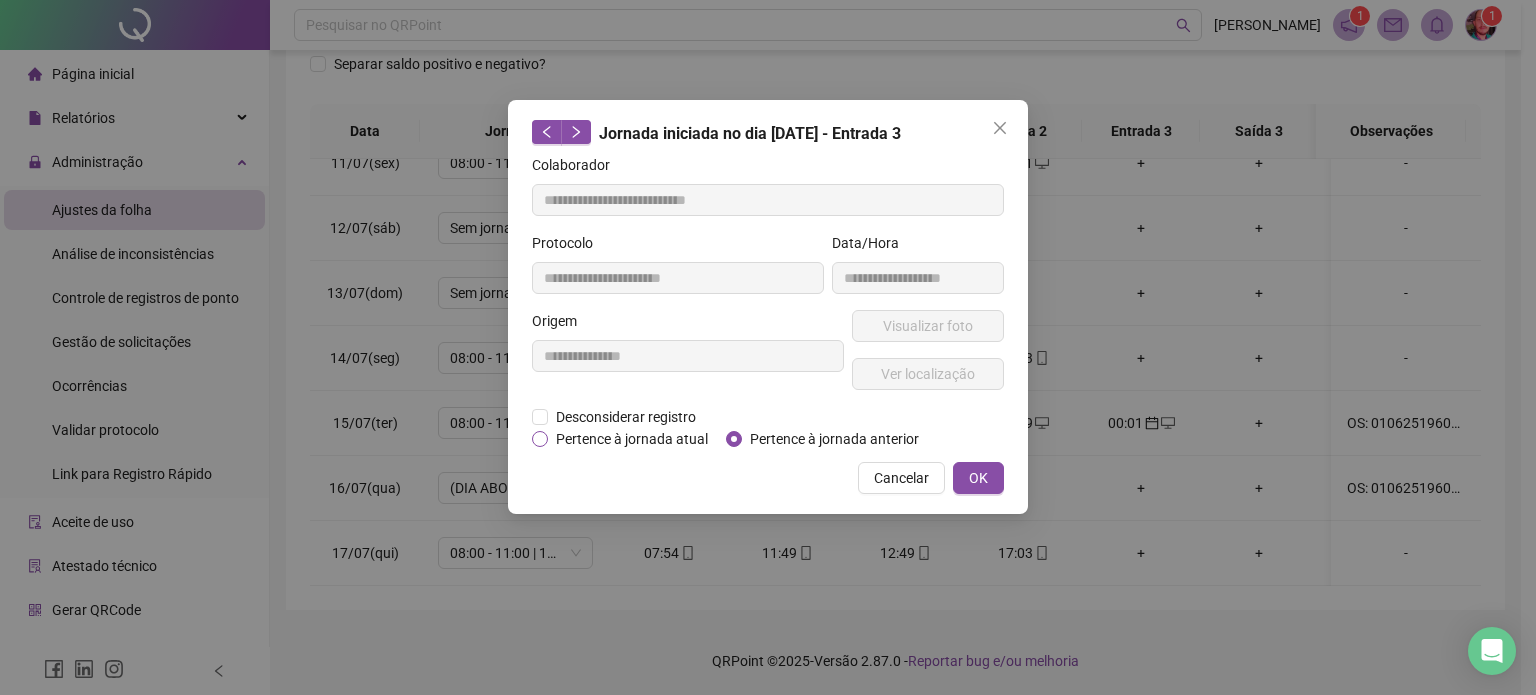 click on "Pertence à jornada atual" at bounding box center [632, 439] 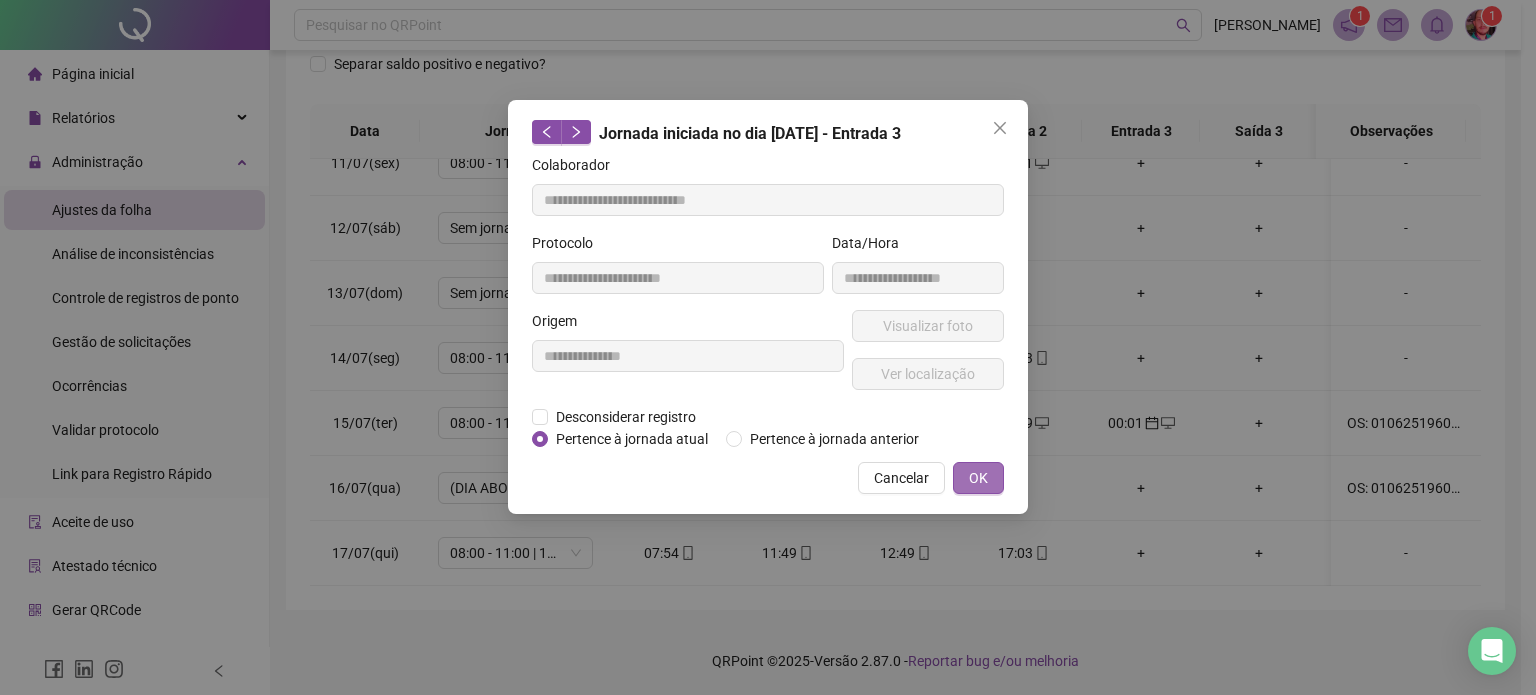 click on "OK" at bounding box center (978, 478) 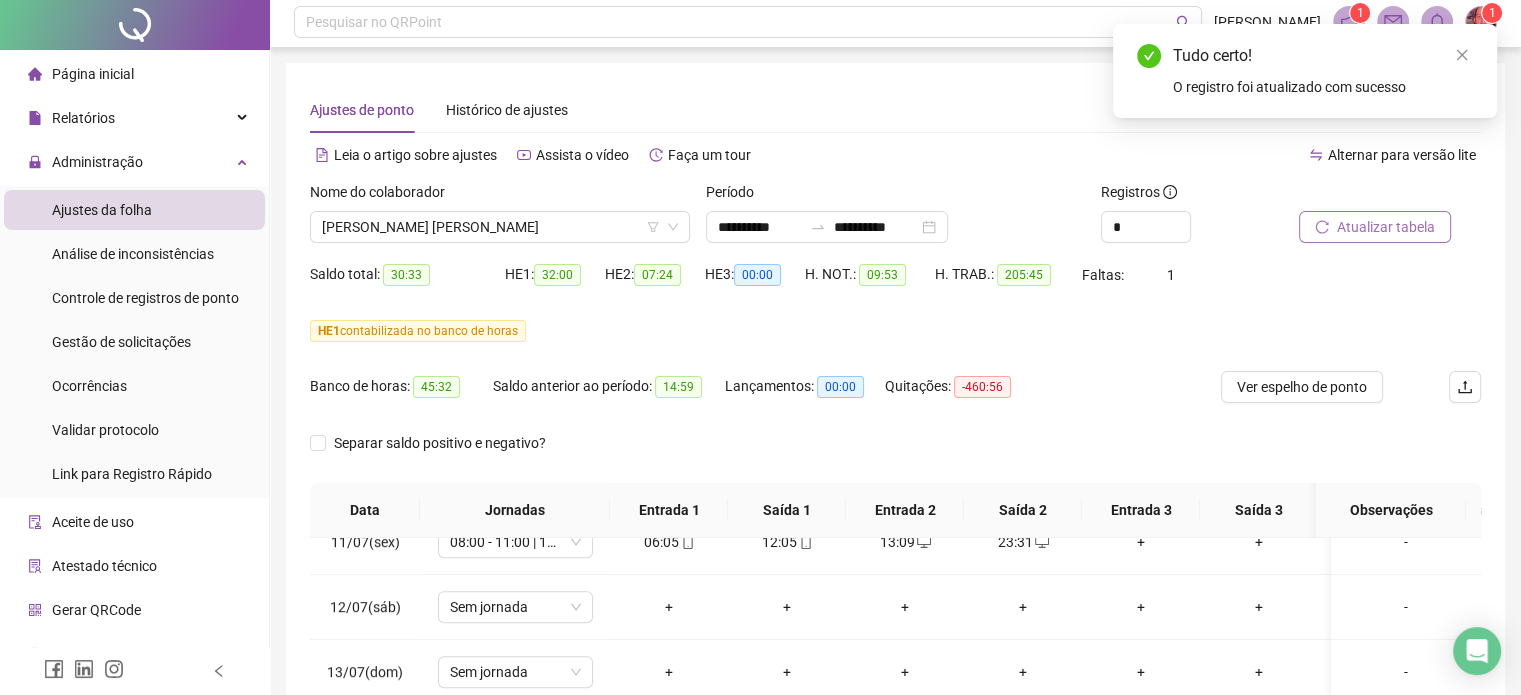 scroll, scrollTop: 0, scrollLeft: 0, axis: both 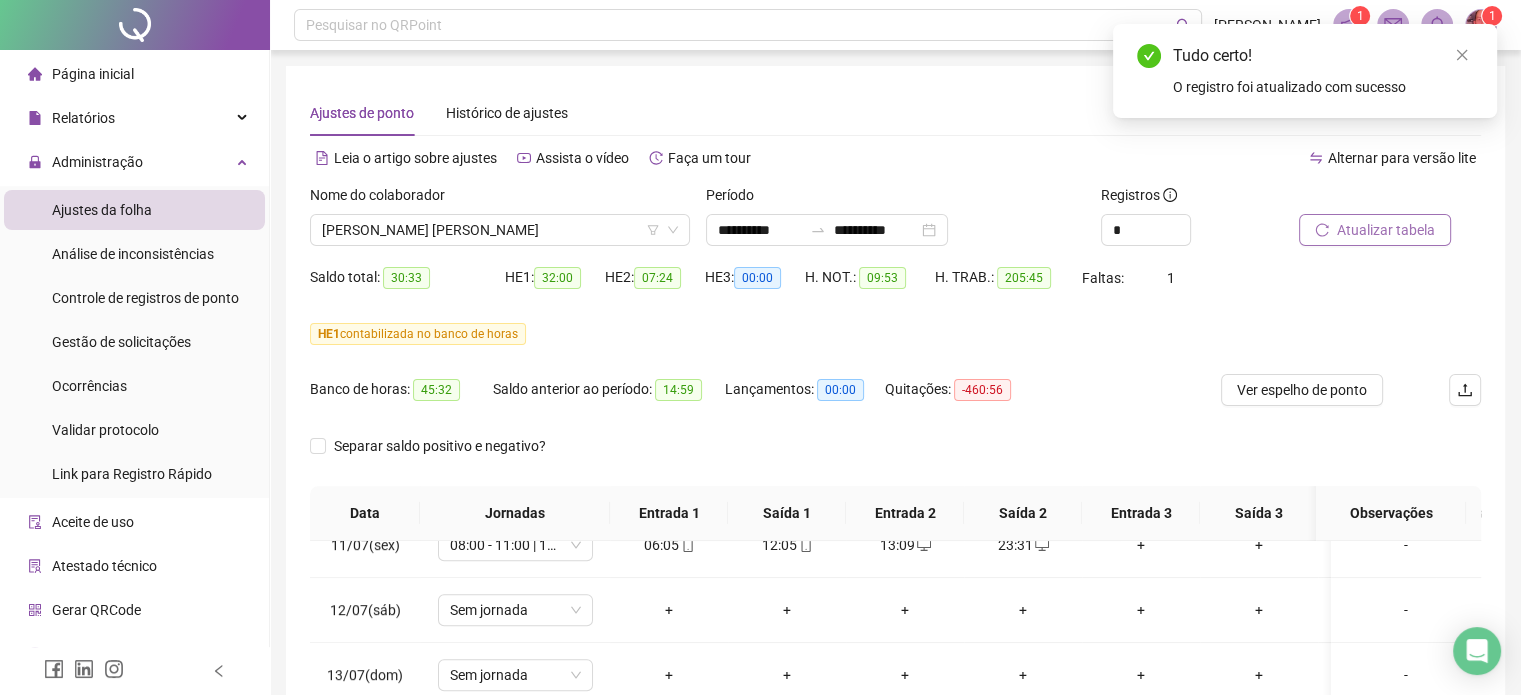 click on "Atualizar tabela" at bounding box center (1375, 230) 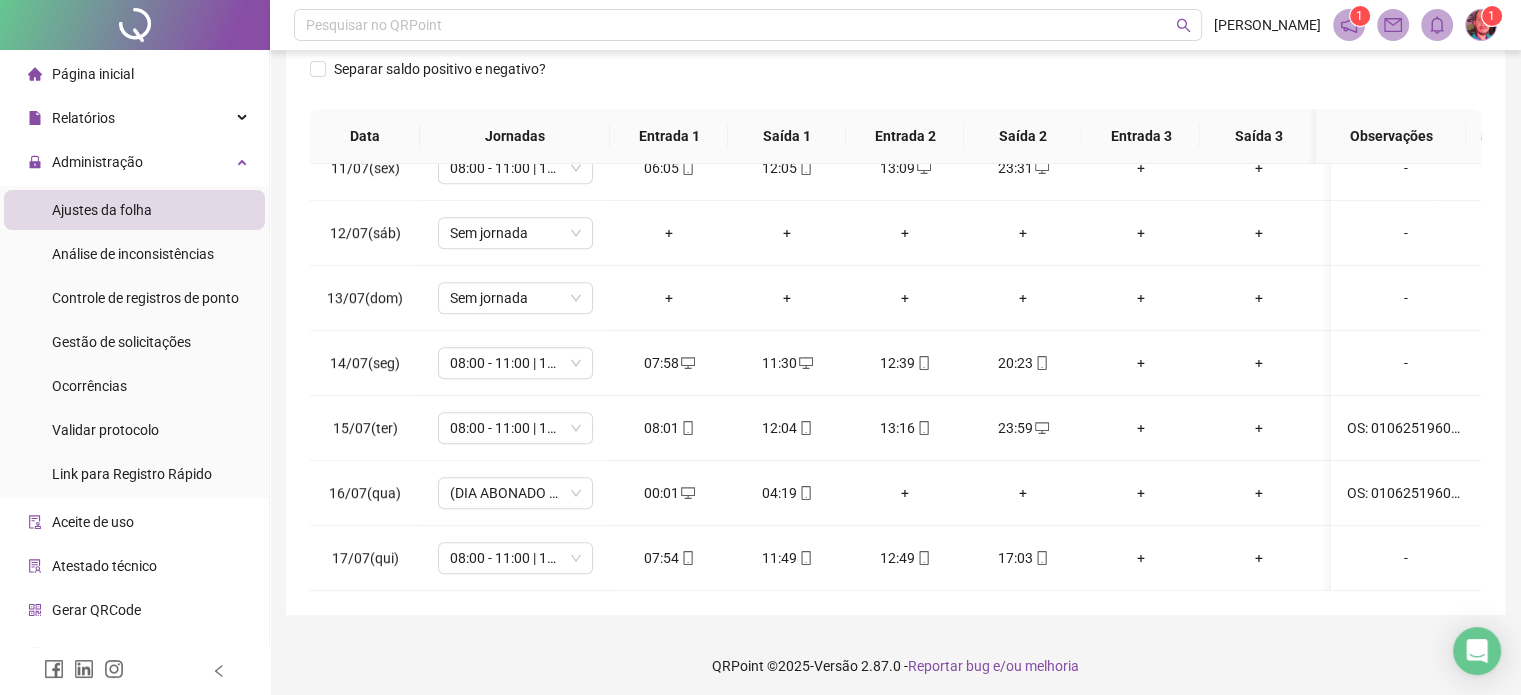 scroll, scrollTop: 382, scrollLeft: 0, axis: vertical 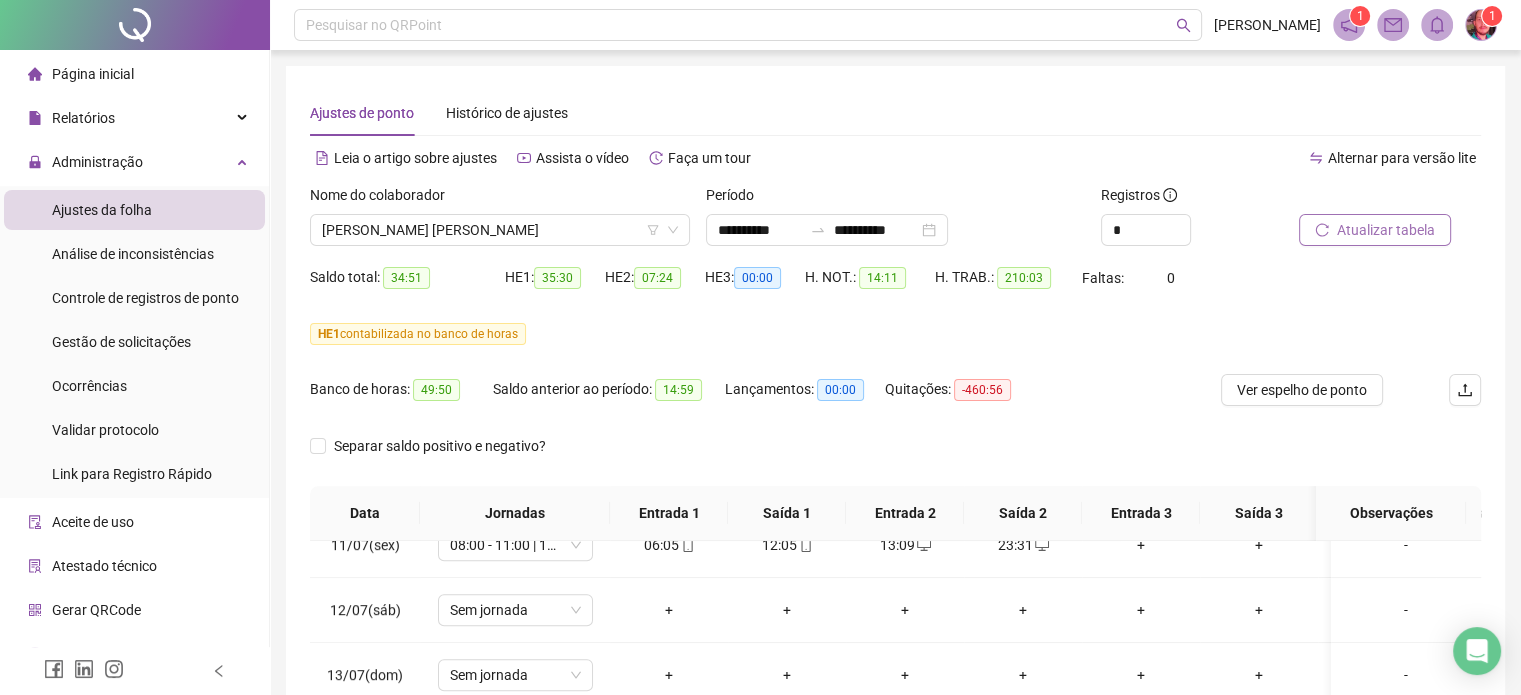 click on "Atualizar tabela" at bounding box center (1386, 230) 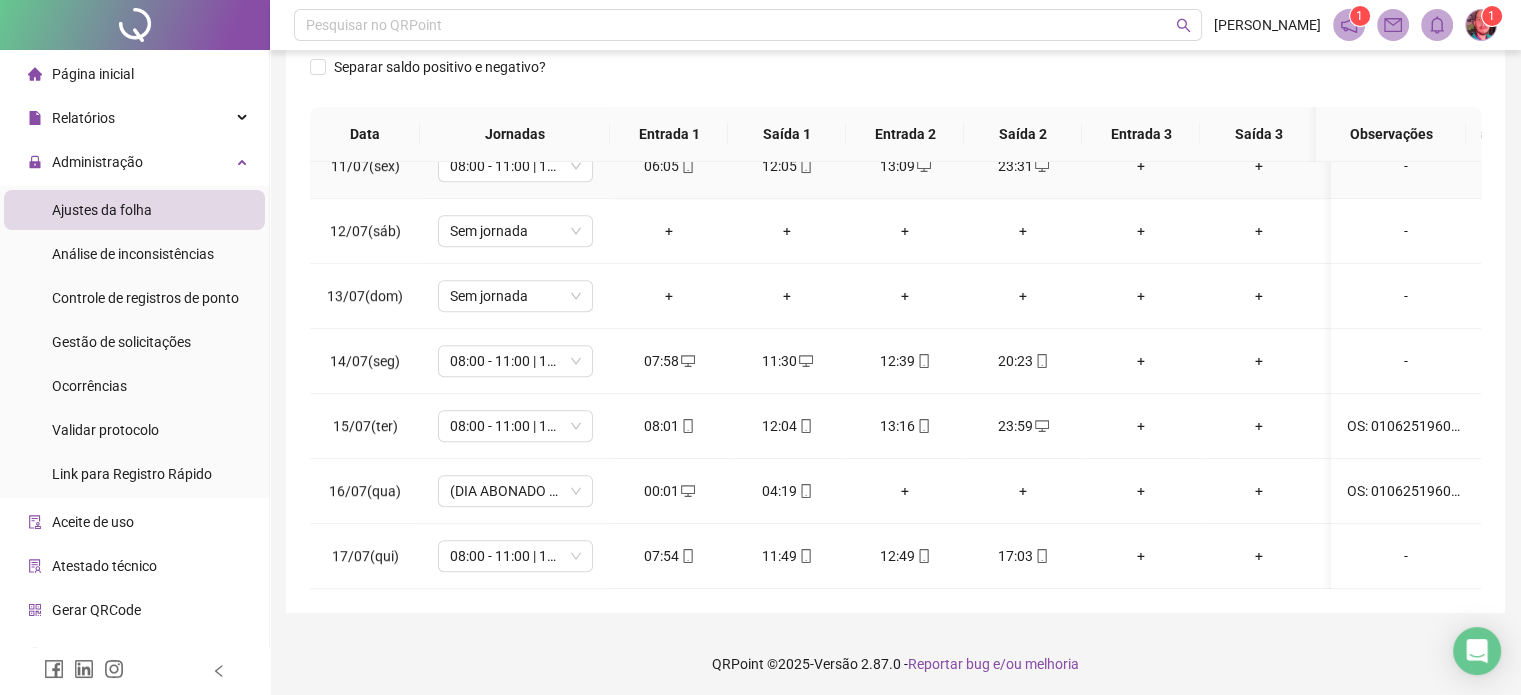 scroll, scrollTop: 382, scrollLeft: 0, axis: vertical 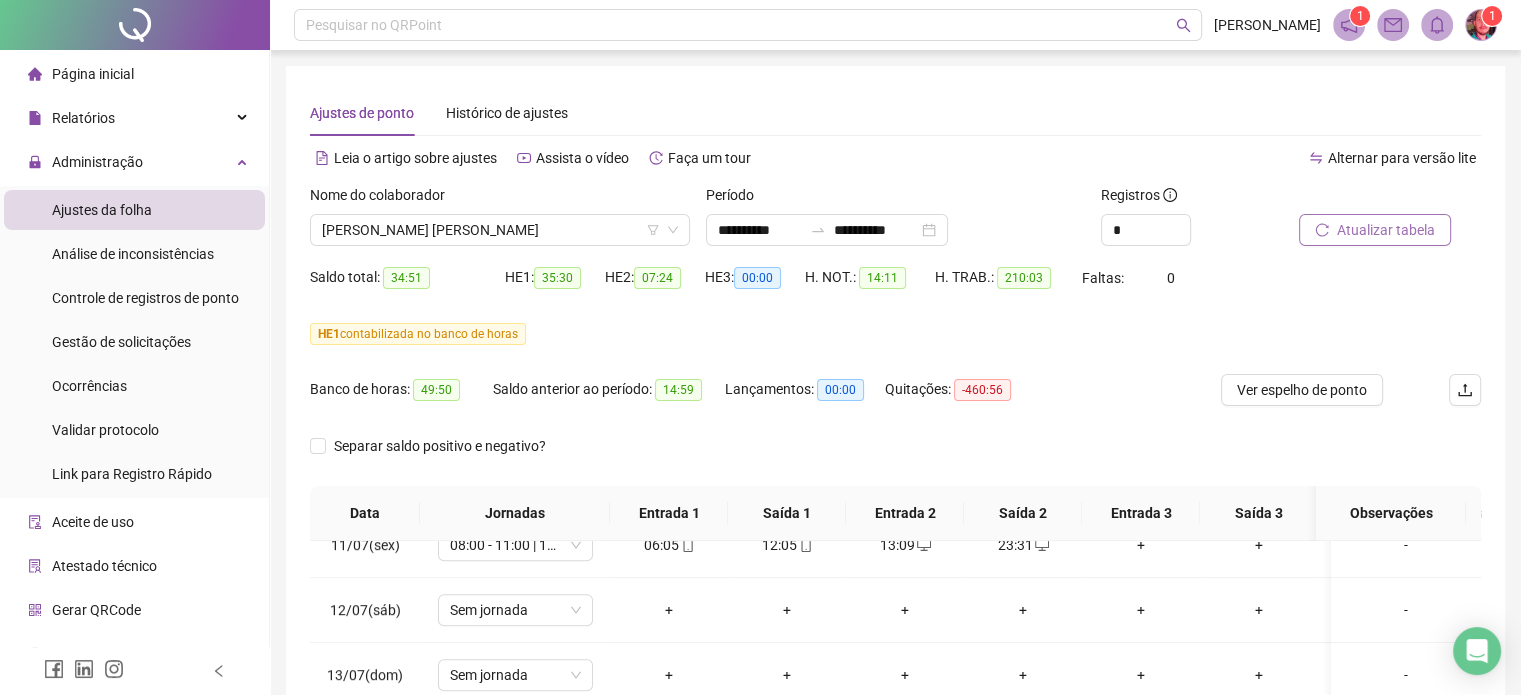 click on "Atualizar tabela" at bounding box center [1386, 230] 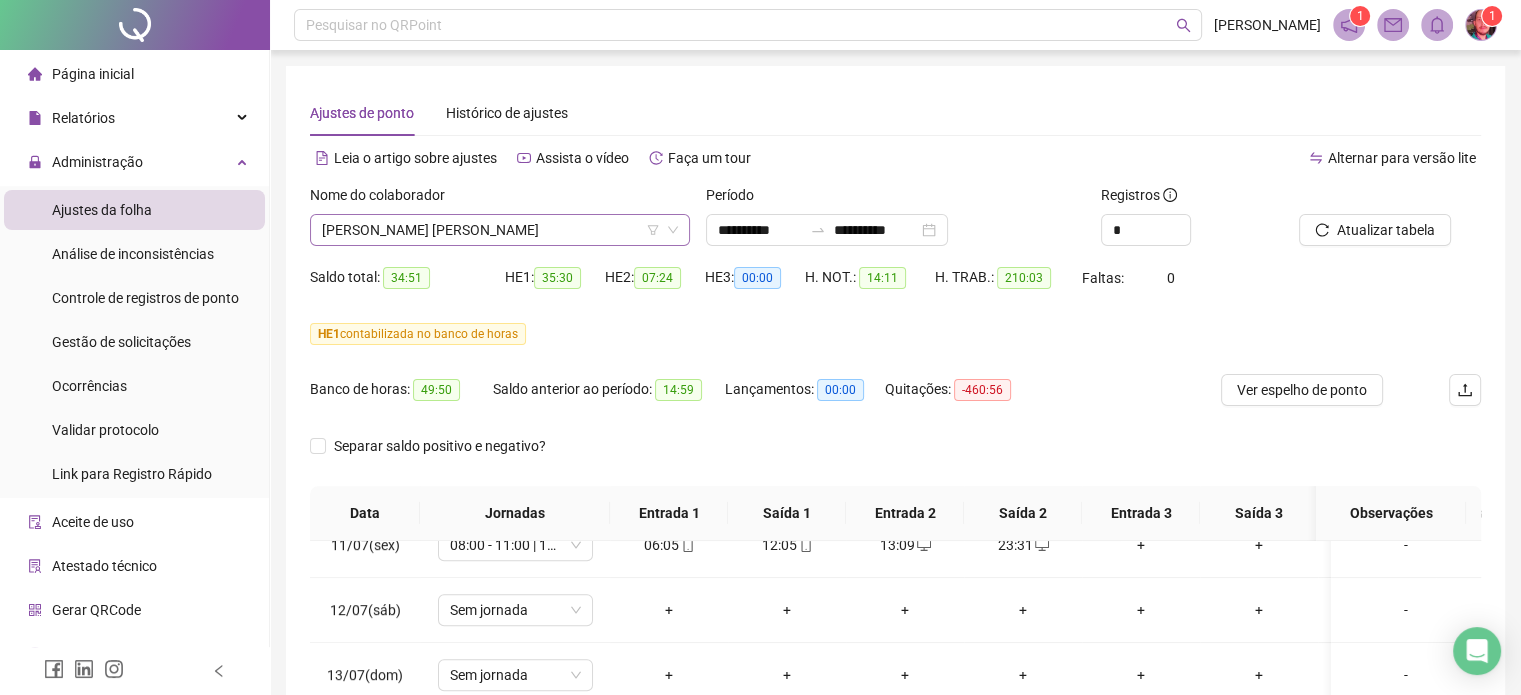 click on "[PERSON_NAME] [PERSON_NAME]" at bounding box center [500, 230] 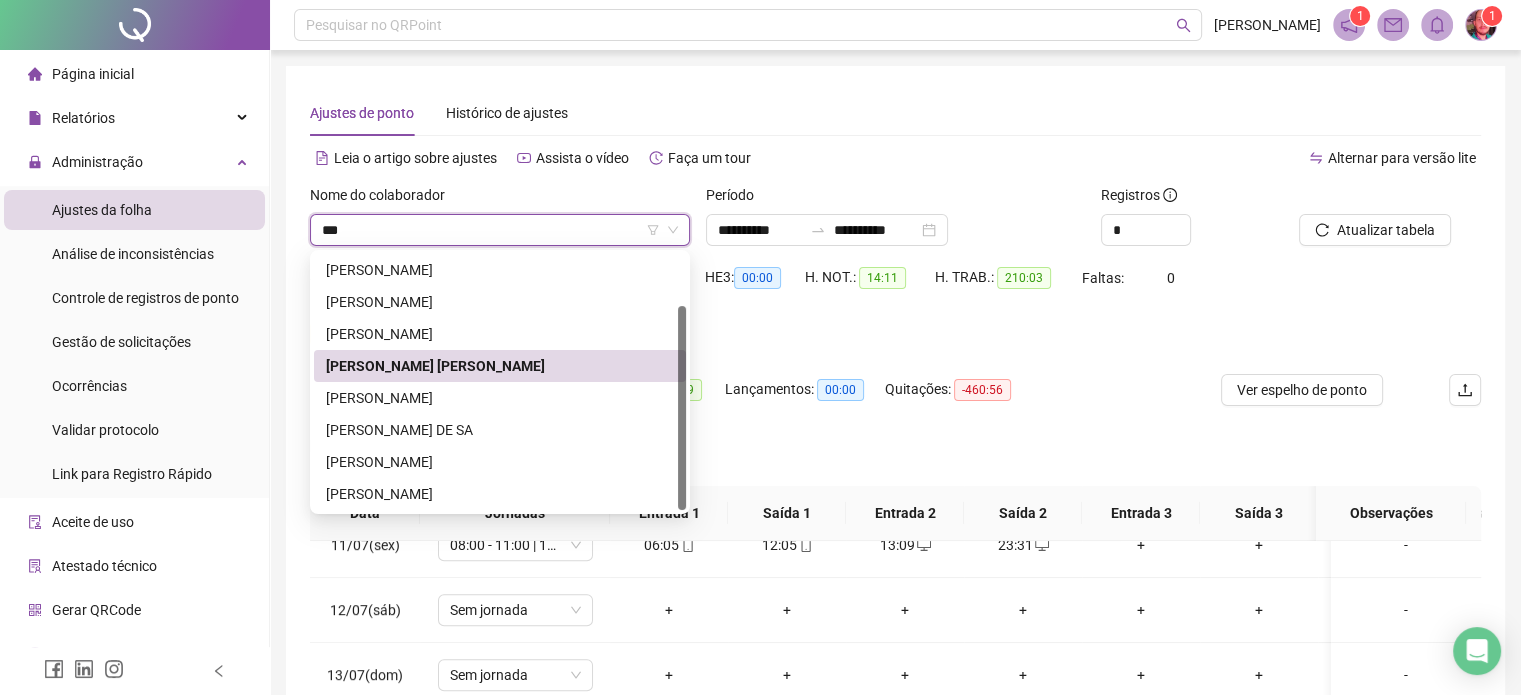 scroll, scrollTop: 0, scrollLeft: 0, axis: both 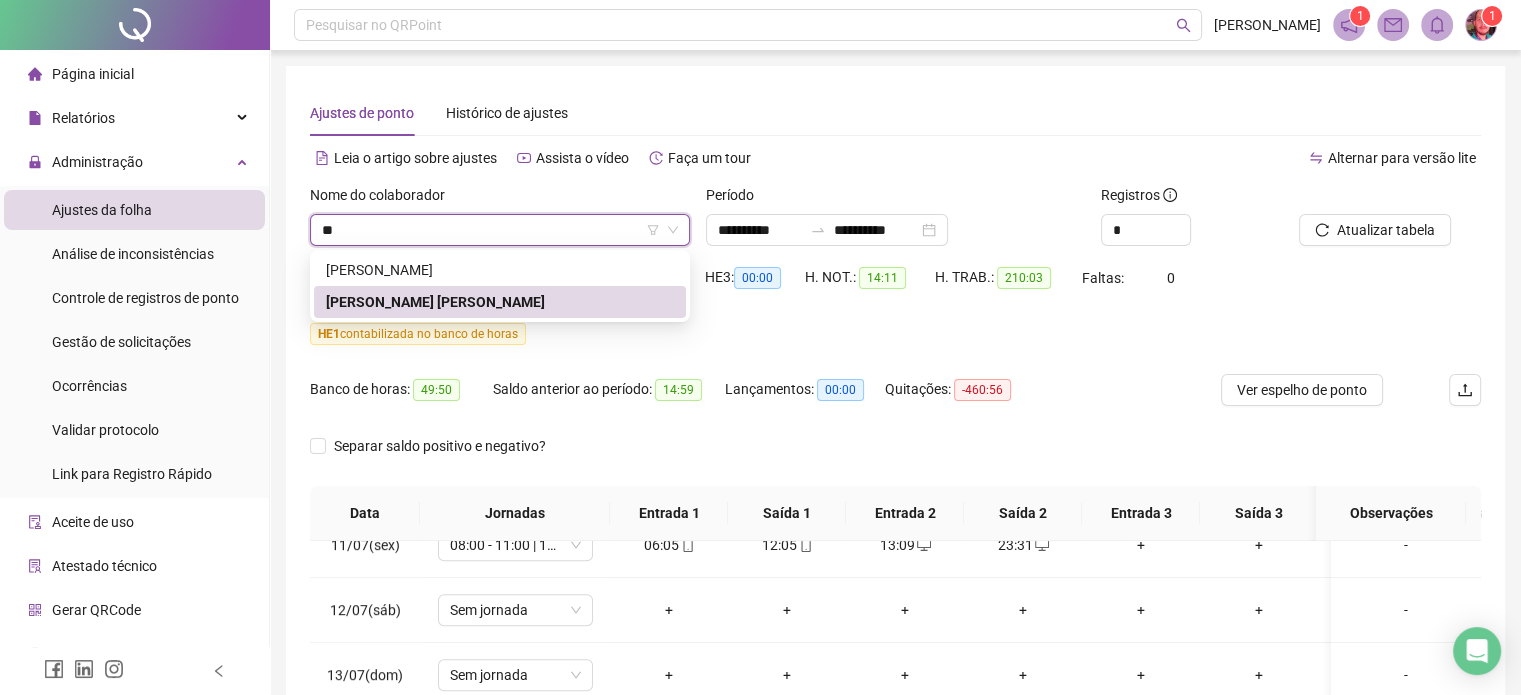 type on "*" 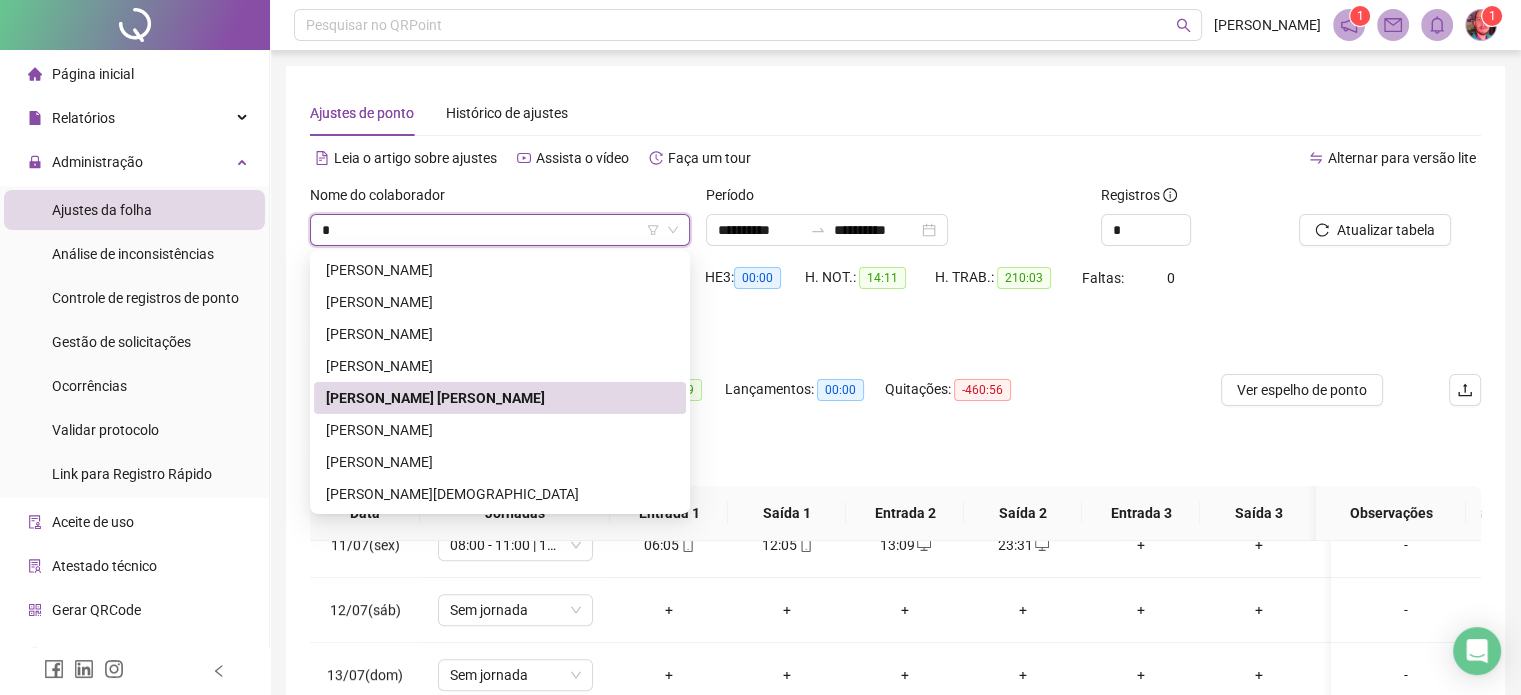 scroll, scrollTop: 0, scrollLeft: 0, axis: both 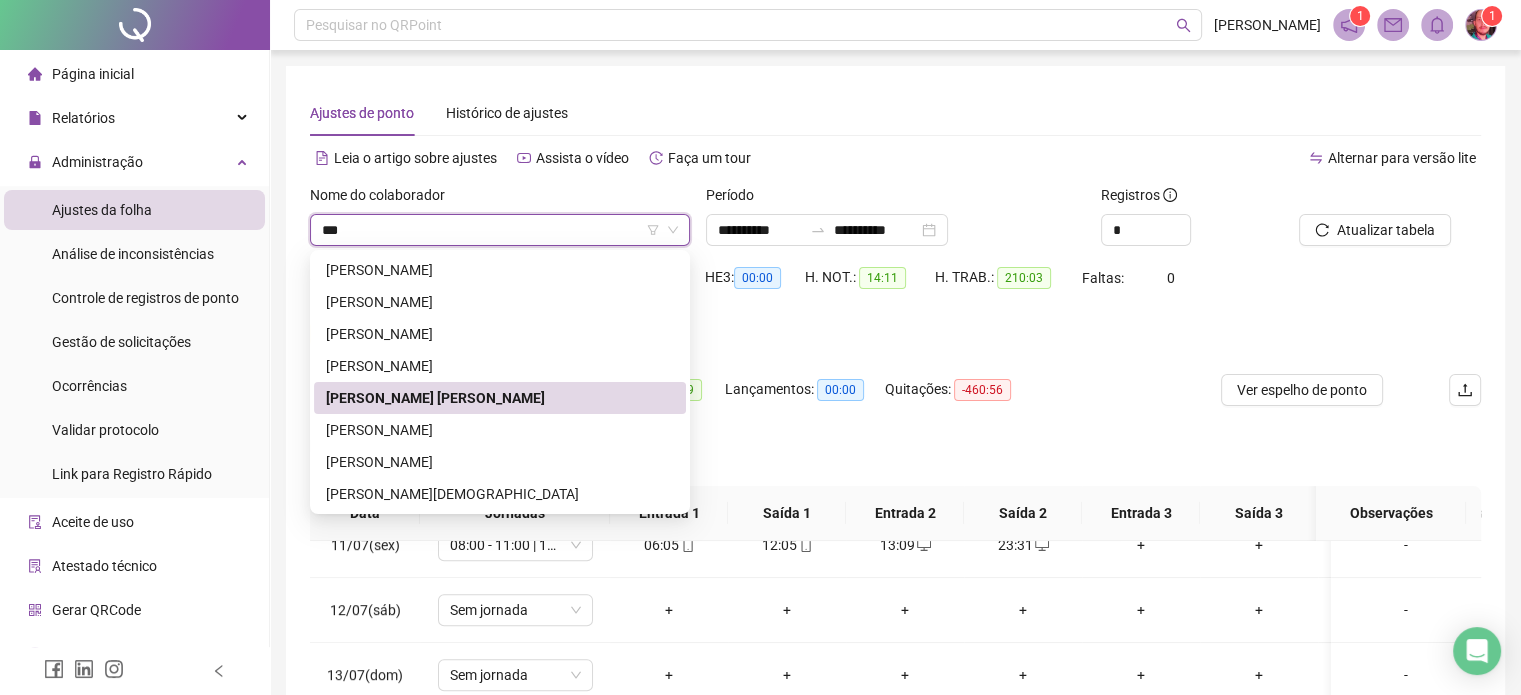type on "****" 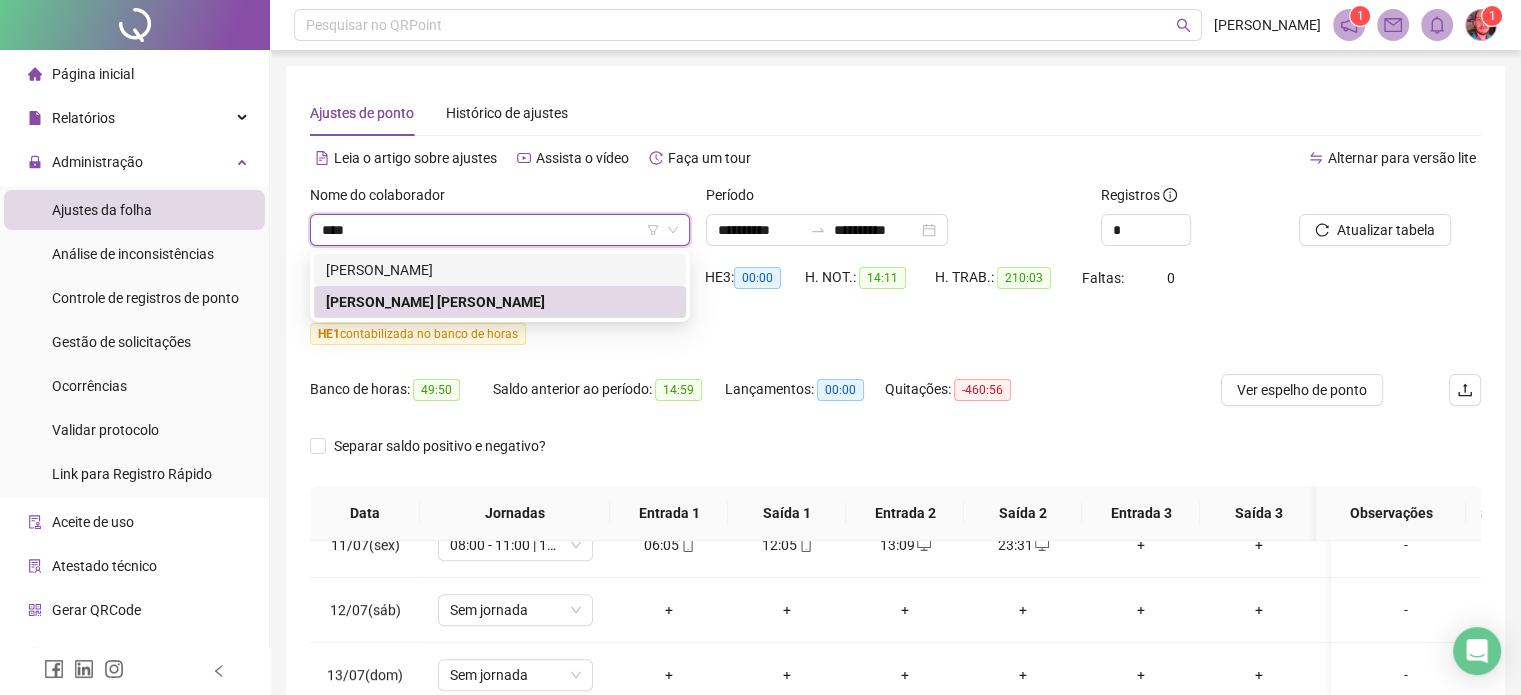click on "[PERSON_NAME]" at bounding box center [500, 270] 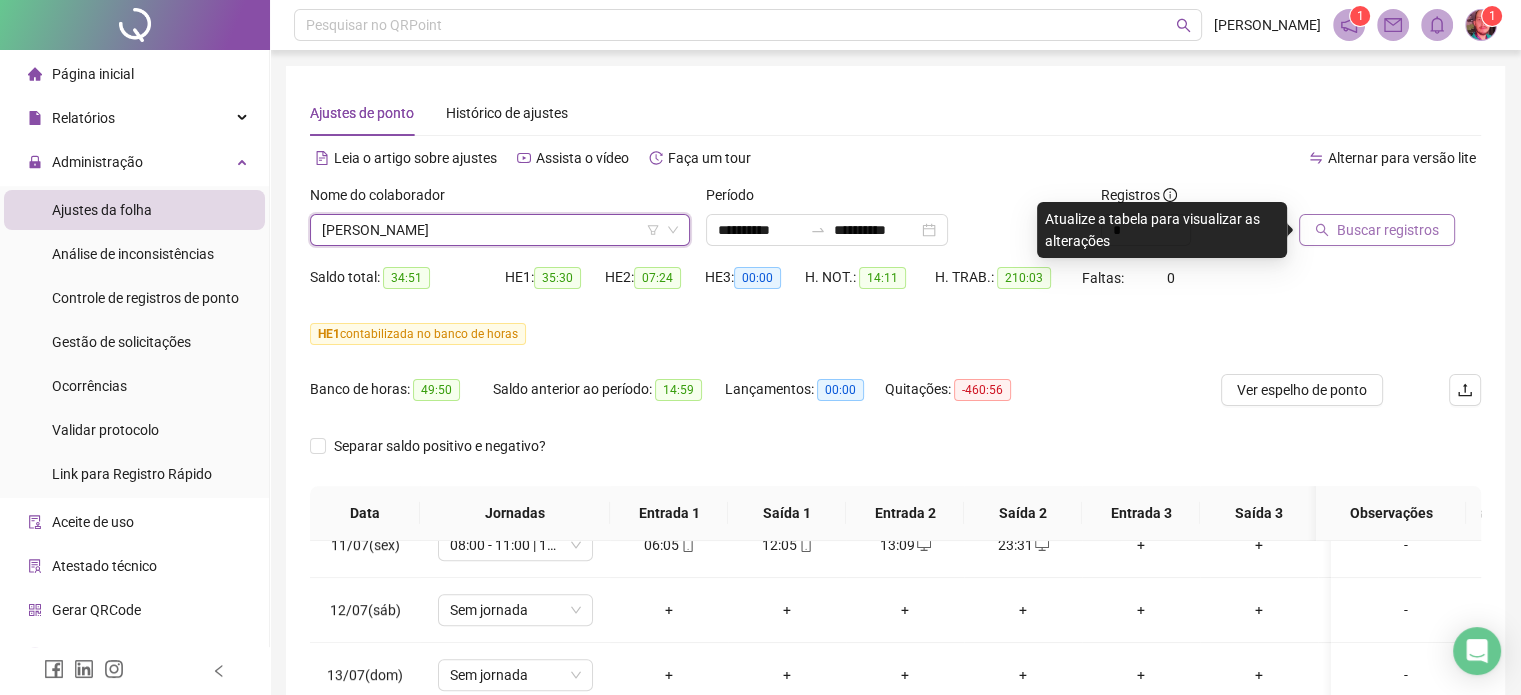 click on "Buscar registros" at bounding box center (1388, 230) 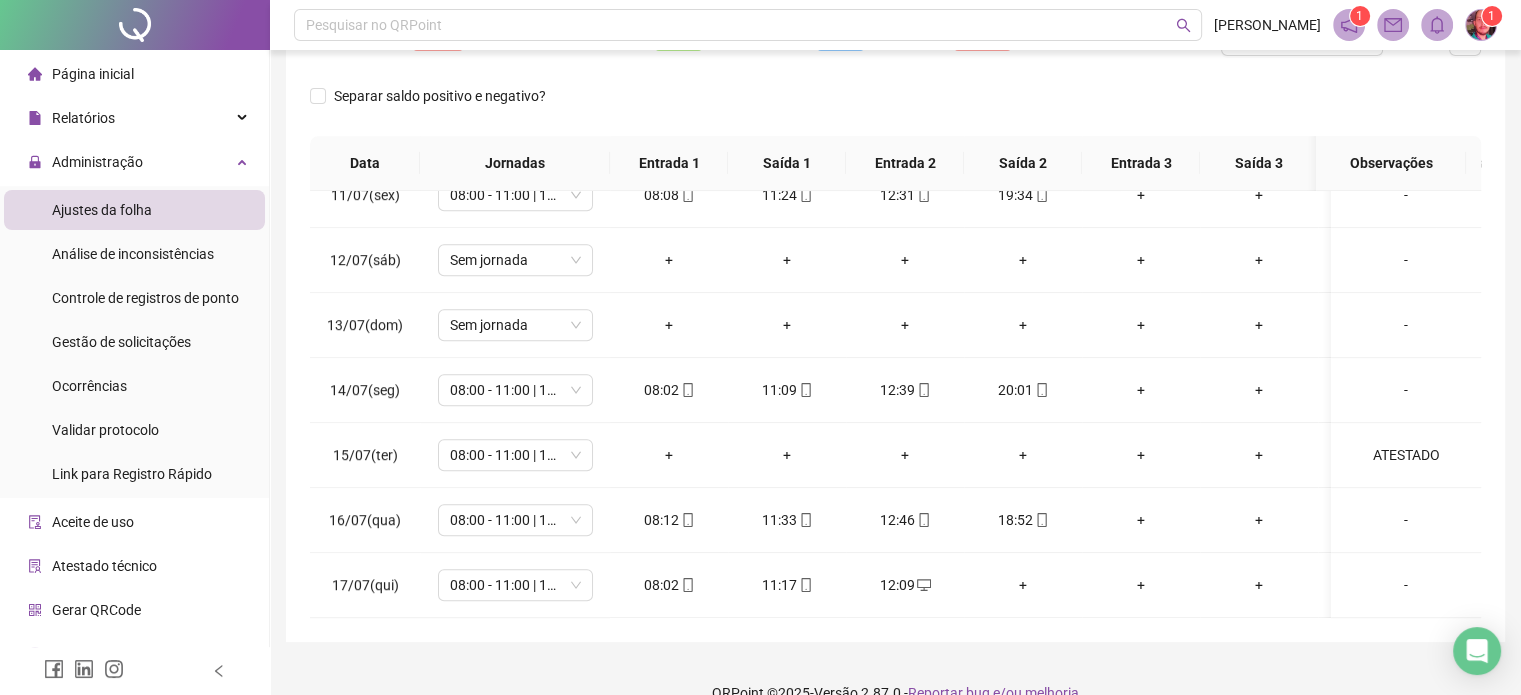scroll, scrollTop: 382, scrollLeft: 0, axis: vertical 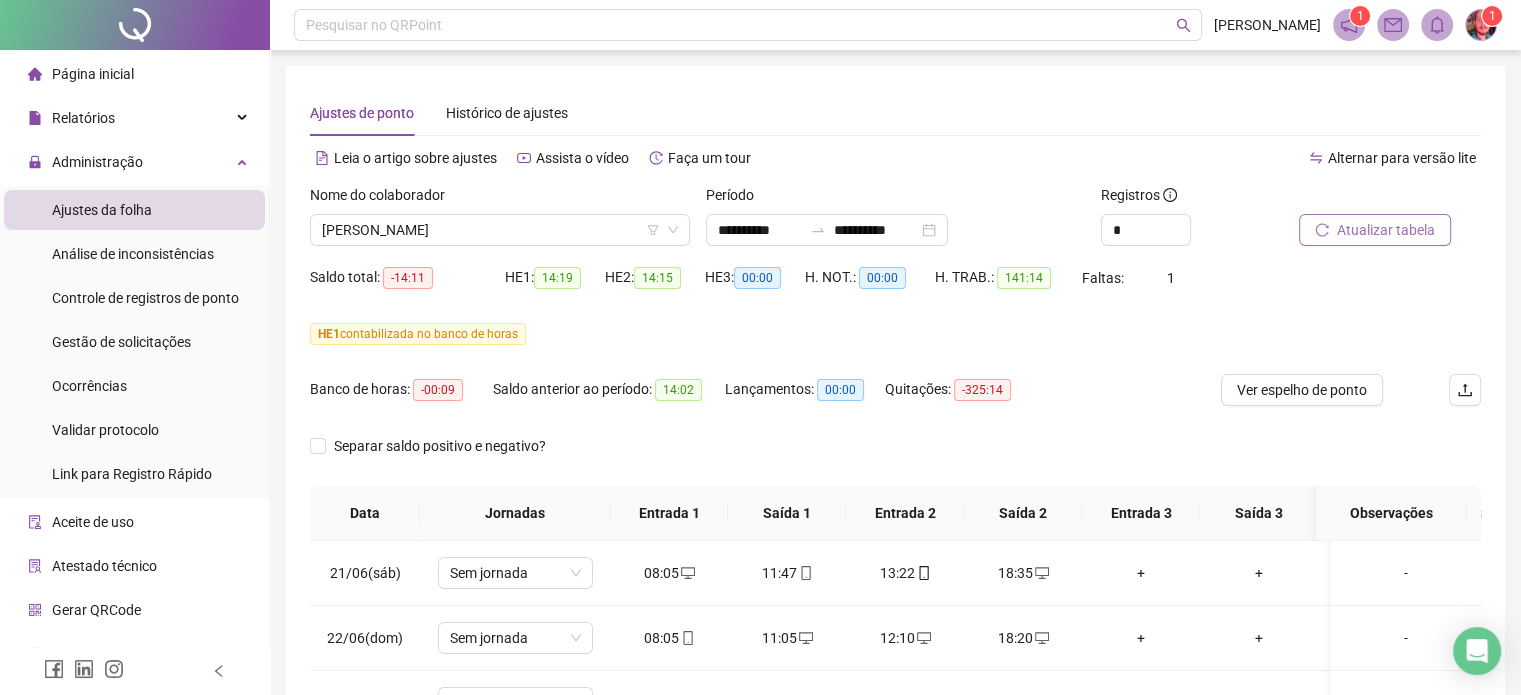 click on "Atualizar tabela" at bounding box center [1386, 230] 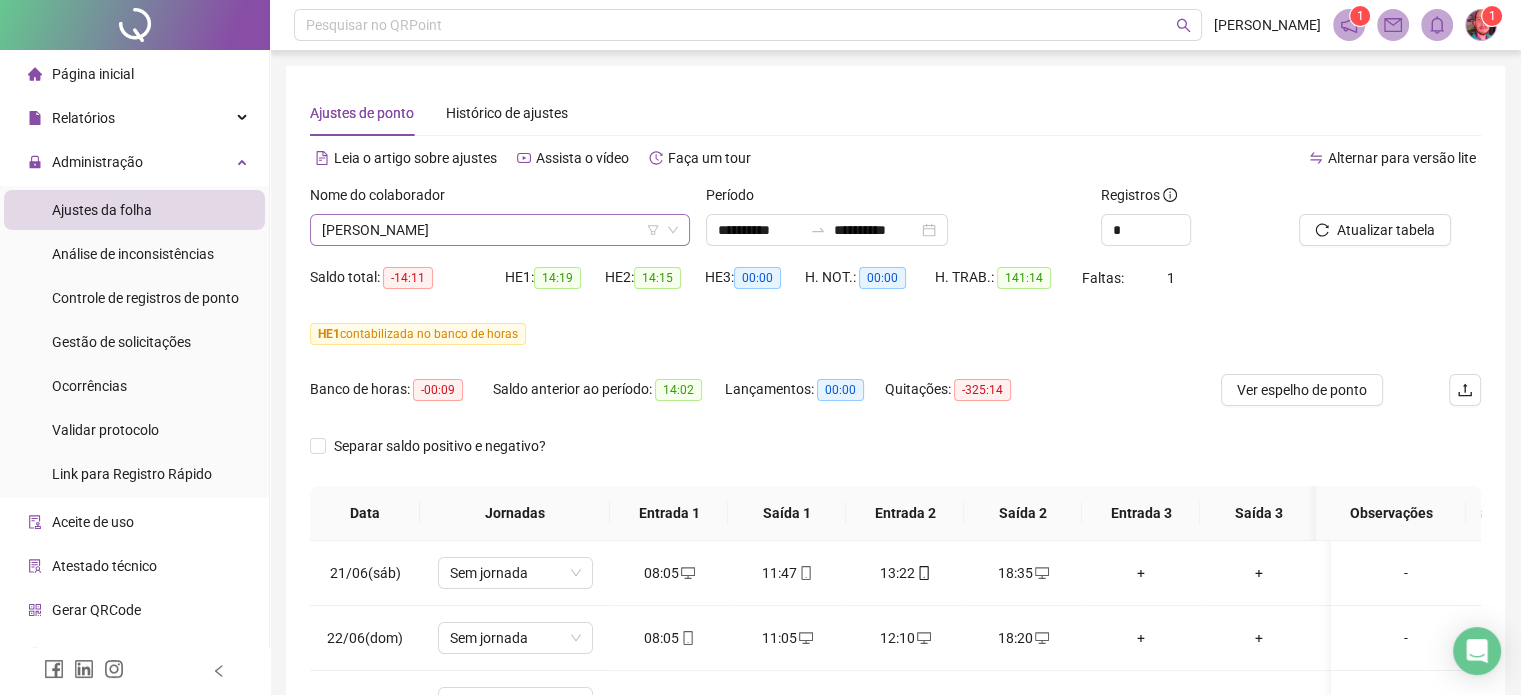 click on "[PERSON_NAME]" at bounding box center [500, 230] 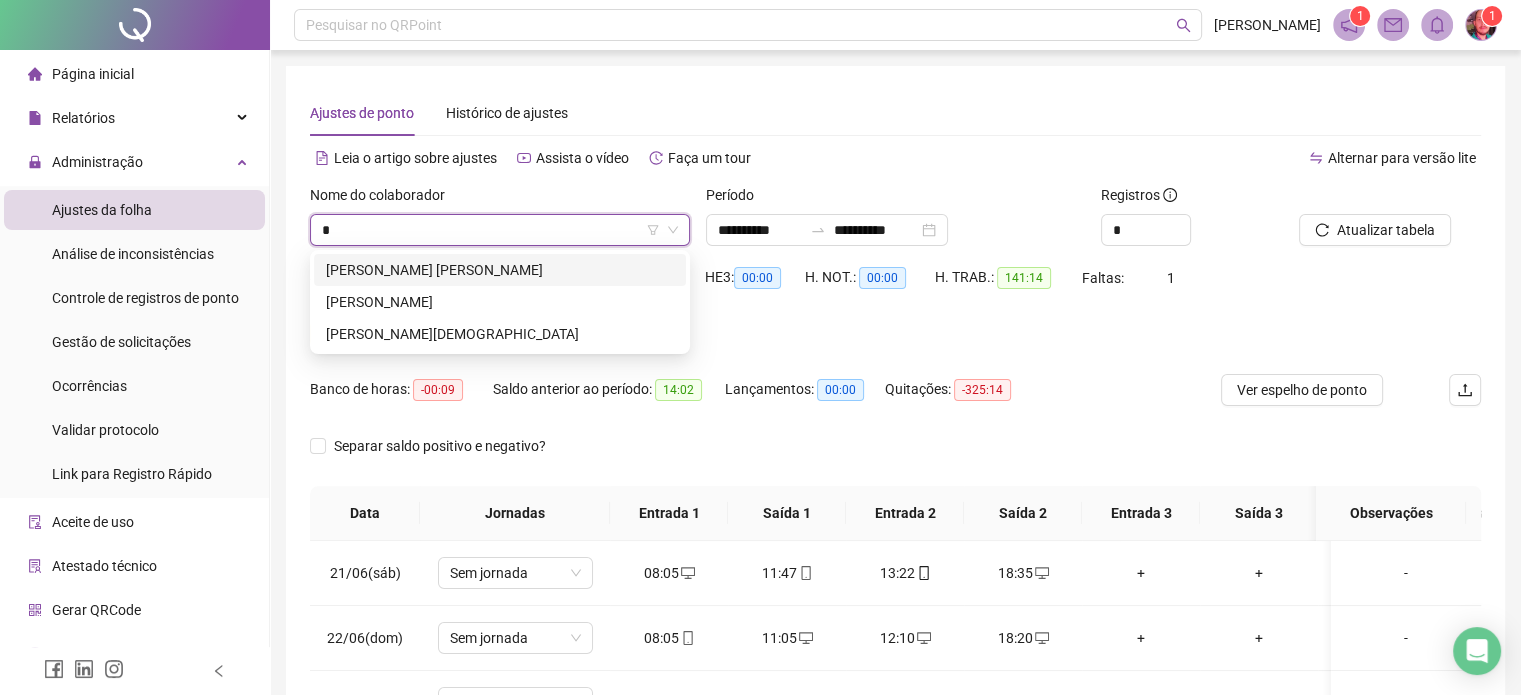 scroll, scrollTop: 0, scrollLeft: 0, axis: both 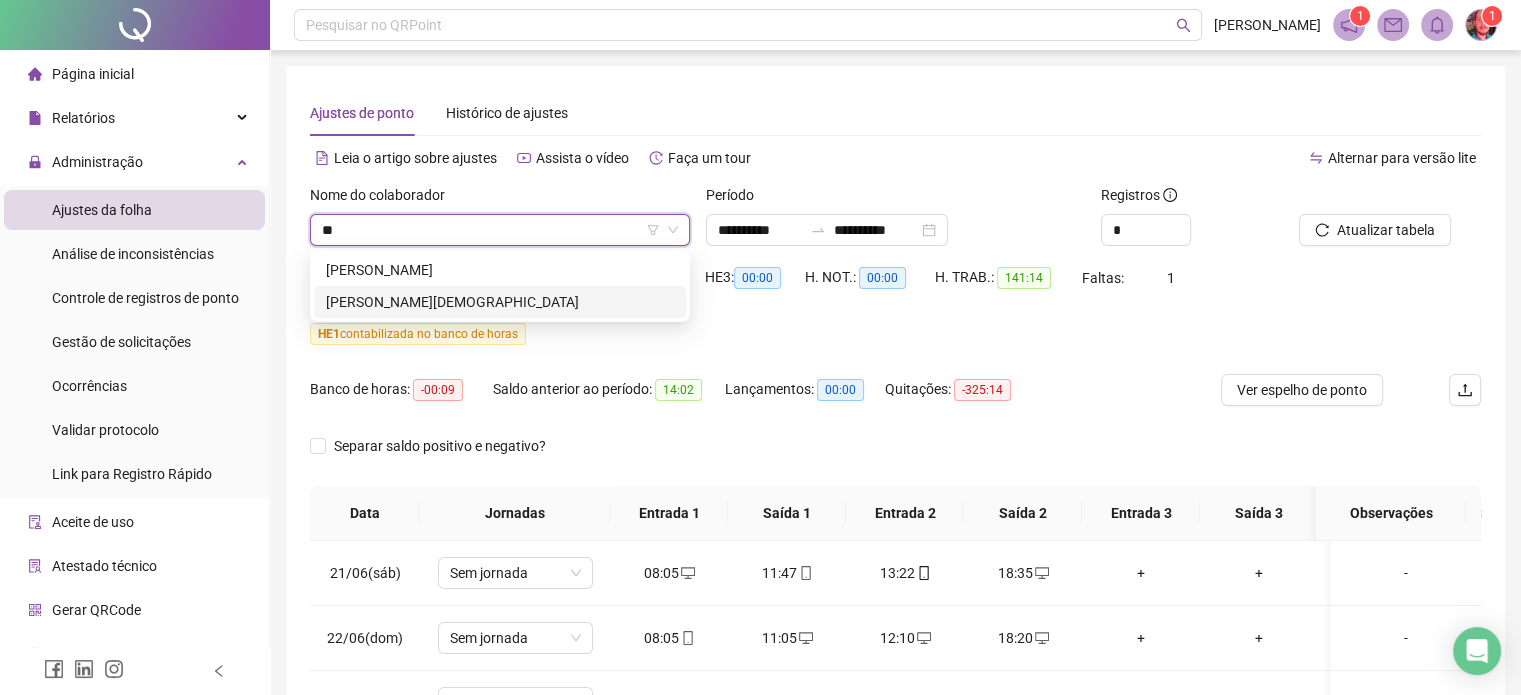 click on "[PERSON_NAME][DEMOGRAPHIC_DATA]" at bounding box center (500, 302) 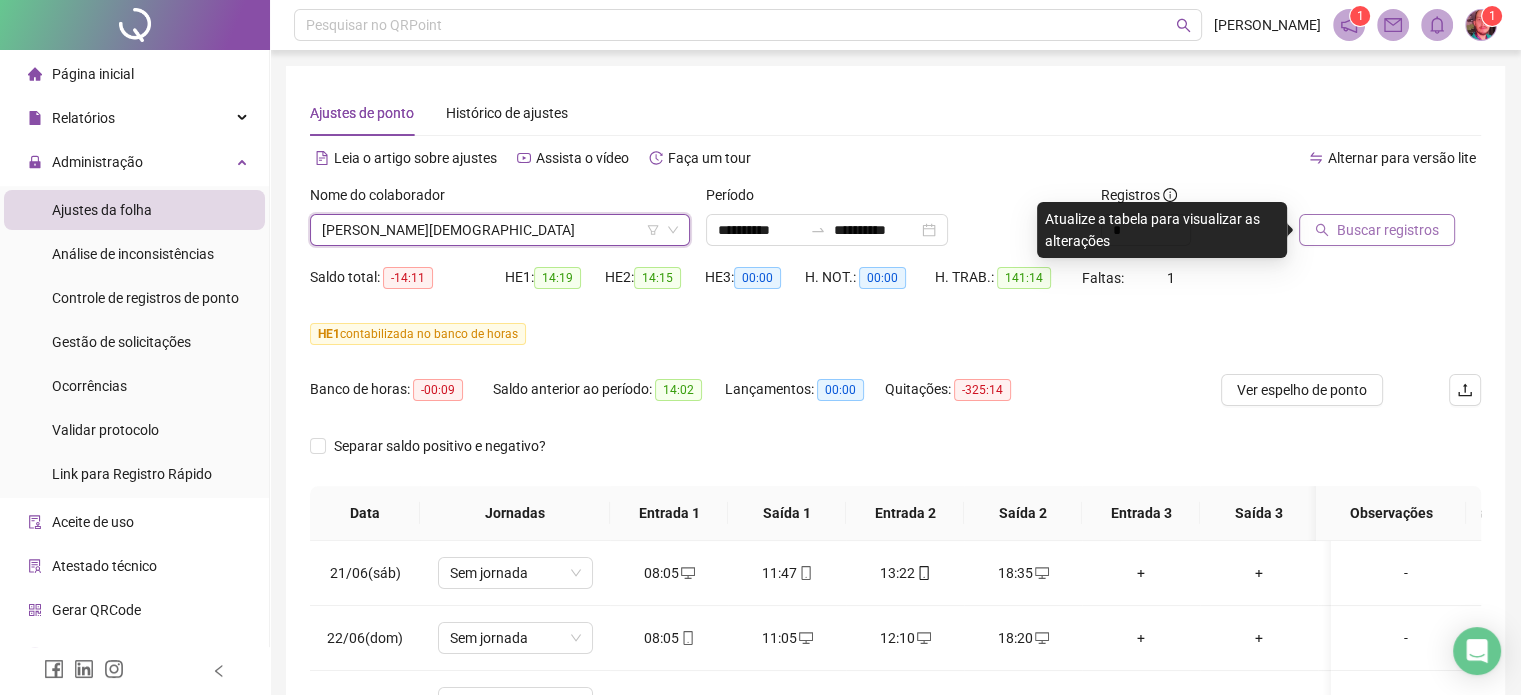click on "Buscar registros" at bounding box center (1388, 230) 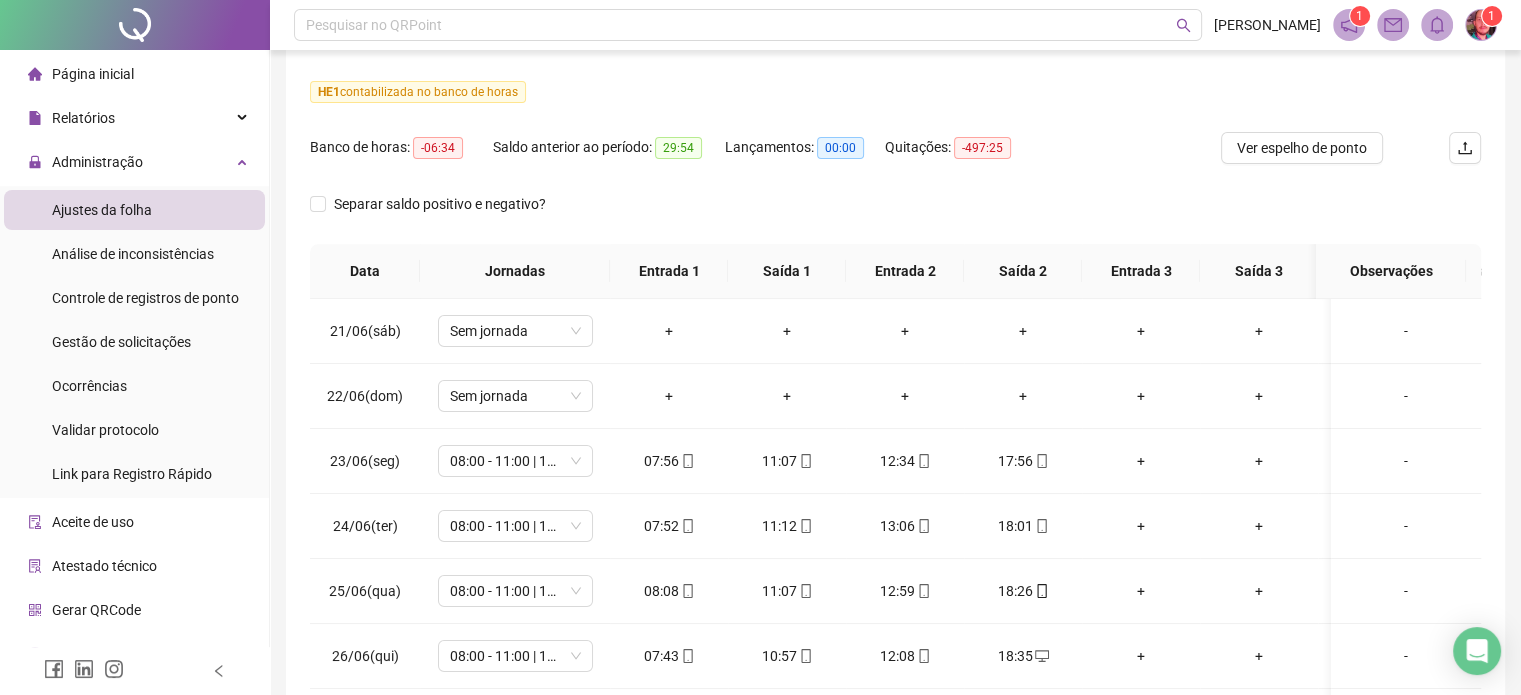 scroll, scrollTop: 382, scrollLeft: 0, axis: vertical 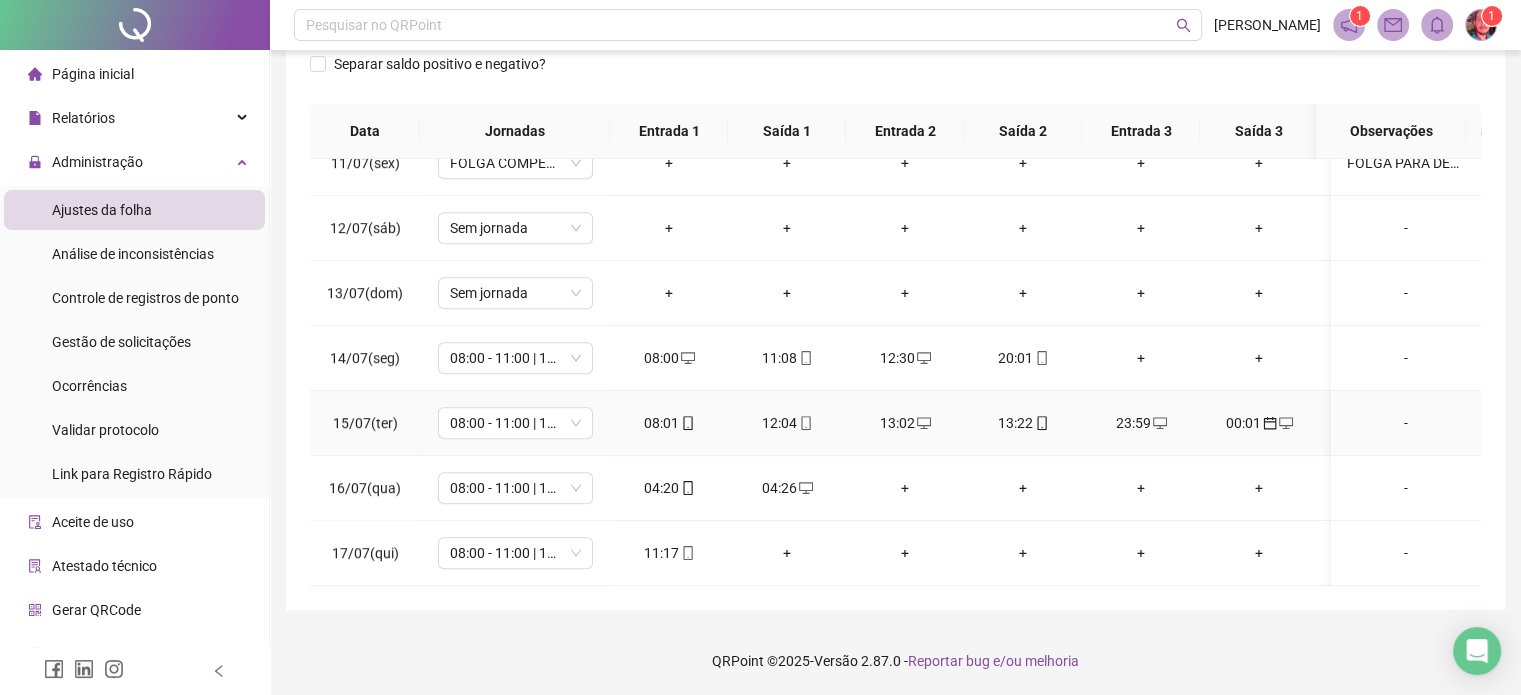 click on "00:01" at bounding box center (1259, 423) 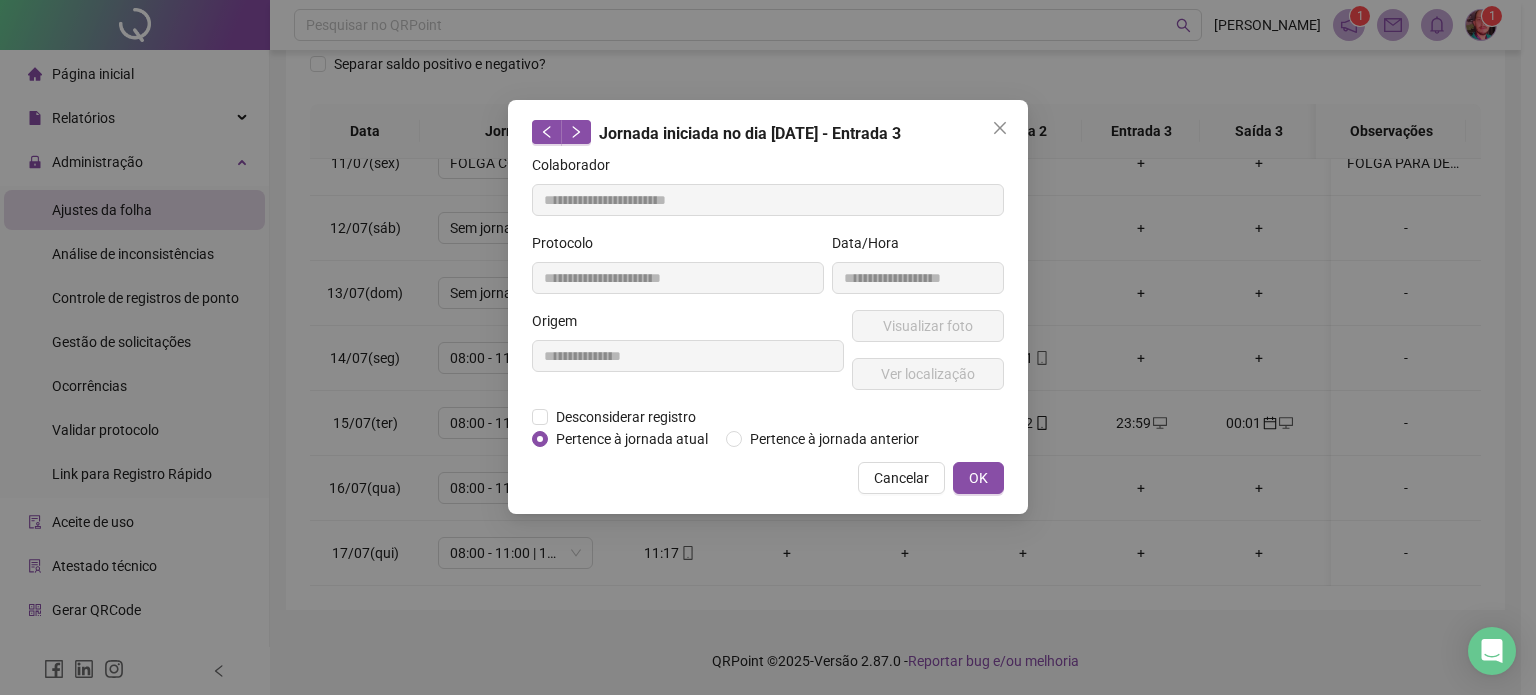 type on "**********" 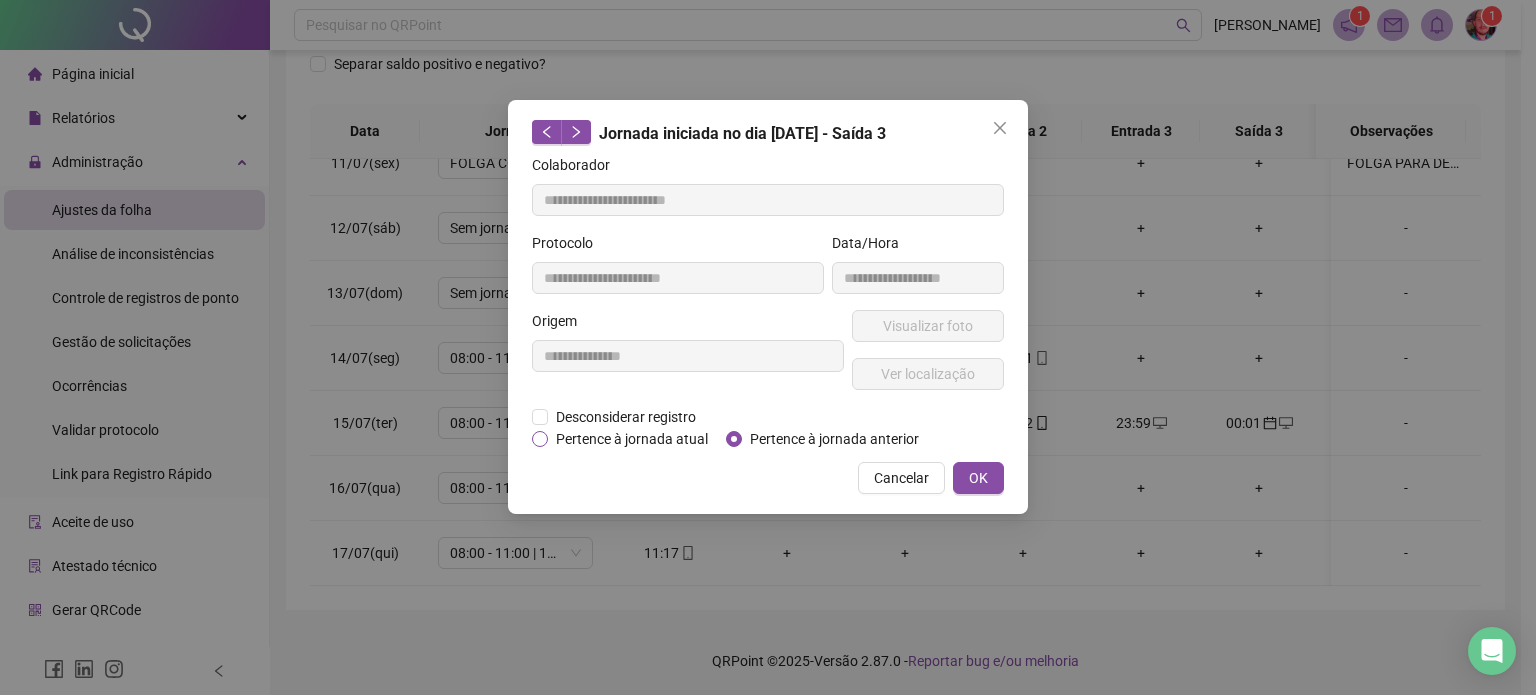 click on "**********" at bounding box center [768, 307] 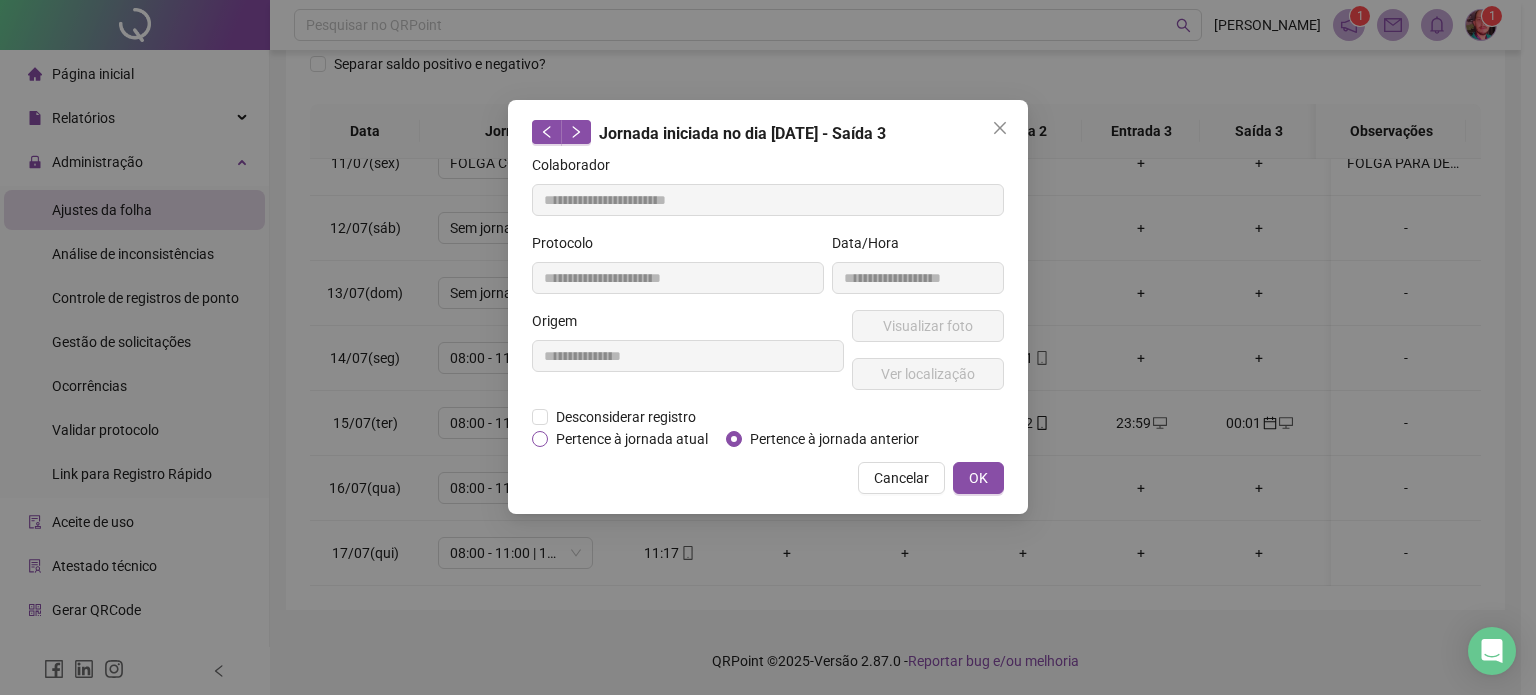 click on "Pertence à jornada atual" at bounding box center (632, 439) 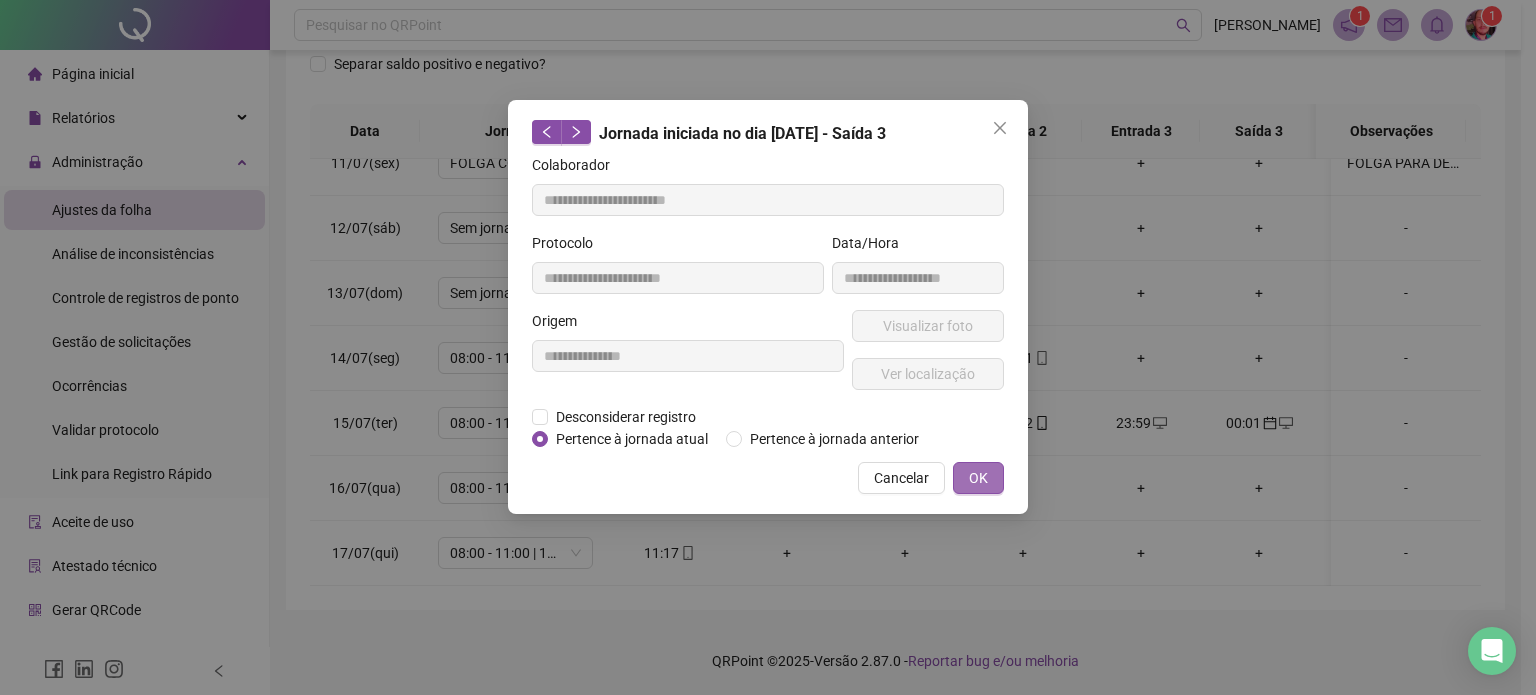 click on "OK" at bounding box center (978, 478) 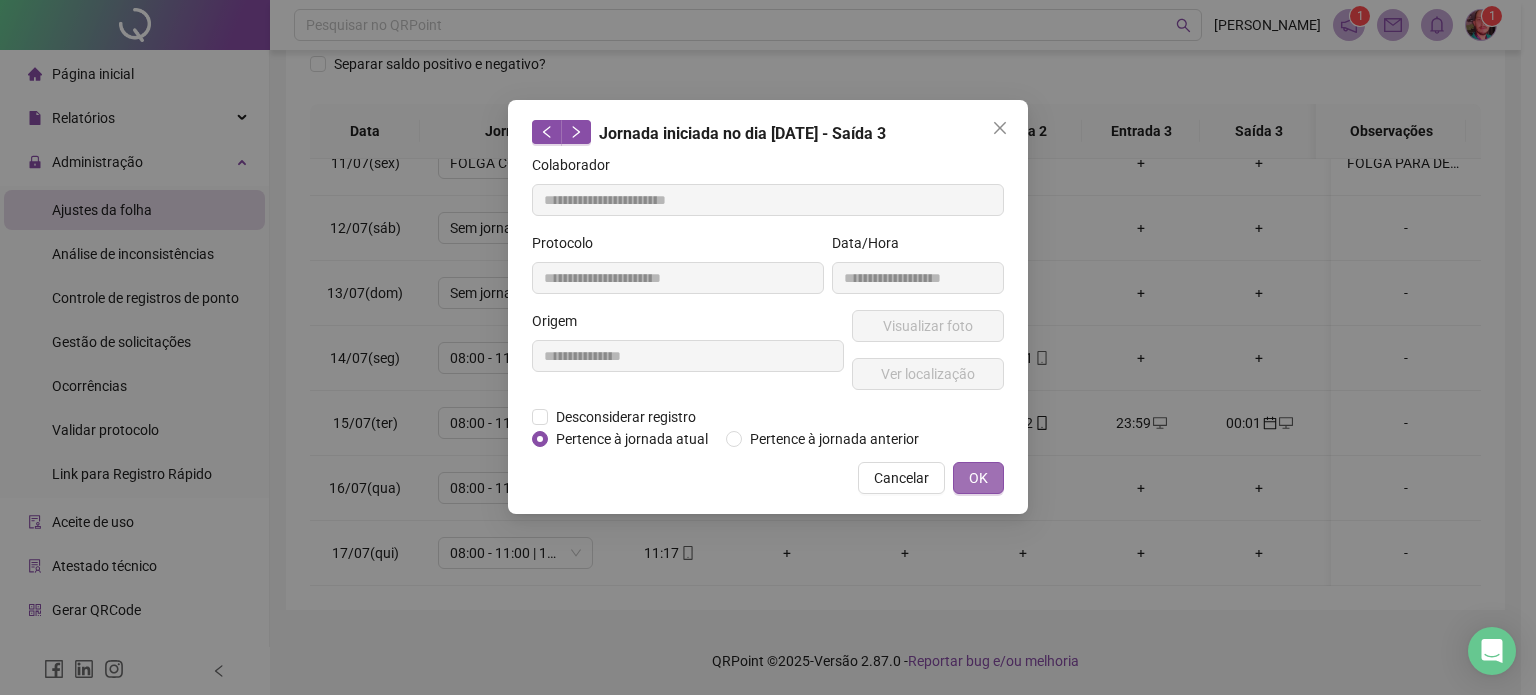 click on "OK" at bounding box center [978, 478] 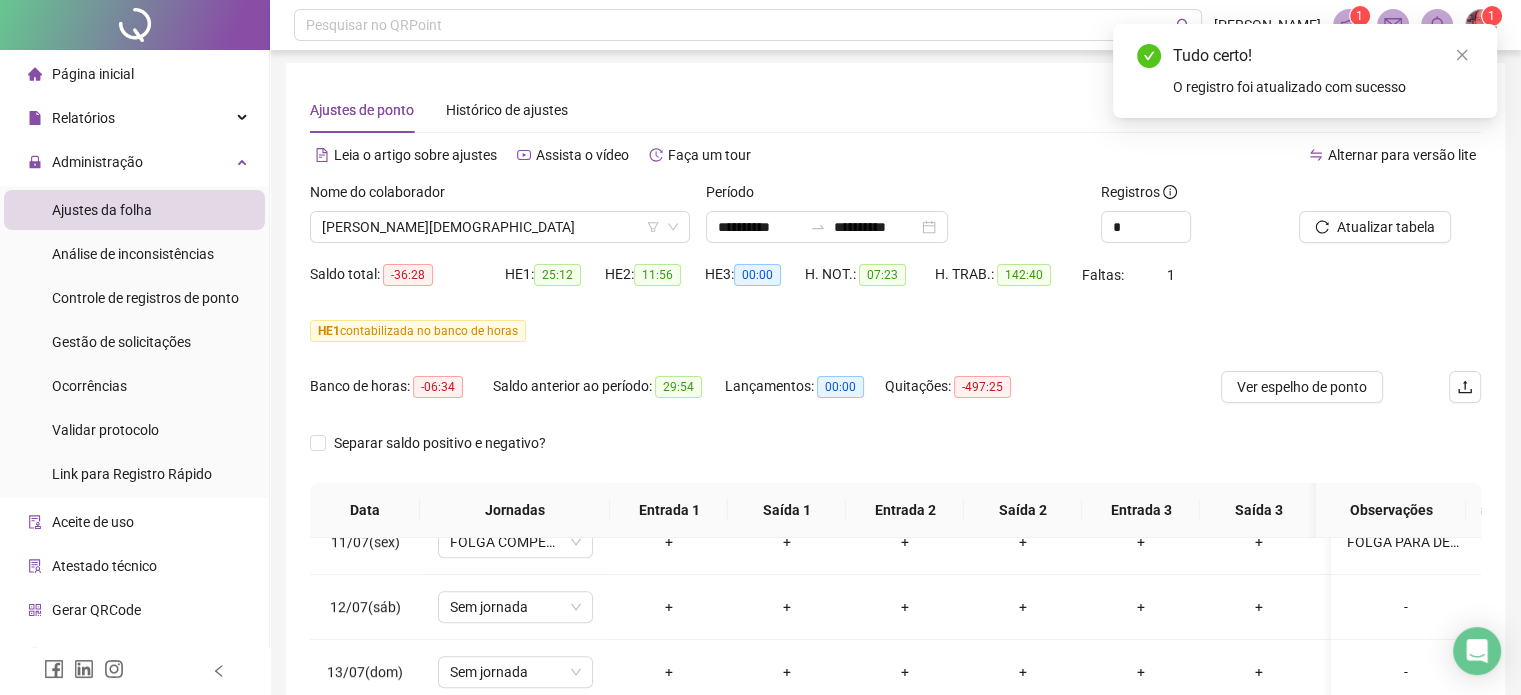 scroll, scrollTop: 0, scrollLeft: 0, axis: both 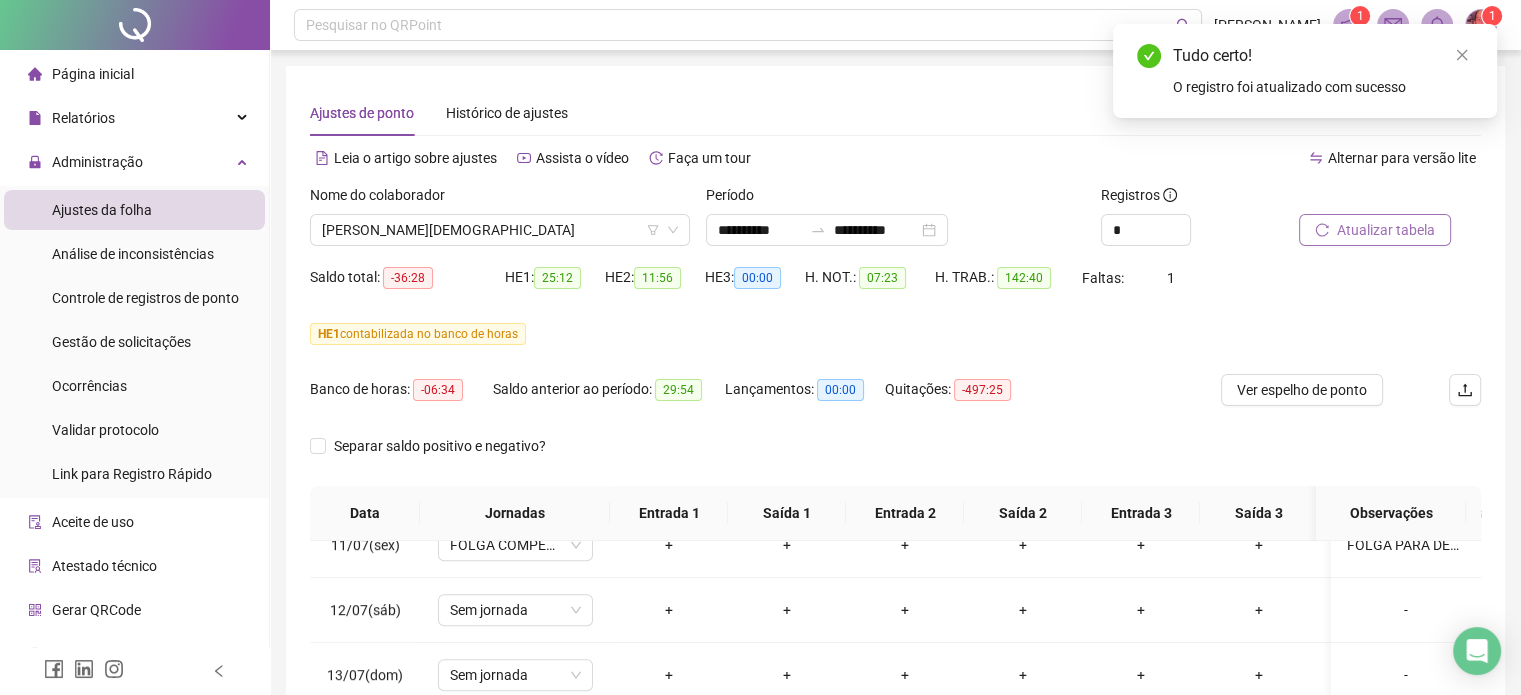 click on "Atualizar tabela" at bounding box center [1375, 230] 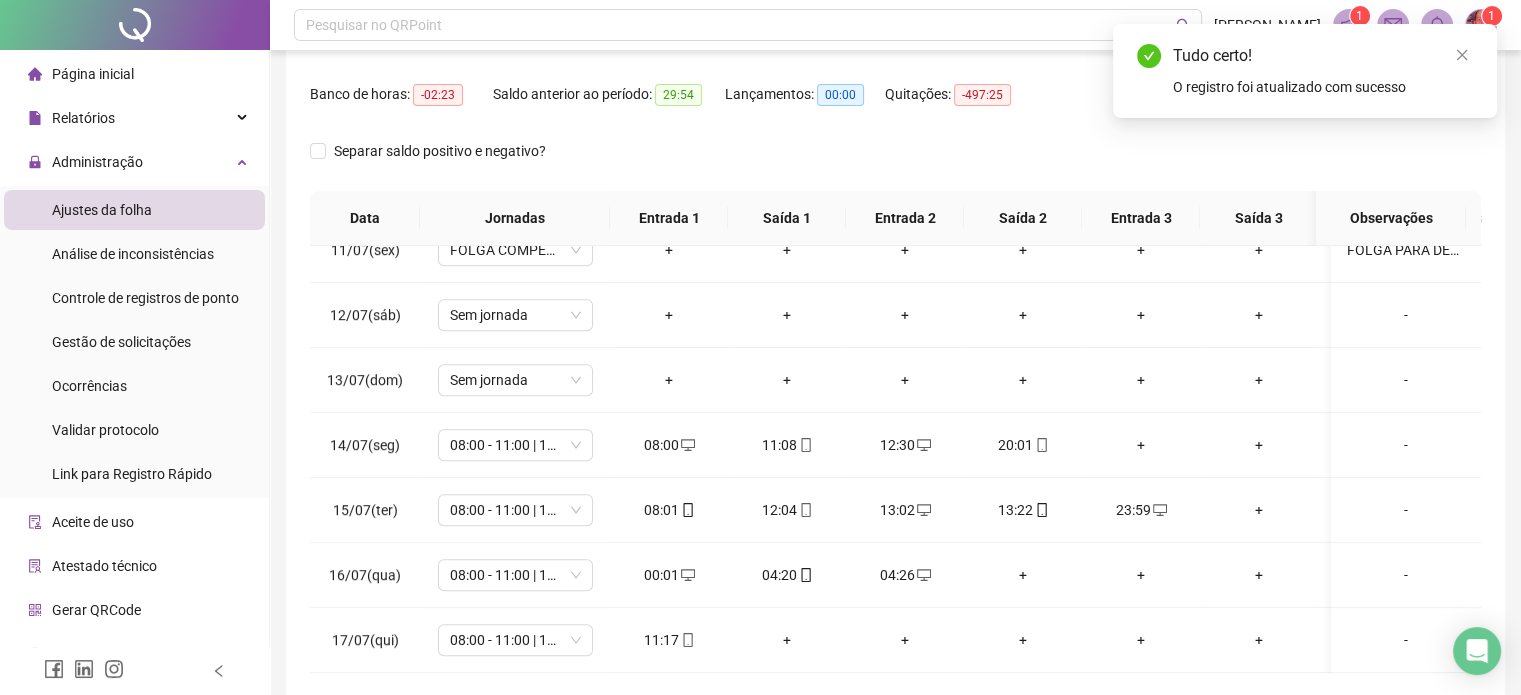 scroll, scrollTop: 382, scrollLeft: 0, axis: vertical 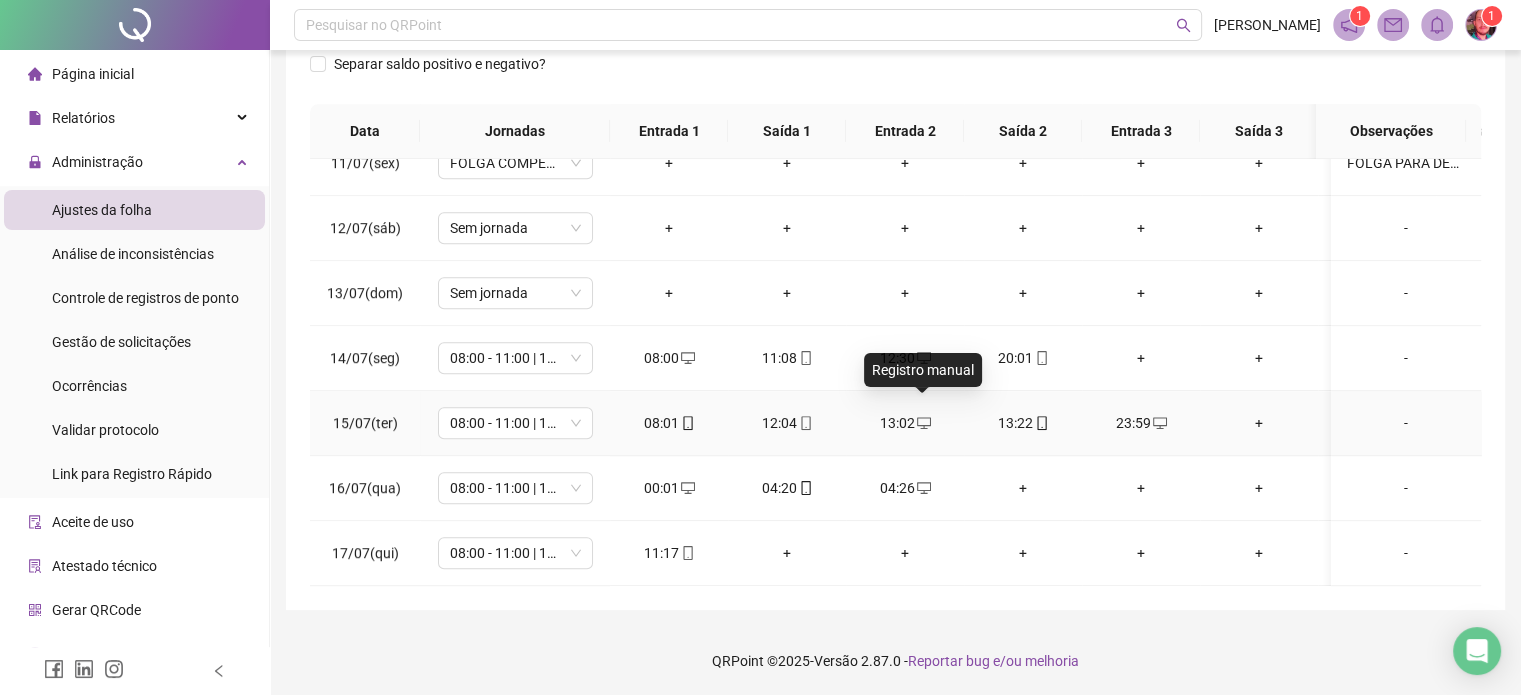 click on "13:02" at bounding box center [905, 423] 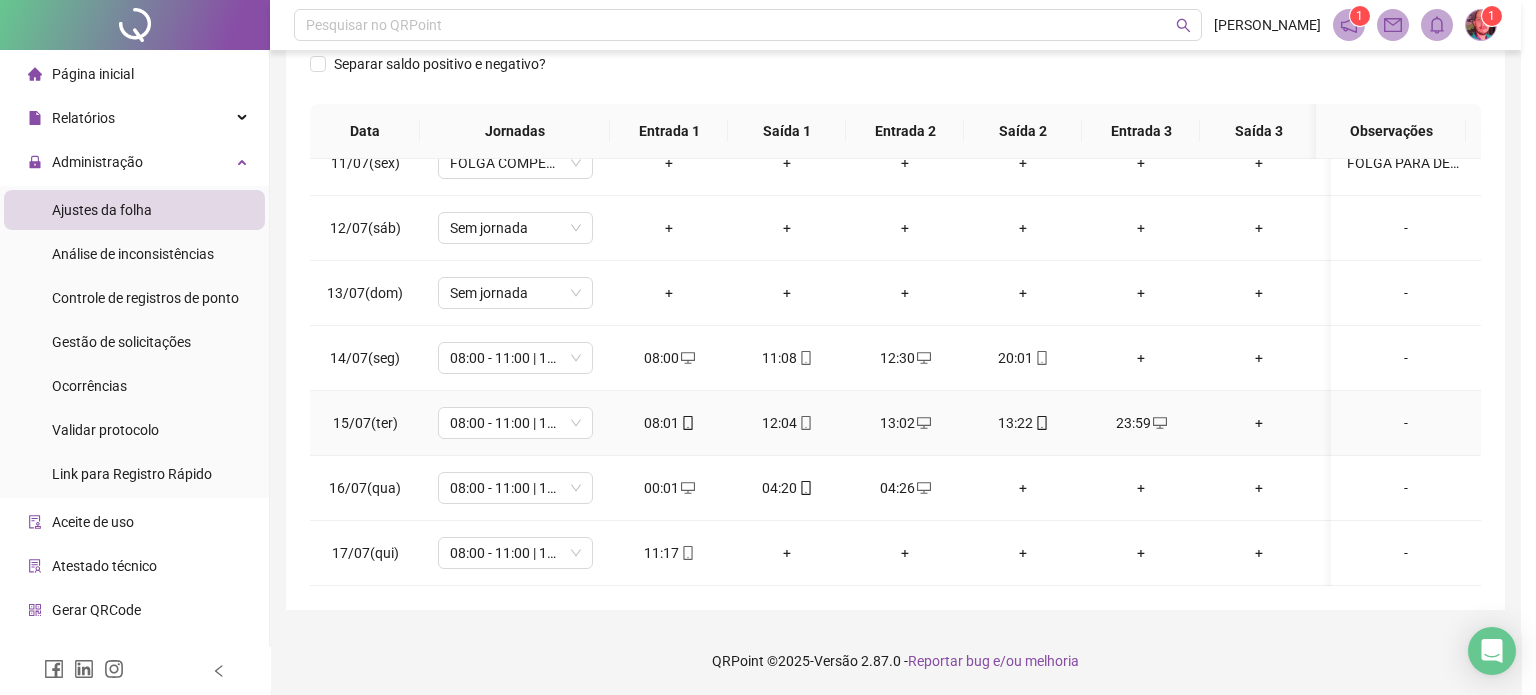 type on "**********" 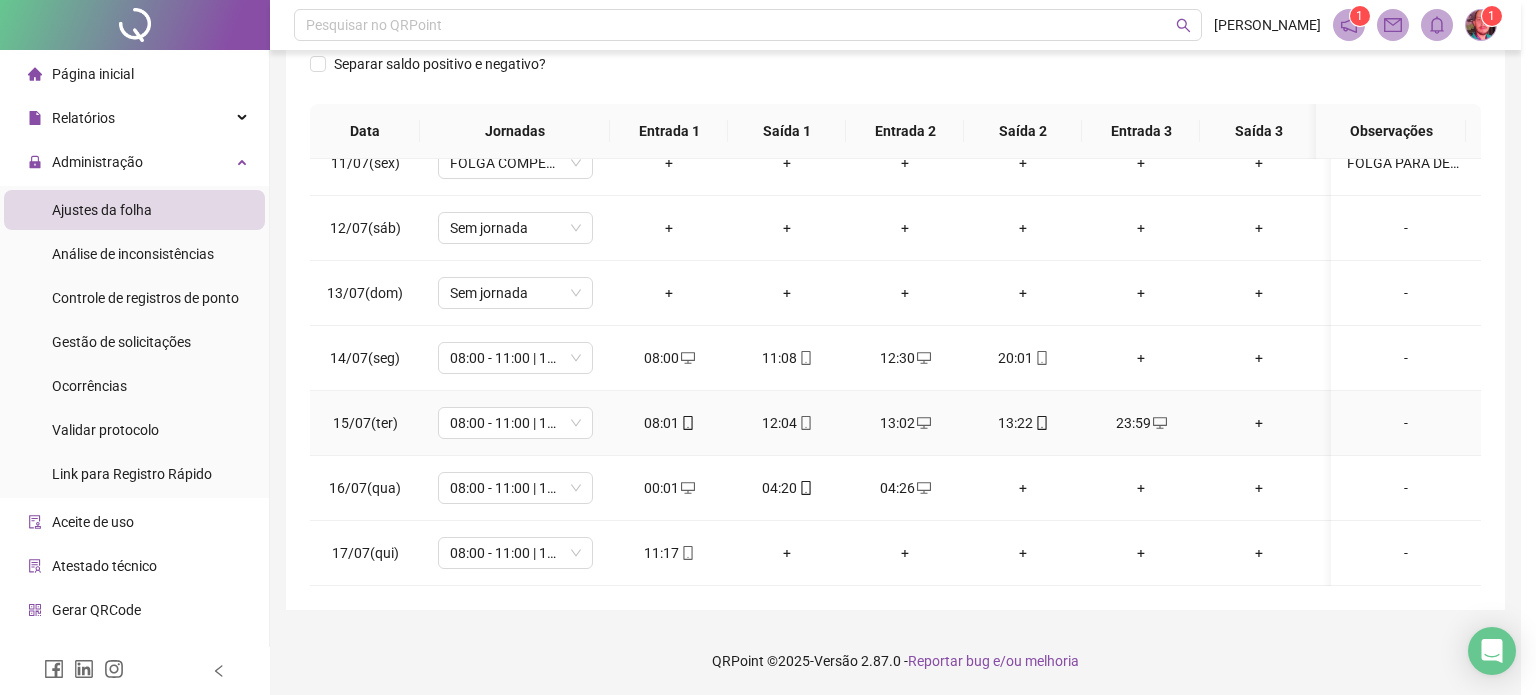 type on "**********" 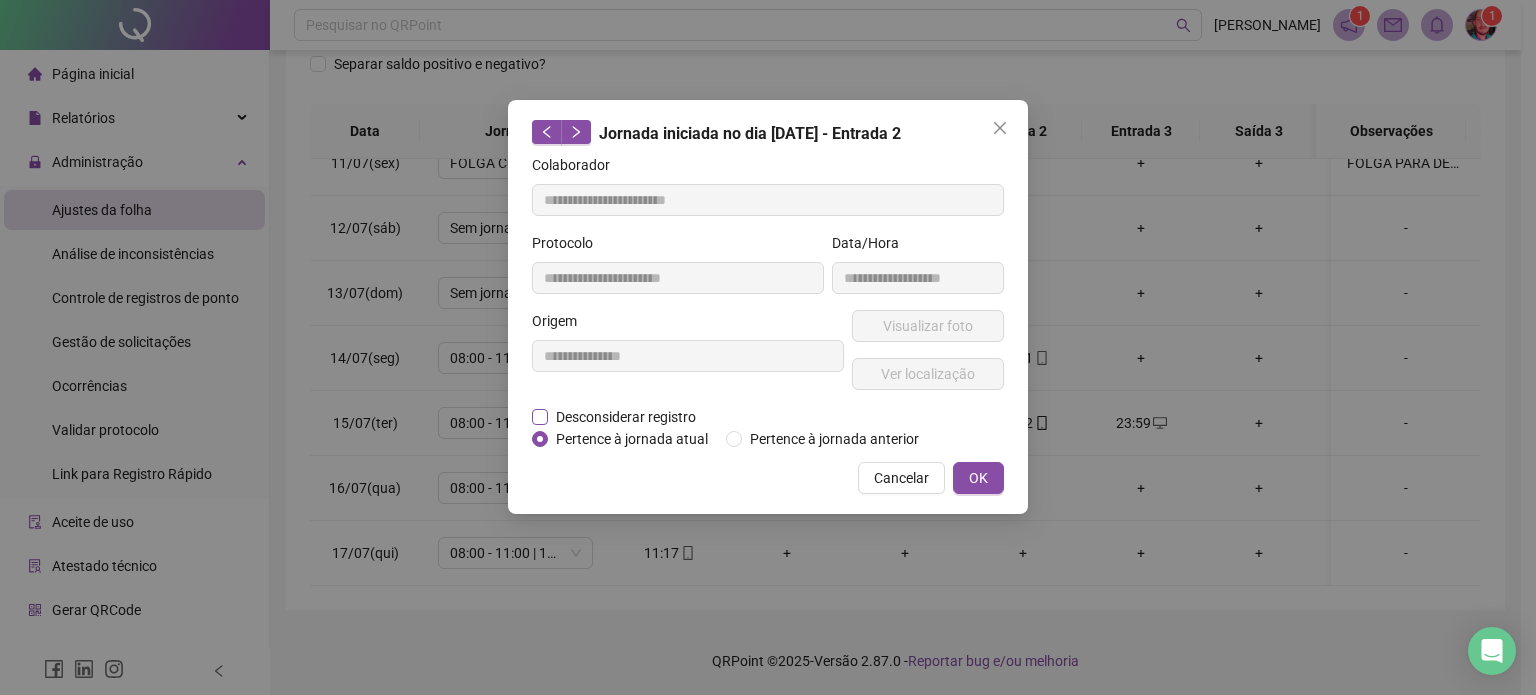 click on "Desconsiderar registro" at bounding box center (626, 417) 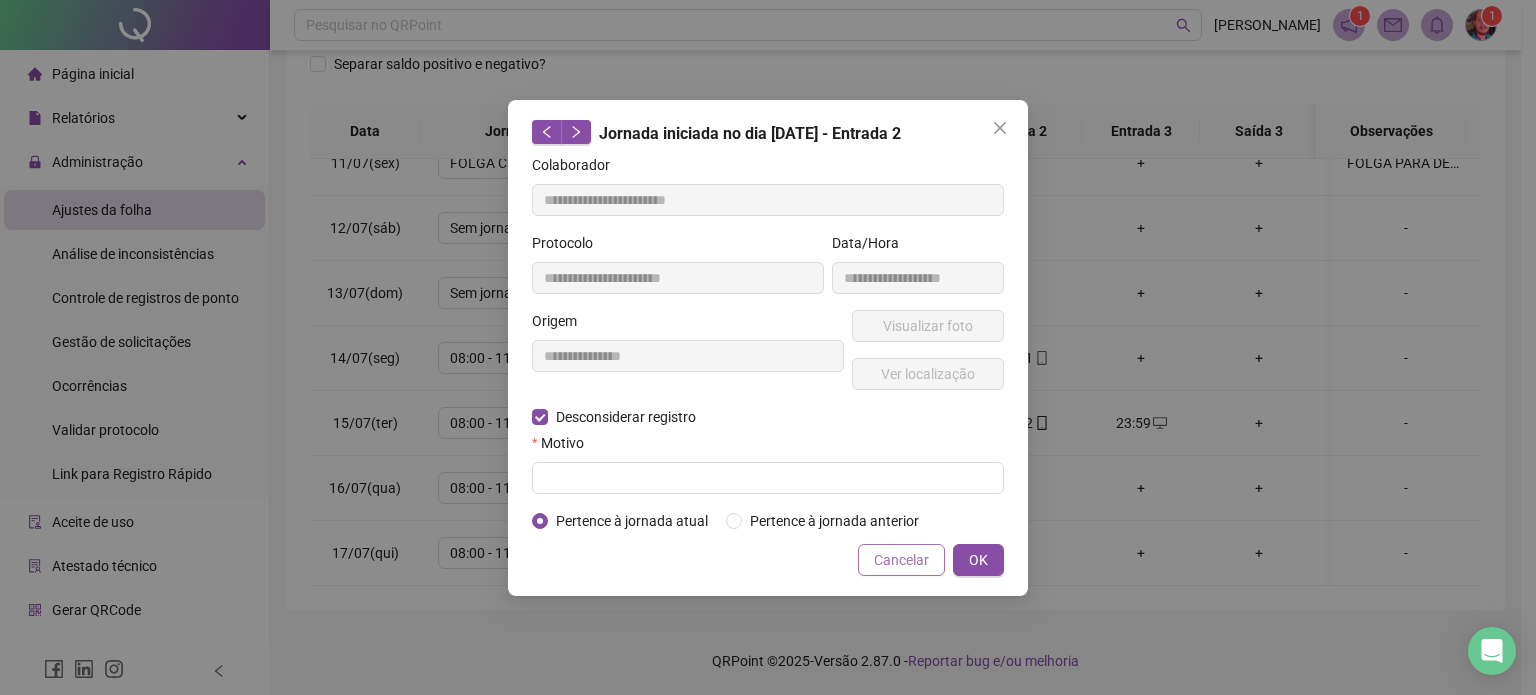 click on "Cancelar" at bounding box center [901, 560] 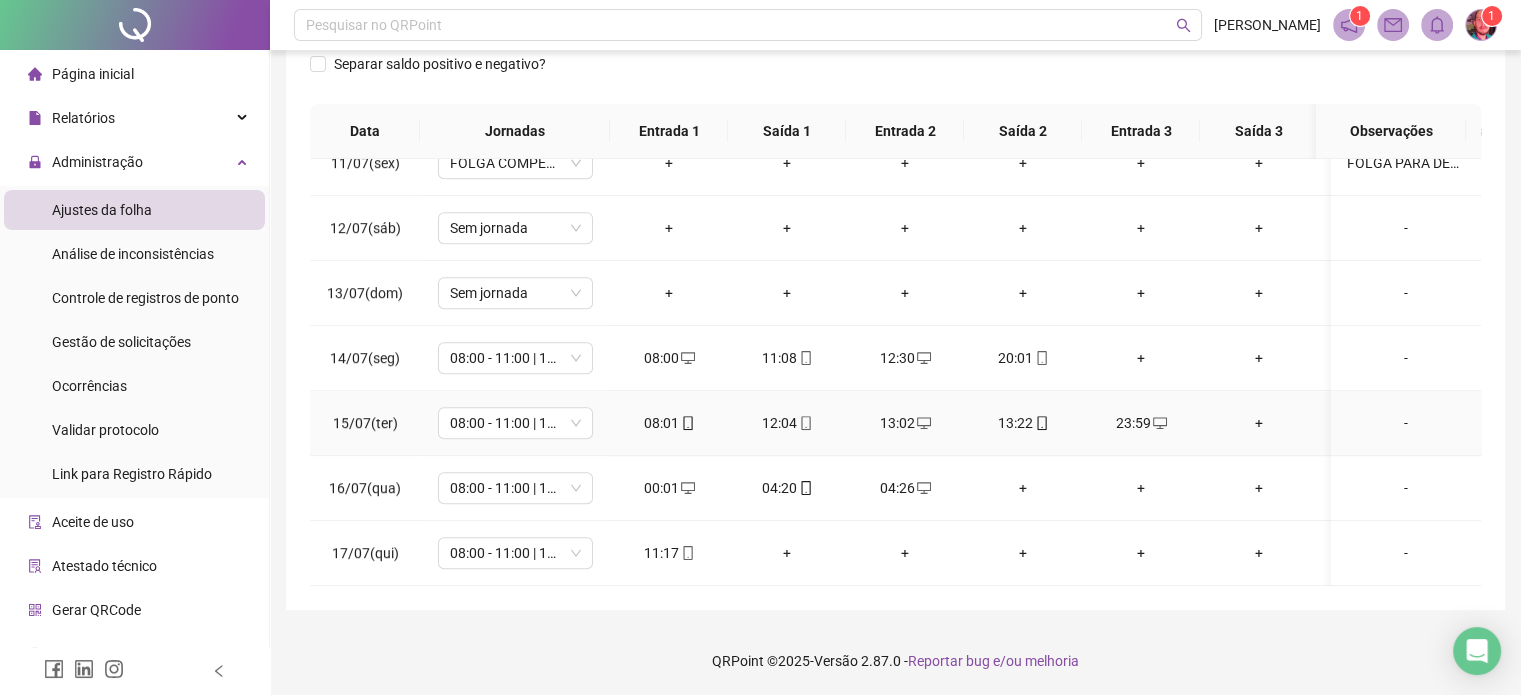 click on "13:02" at bounding box center (905, 423) 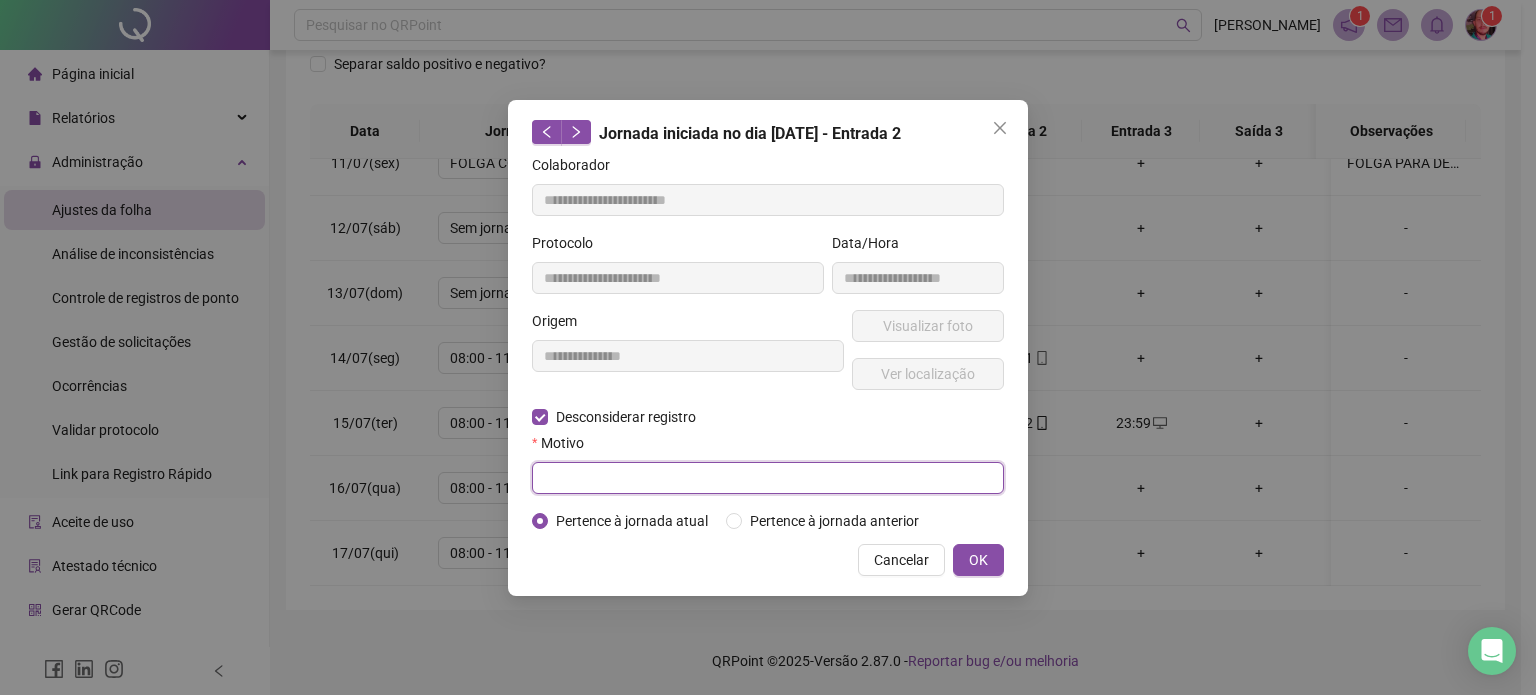 click at bounding box center [768, 478] 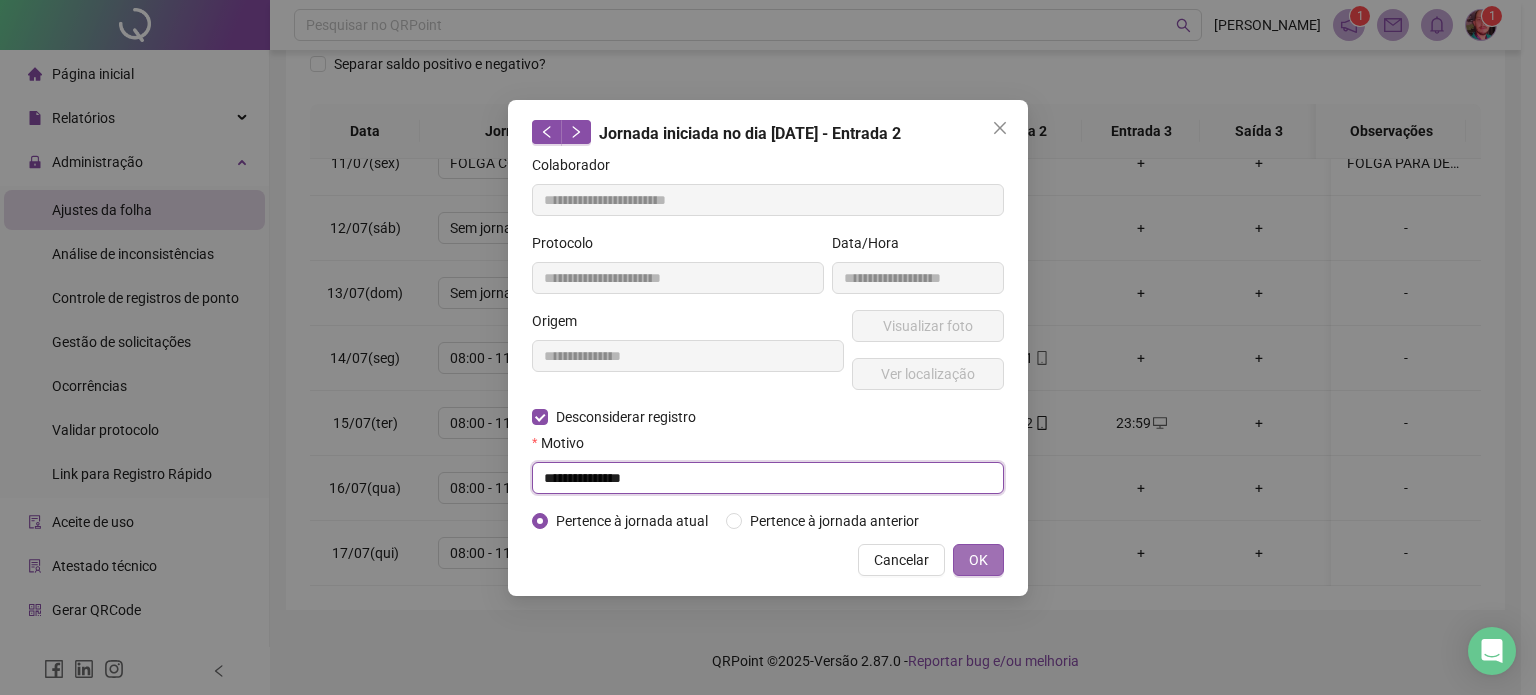 type on "**********" 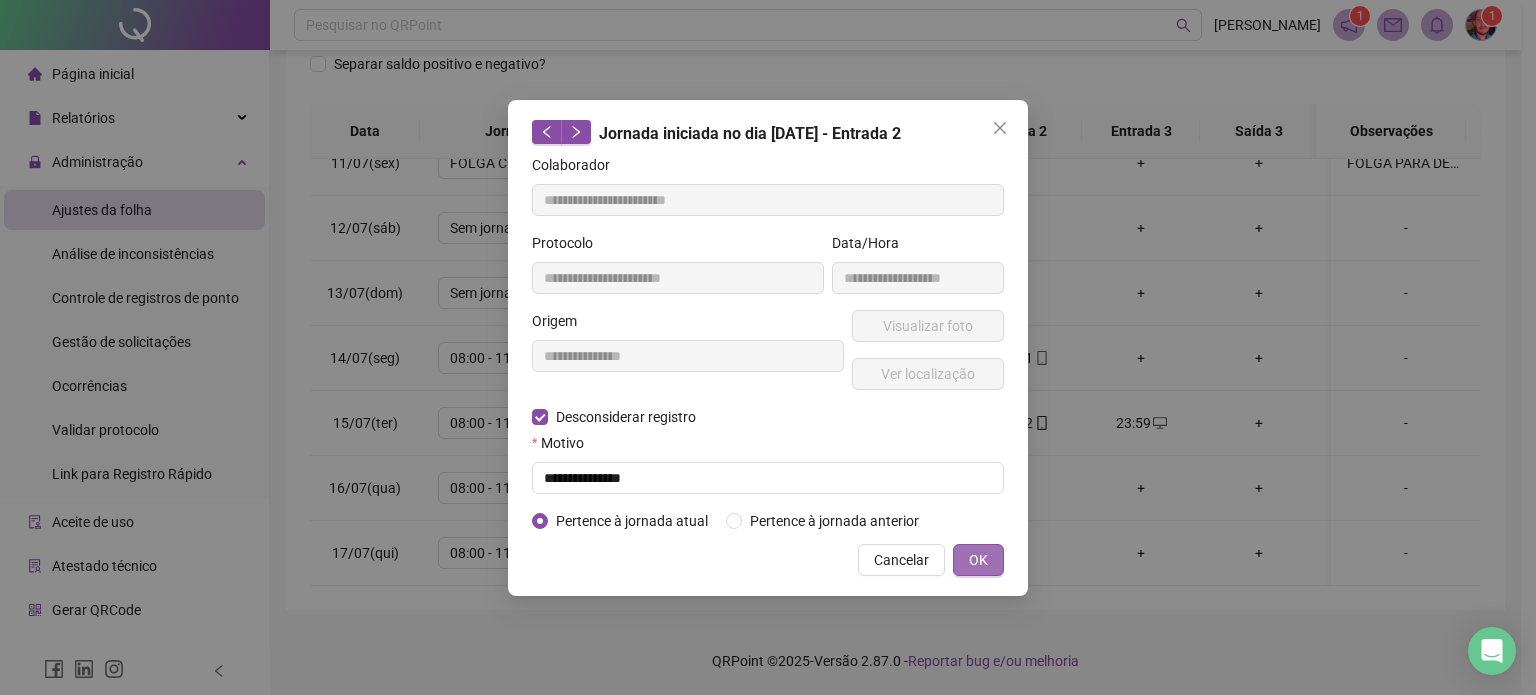 click on "OK" at bounding box center [978, 560] 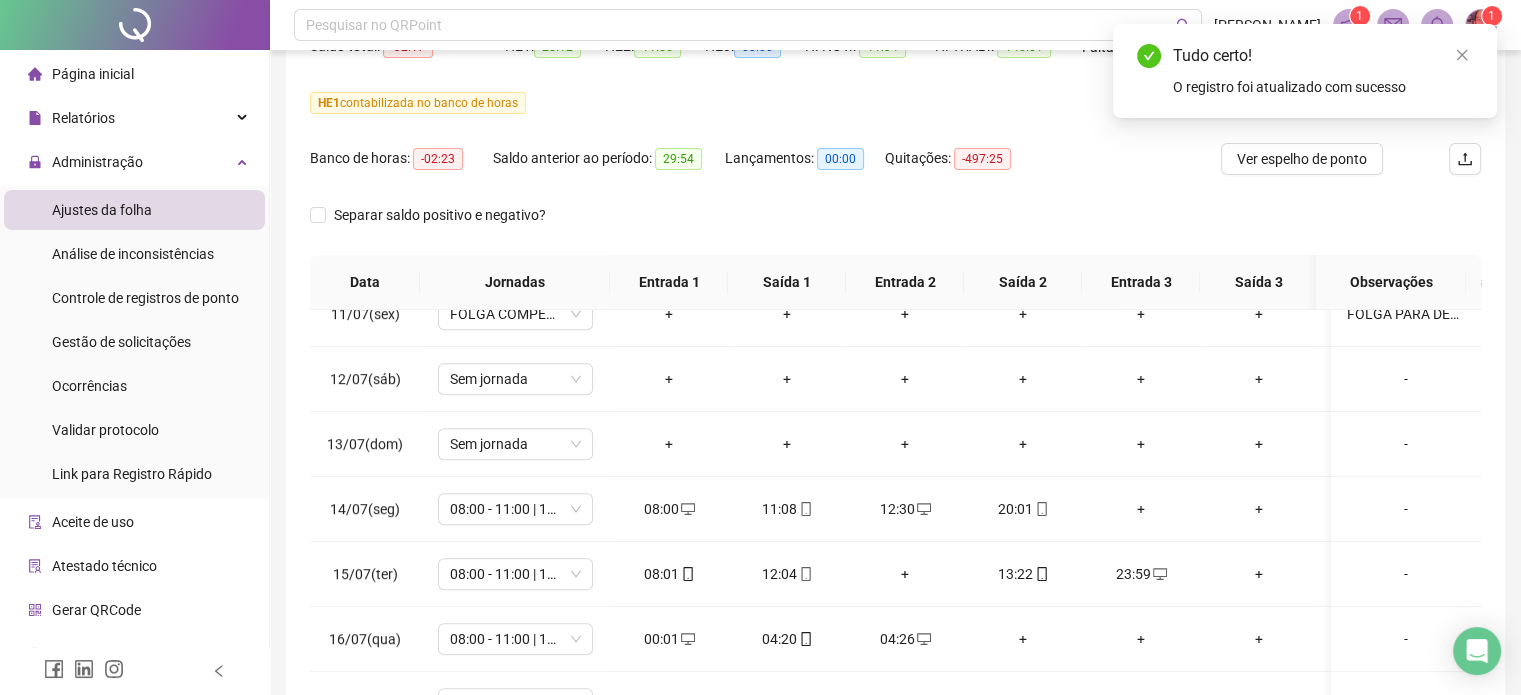 scroll, scrollTop: 0, scrollLeft: 0, axis: both 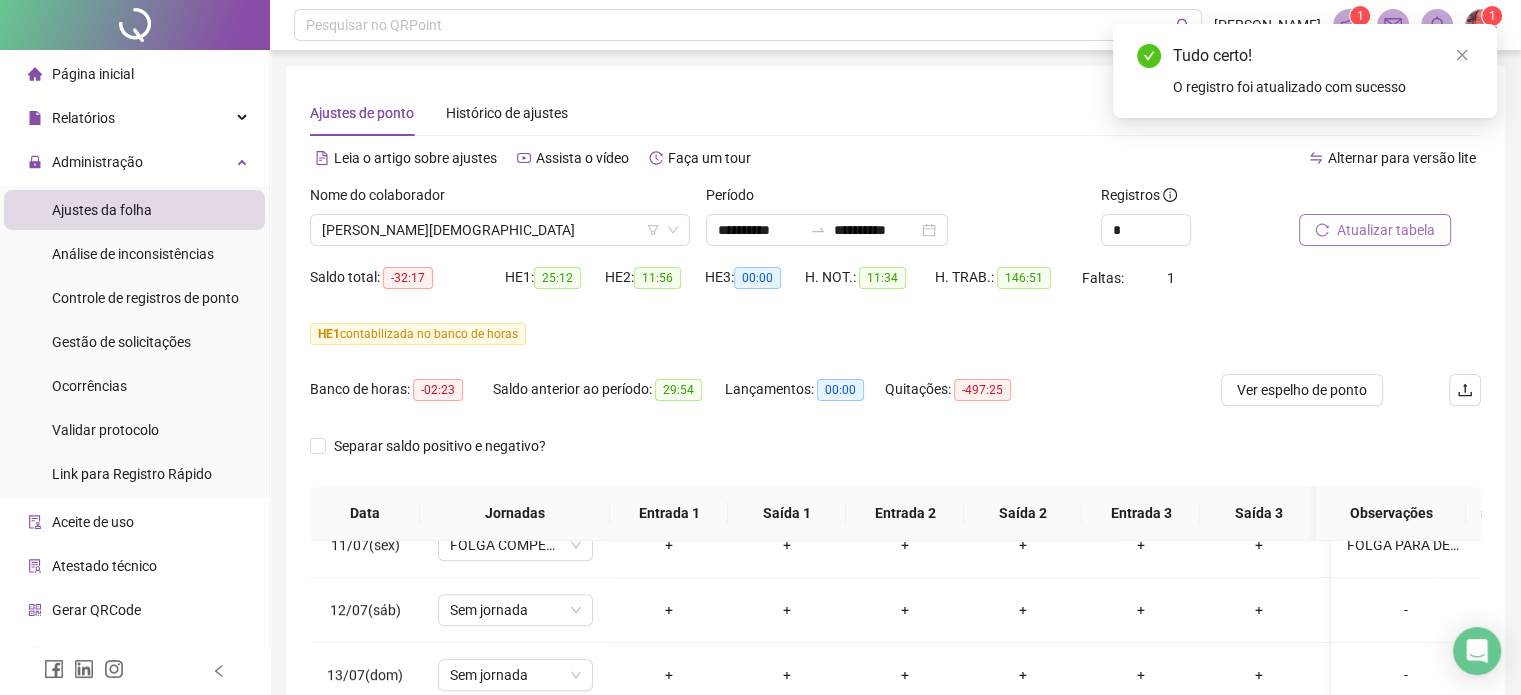 click on "Atualizar tabela" at bounding box center (1375, 230) 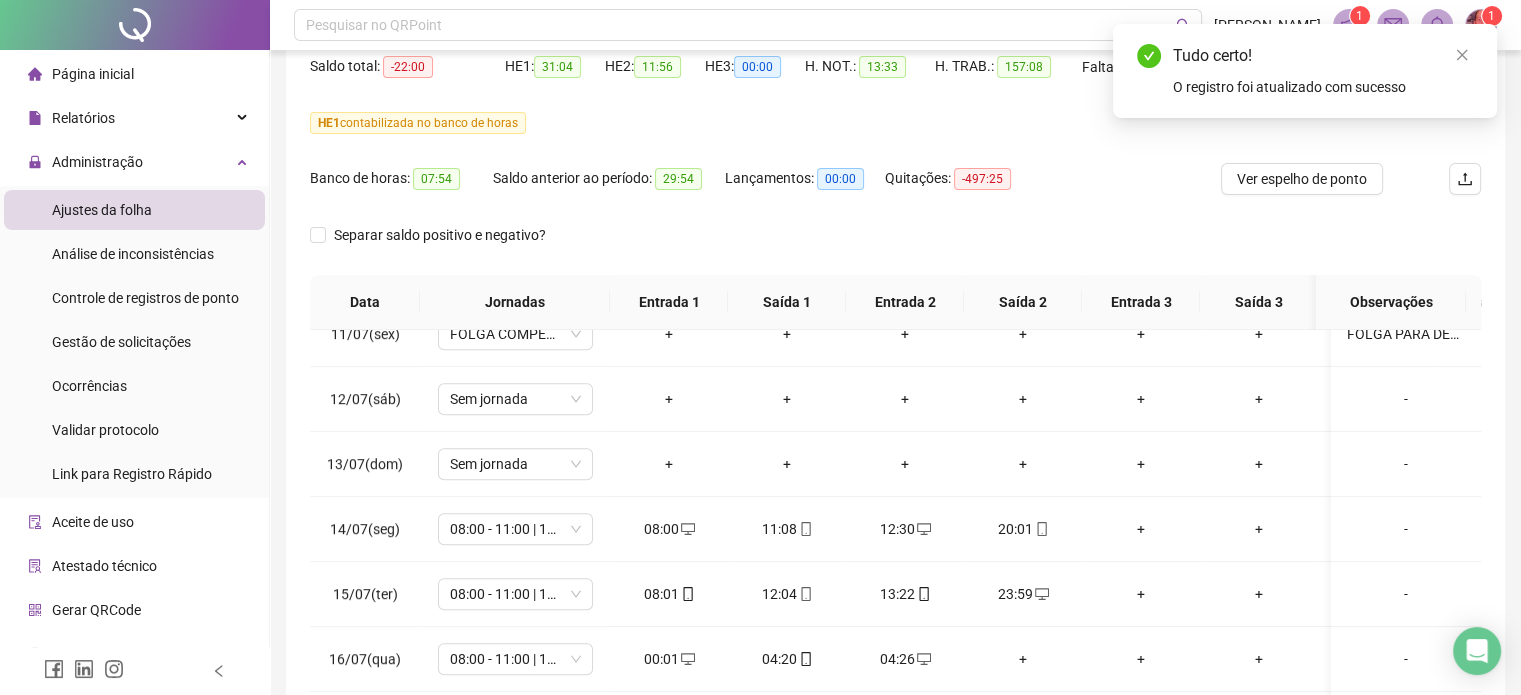 scroll, scrollTop: 382, scrollLeft: 0, axis: vertical 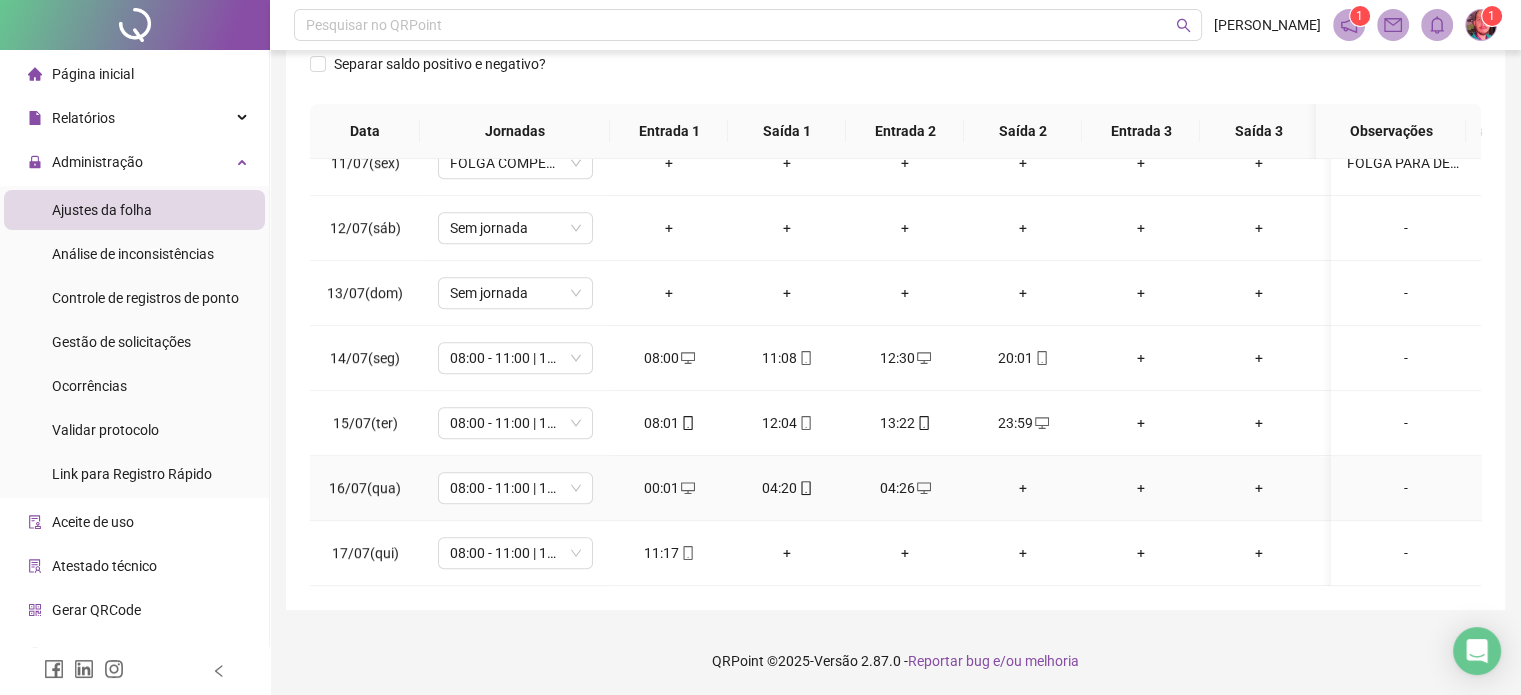 click on "04:26" at bounding box center [905, 488] 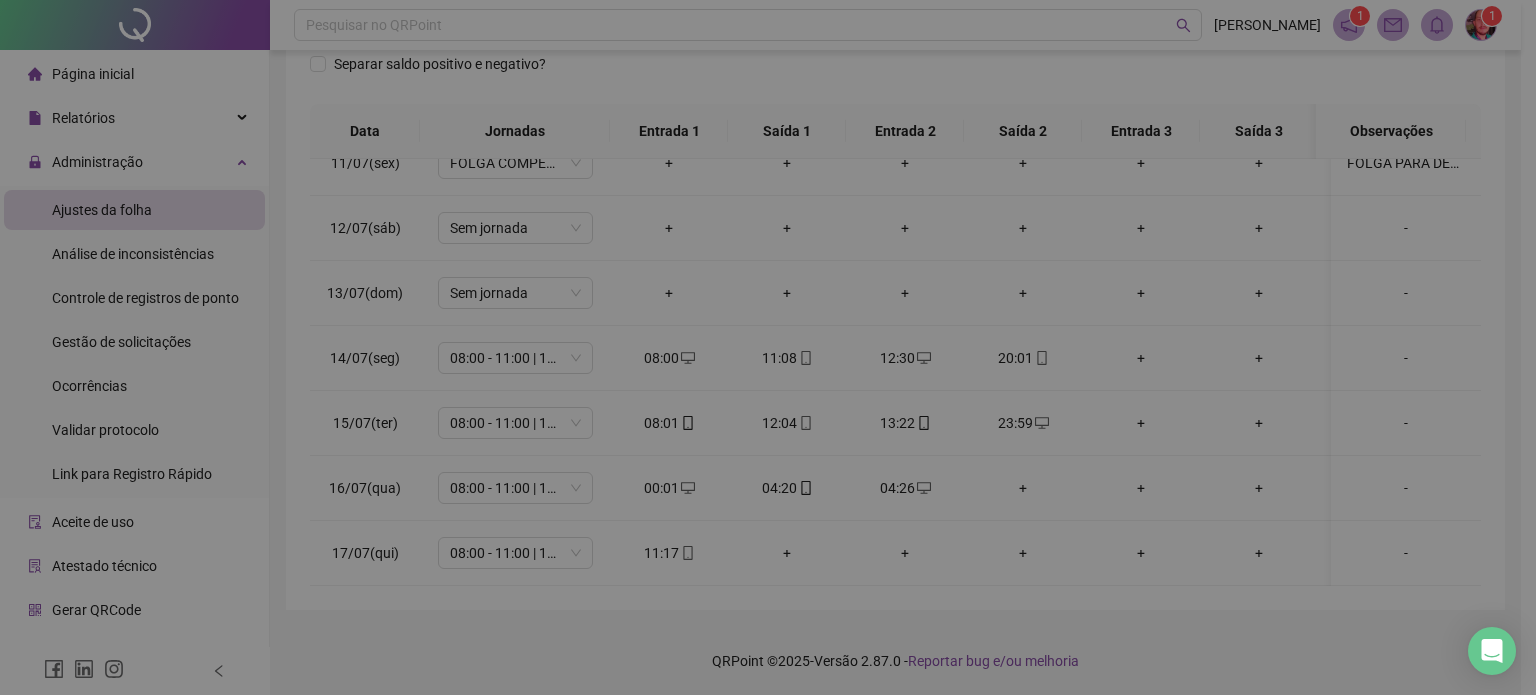 type on "**********" 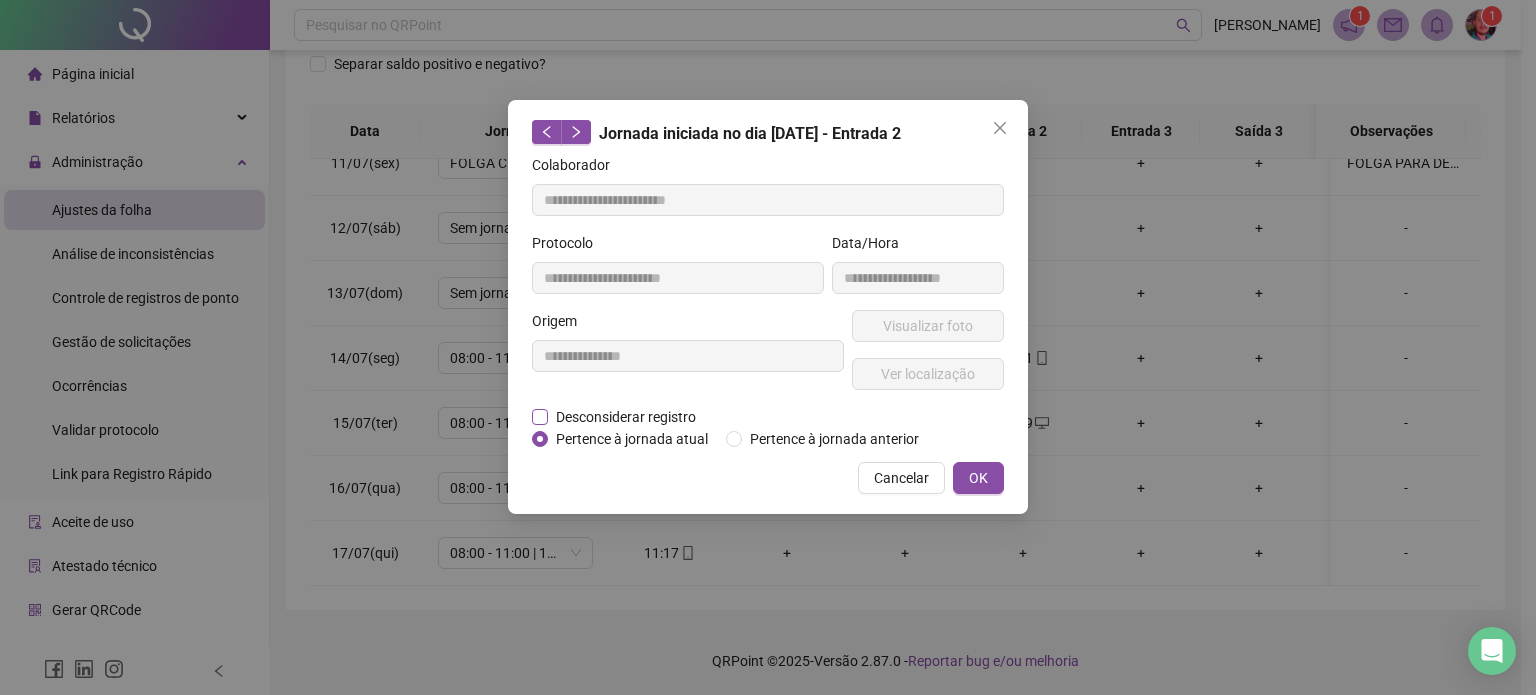 click on "Desconsiderar registro" at bounding box center [626, 417] 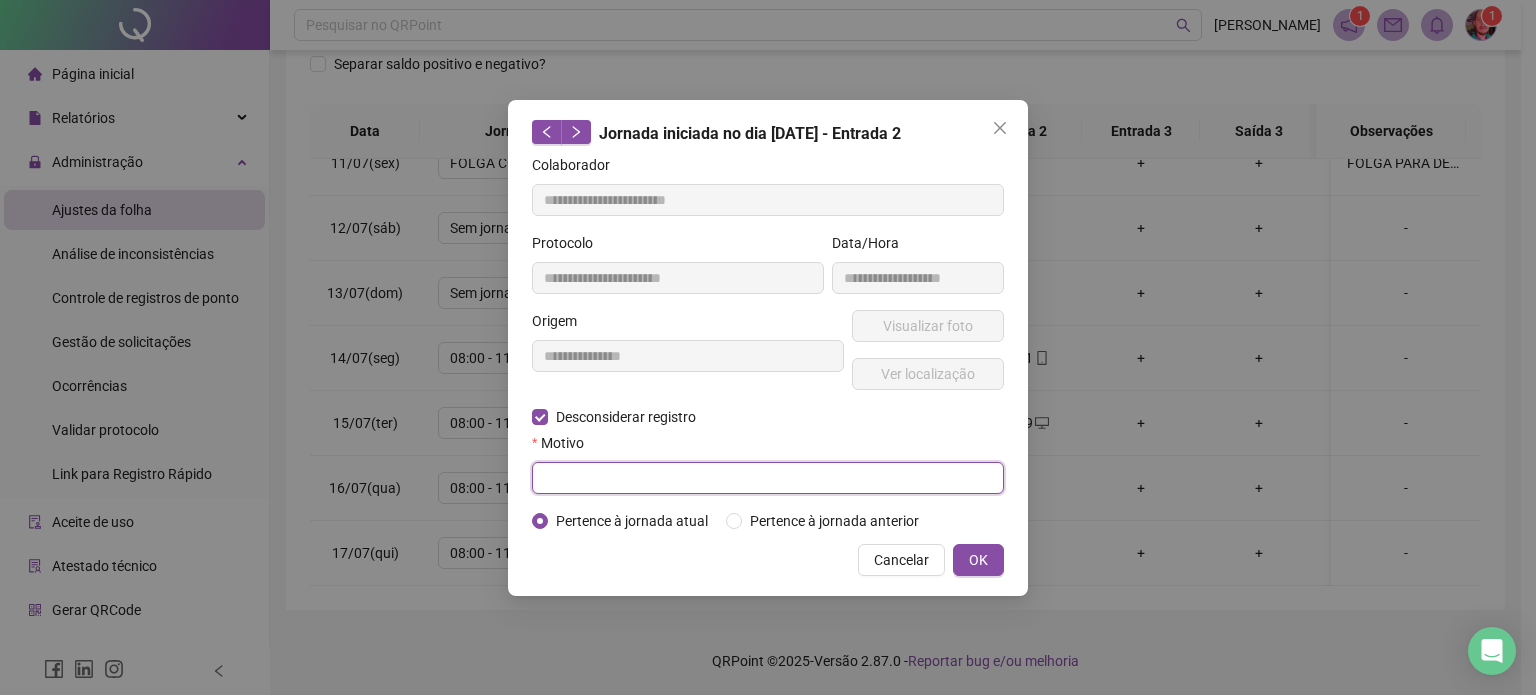 click at bounding box center [768, 478] 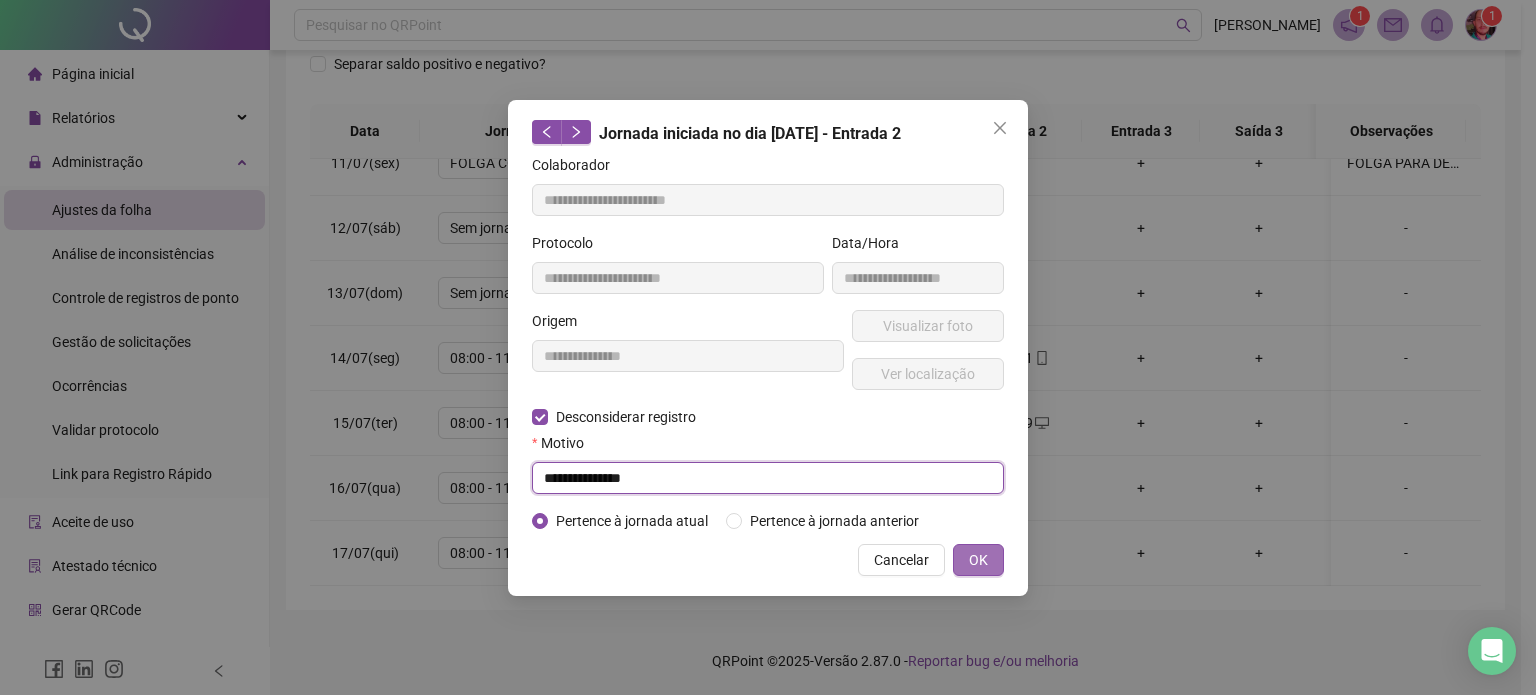 type on "**********" 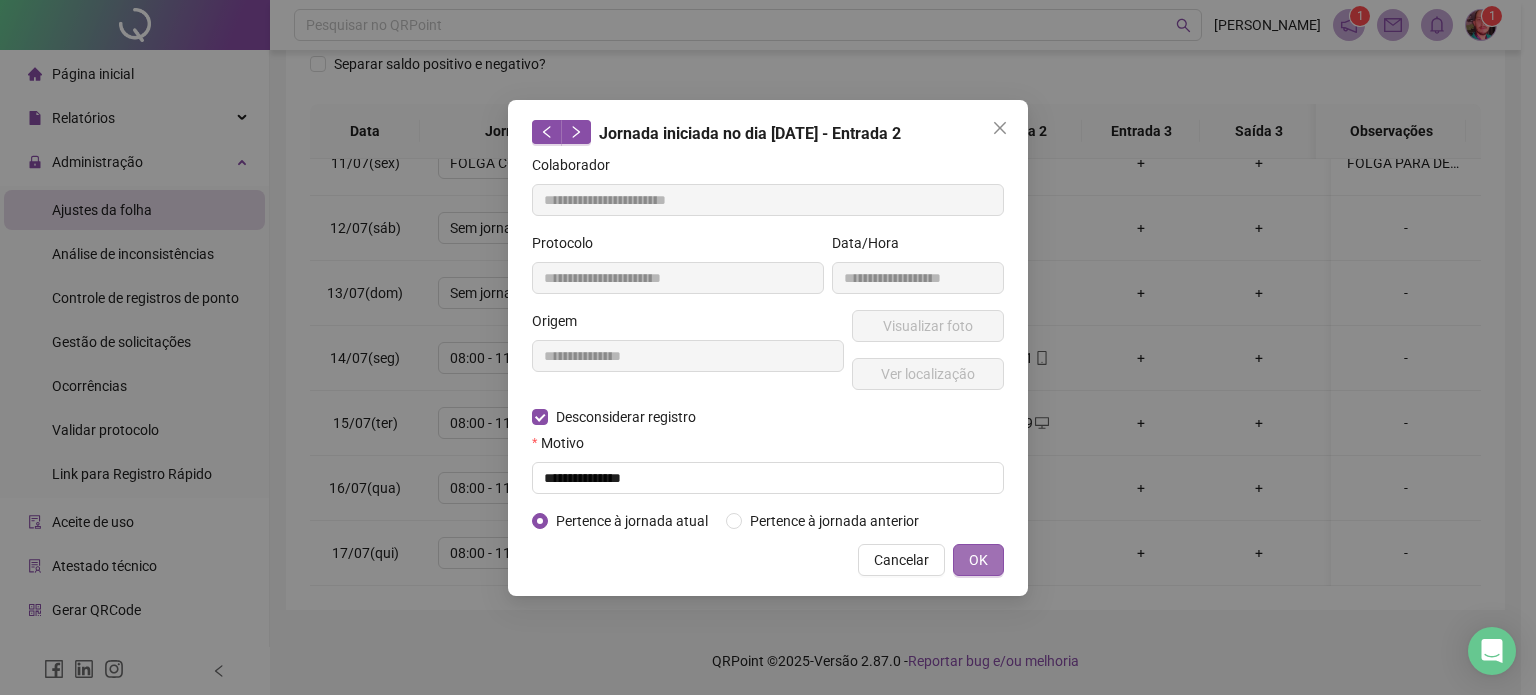 click on "OK" at bounding box center (978, 560) 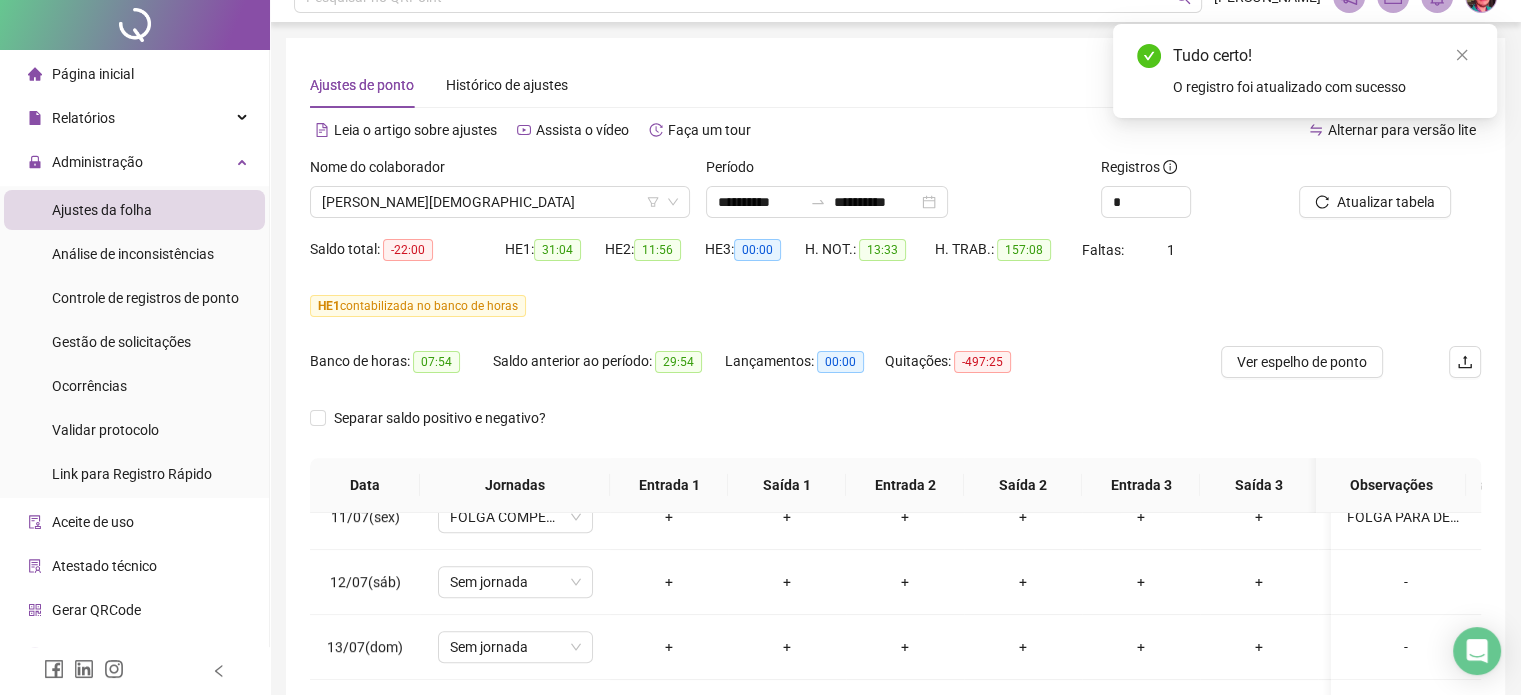 scroll, scrollTop: 0, scrollLeft: 0, axis: both 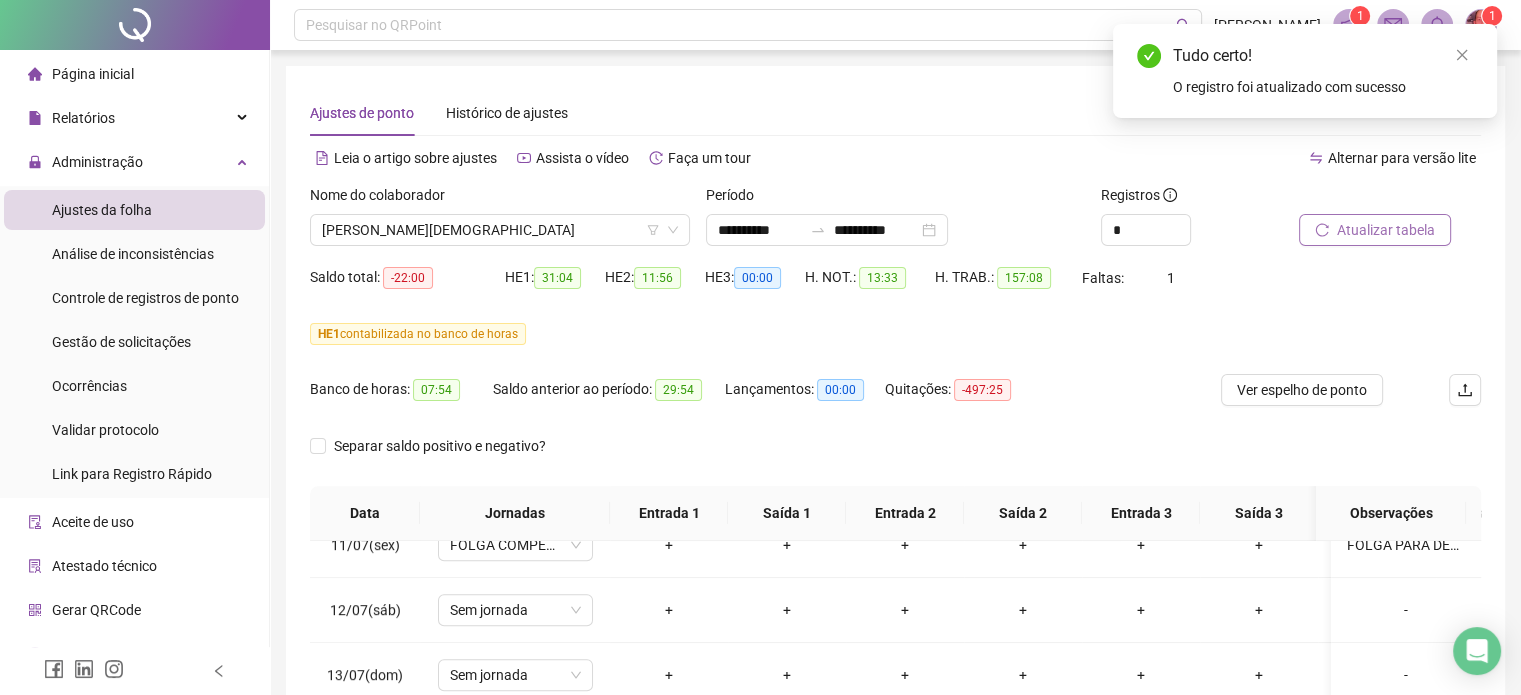 click on "Atualizar tabela" at bounding box center [1386, 230] 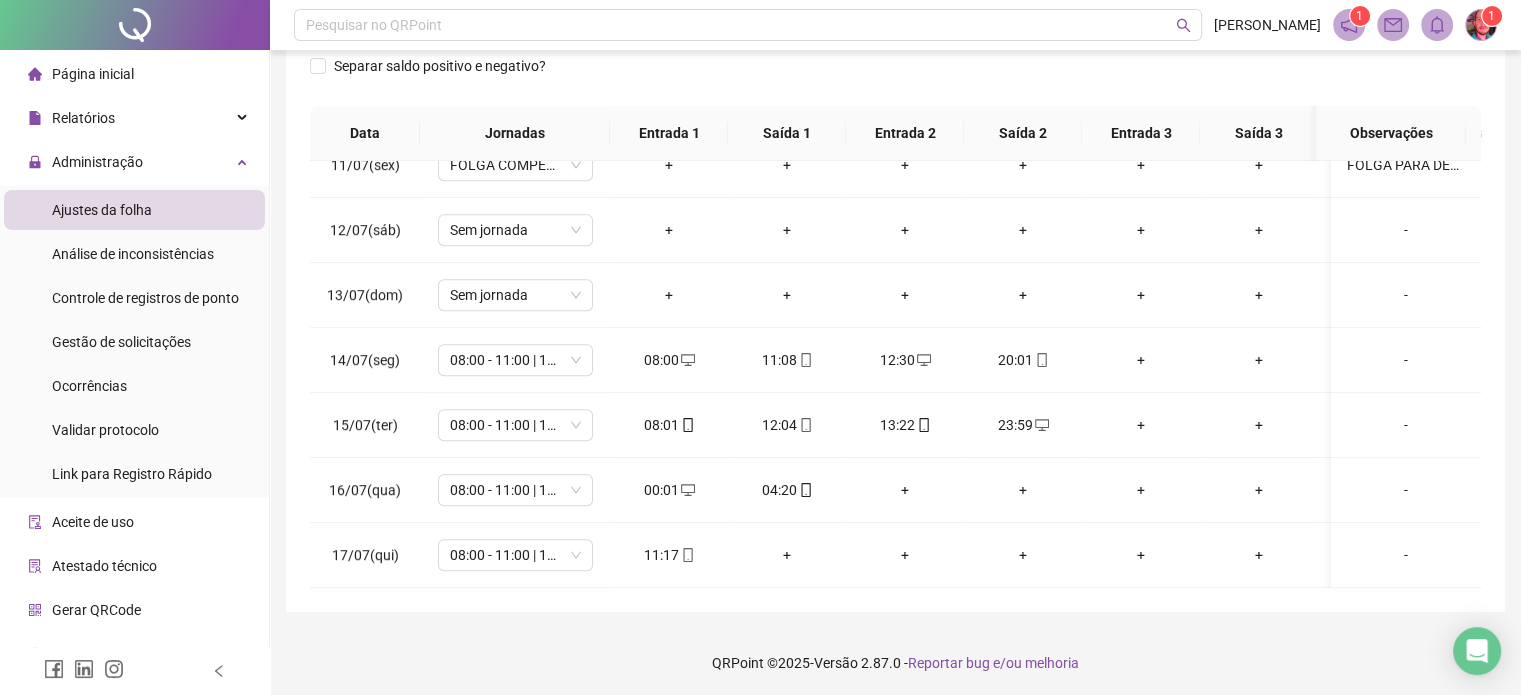 scroll, scrollTop: 382, scrollLeft: 0, axis: vertical 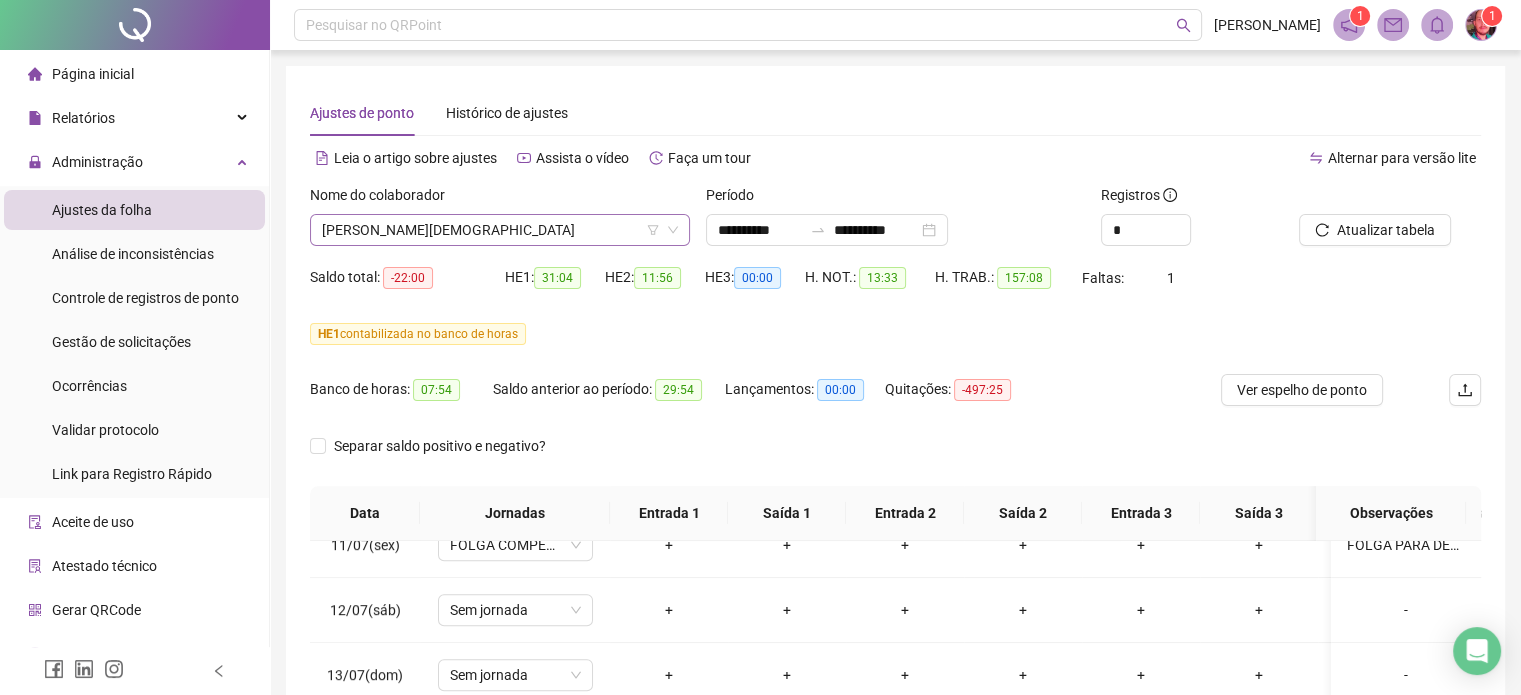 click on "[PERSON_NAME][DEMOGRAPHIC_DATA]" at bounding box center [500, 230] 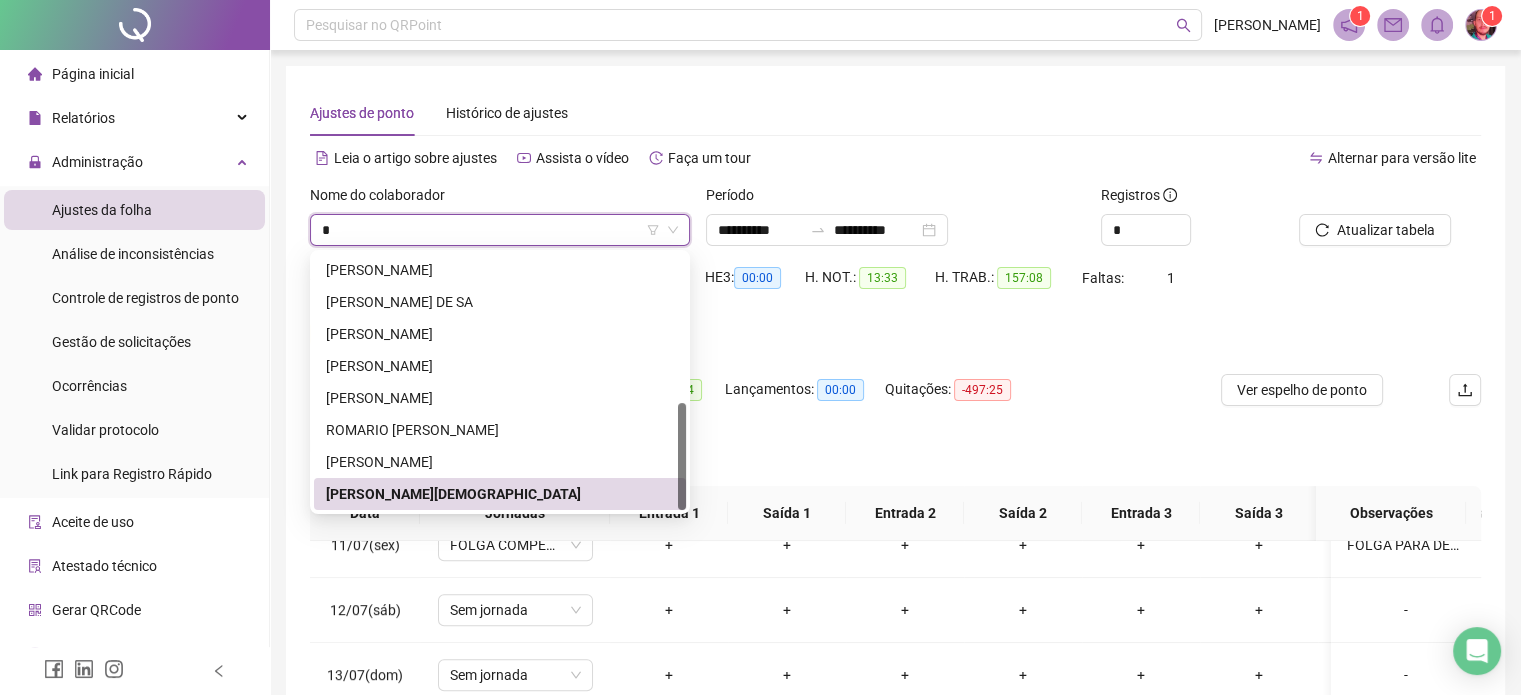 scroll, scrollTop: 0, scrollLeft: 0, axis: both 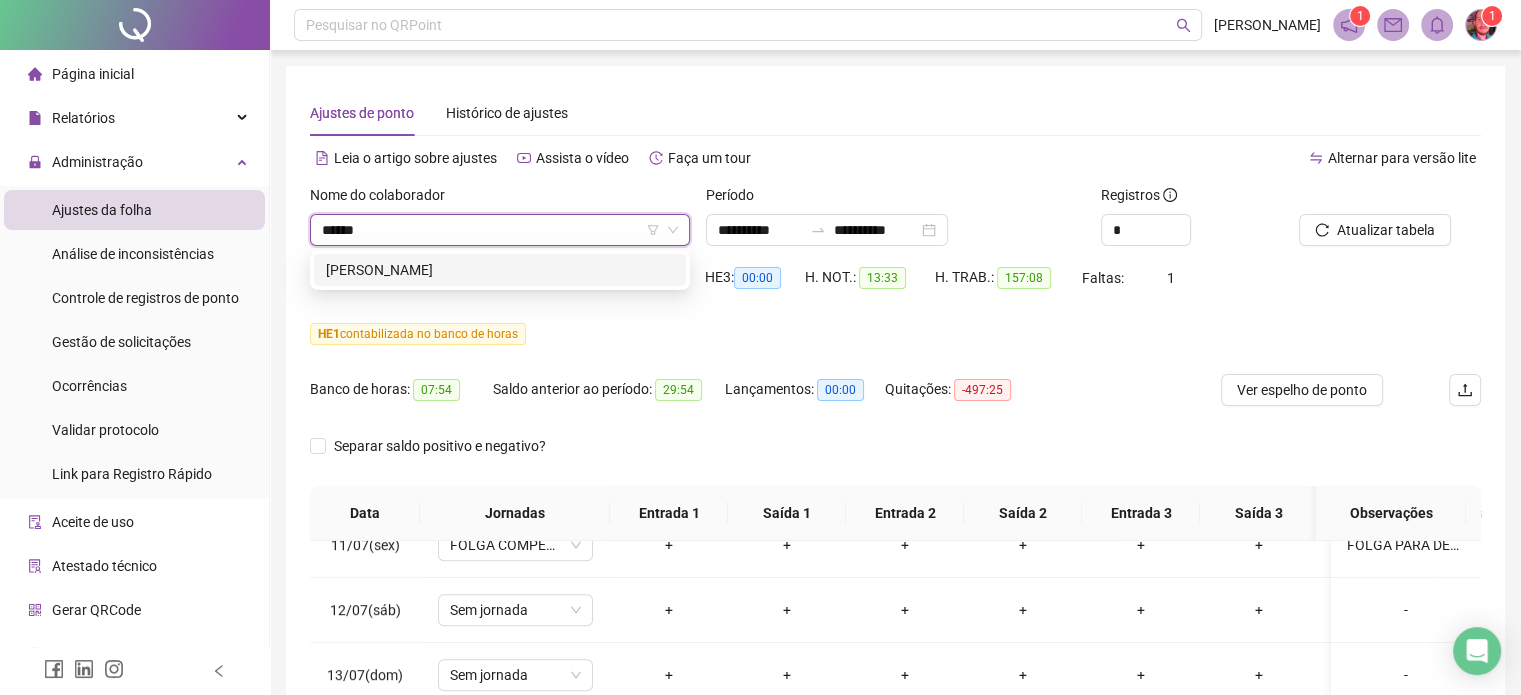type on "*******" 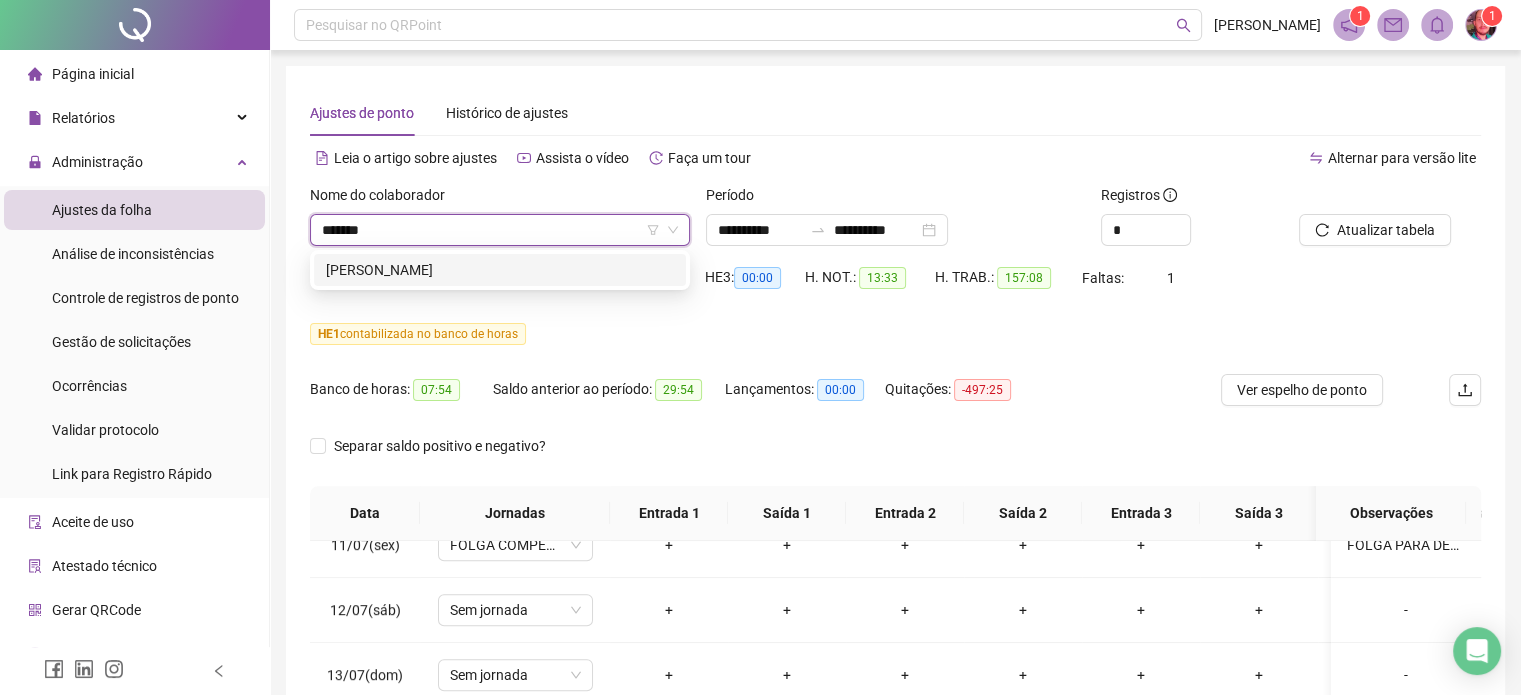 click on "[PERSON_NAME]" at bounding box center (500, 270) 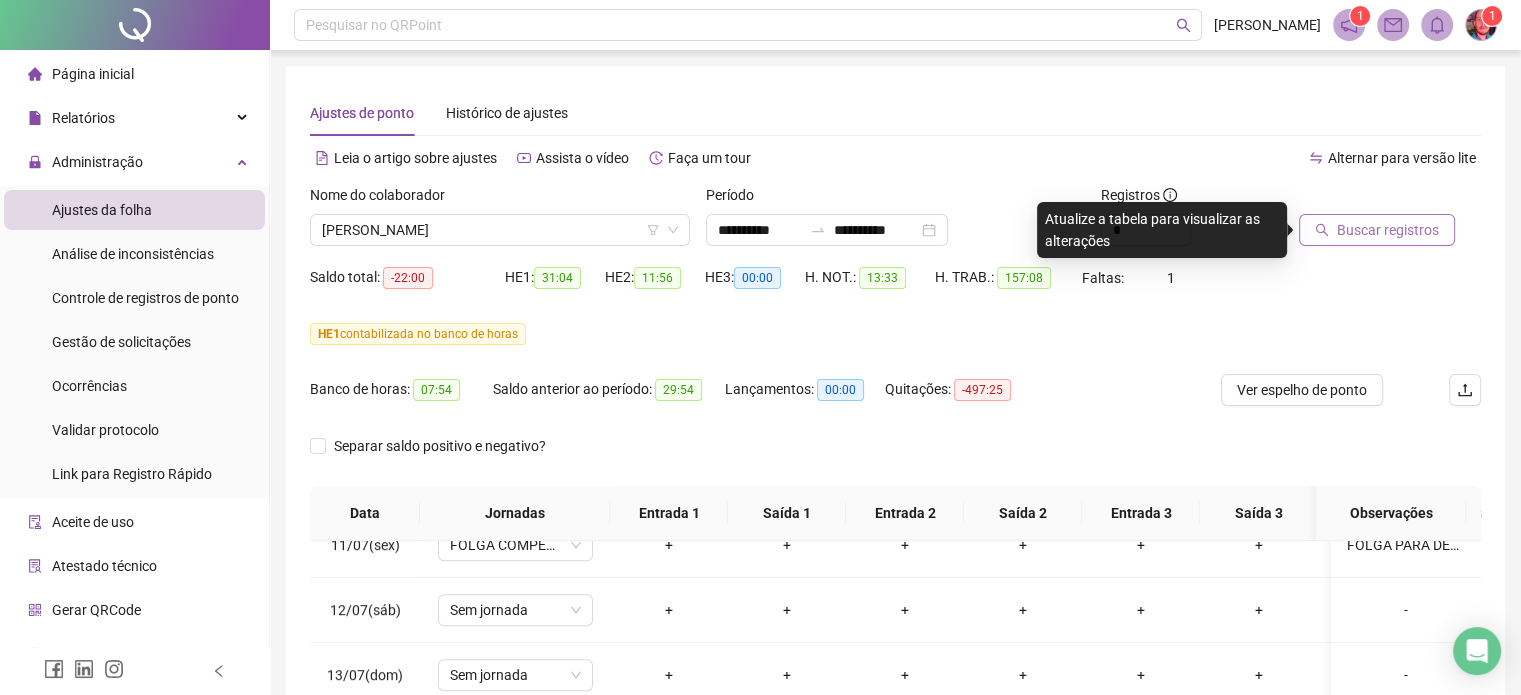 click on "Buscar registros" at bounding box center [1388, 230] 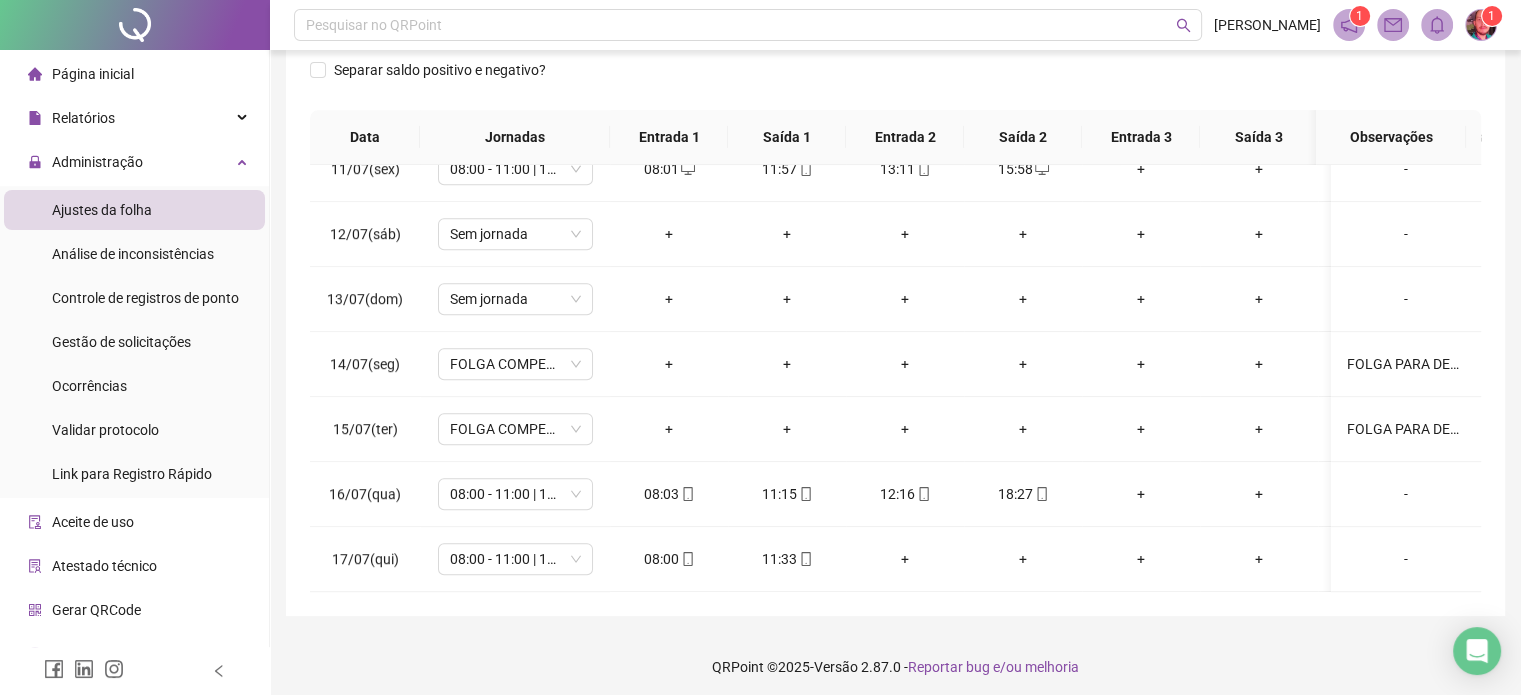 scroll, scrollTop: 382, scrollLeft: 0, axis: vertical 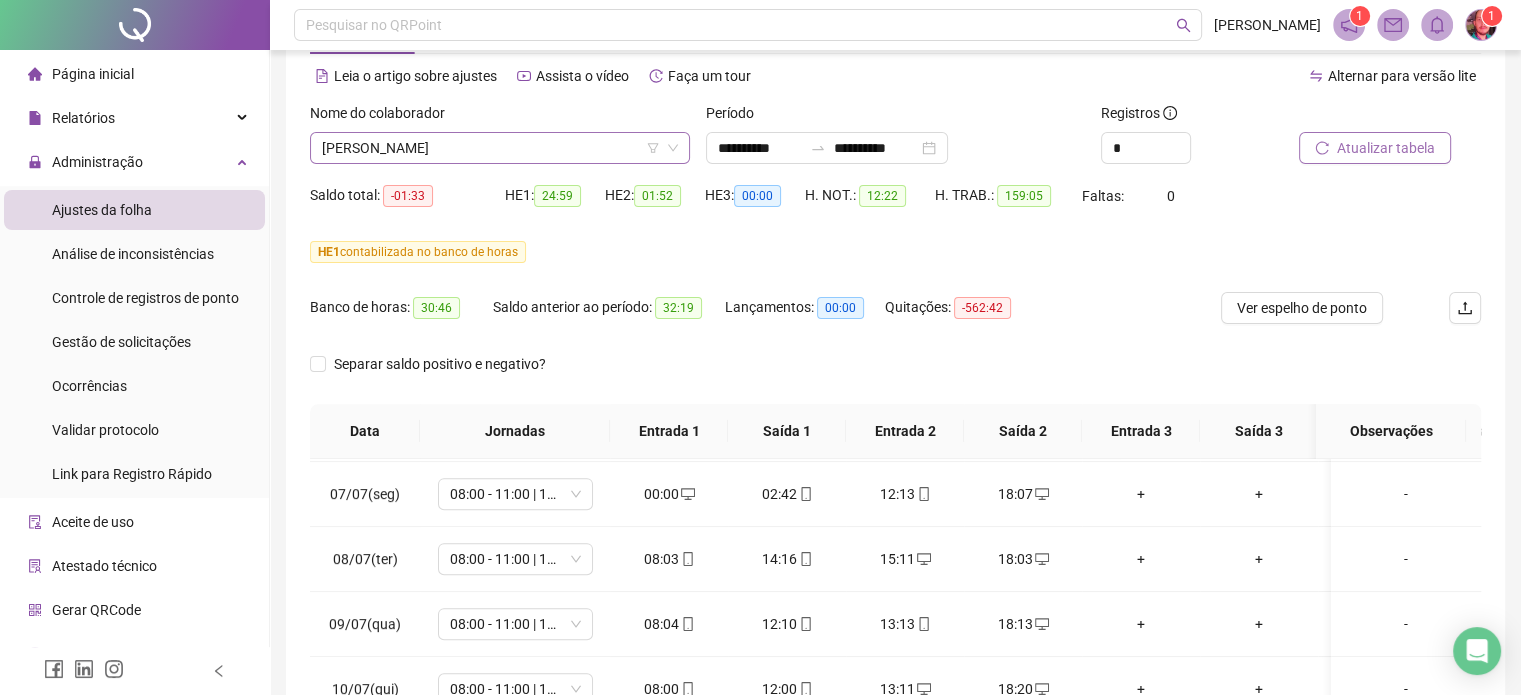 click on "[PERSON_NAME]" at bounding box center (500, 148) 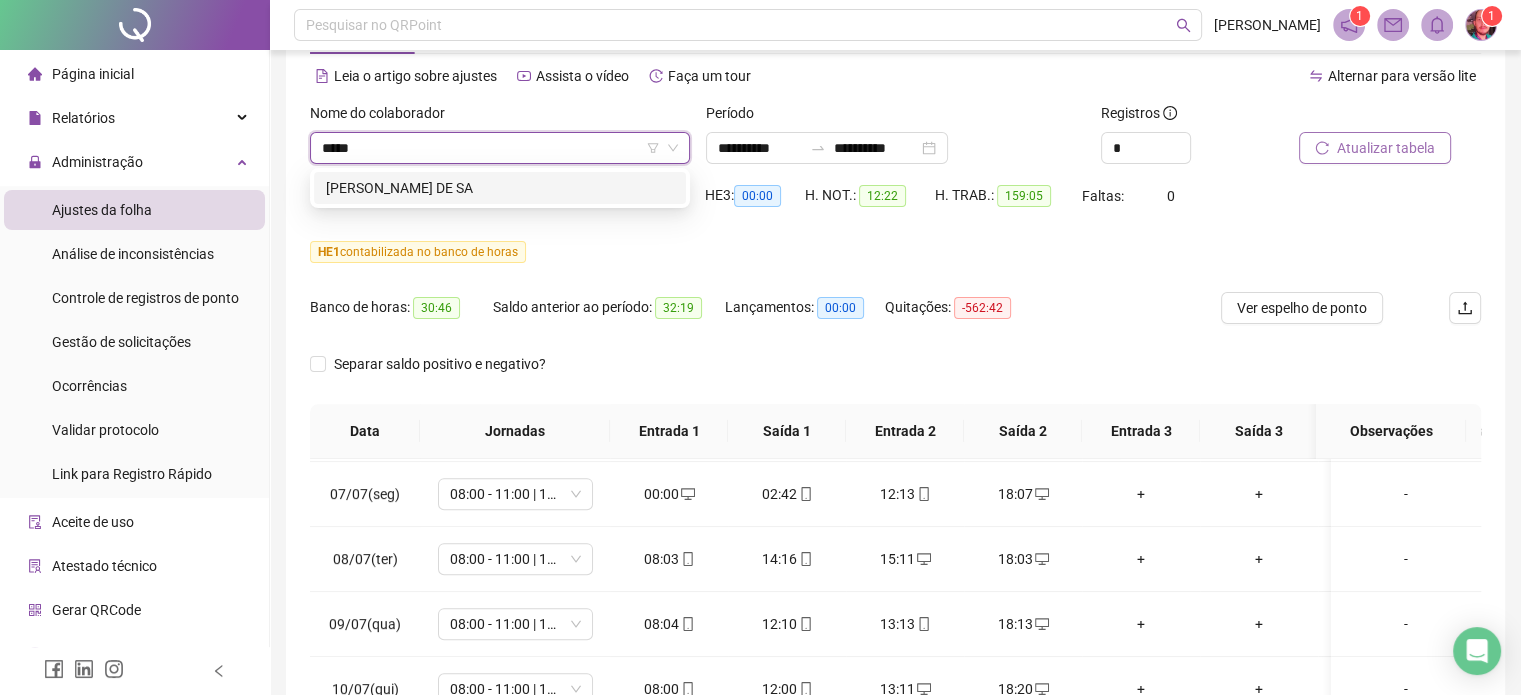 type on "******" 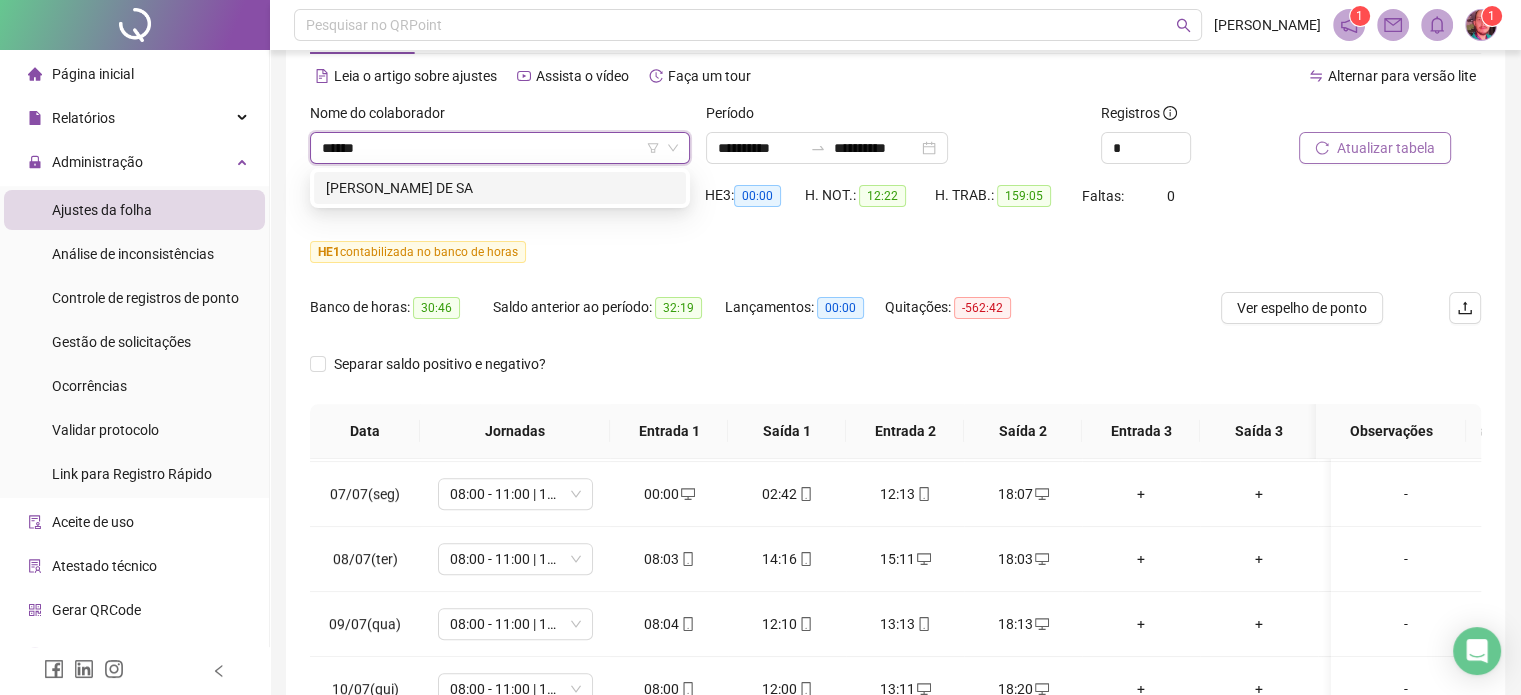 click on "[PERSON_NAME] DE SA" at bounding box center [500, 188] 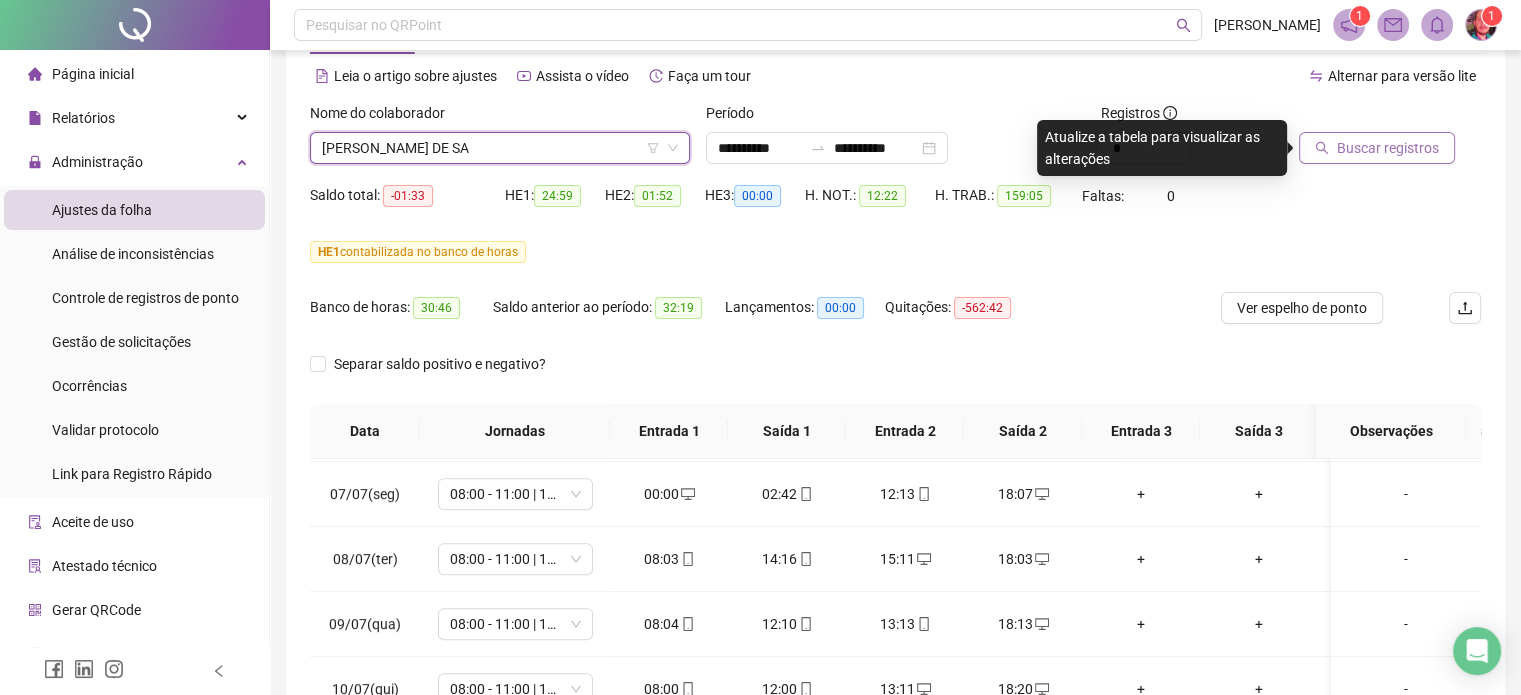 click on "Buscar registros" at bounding box center (1388, 148) 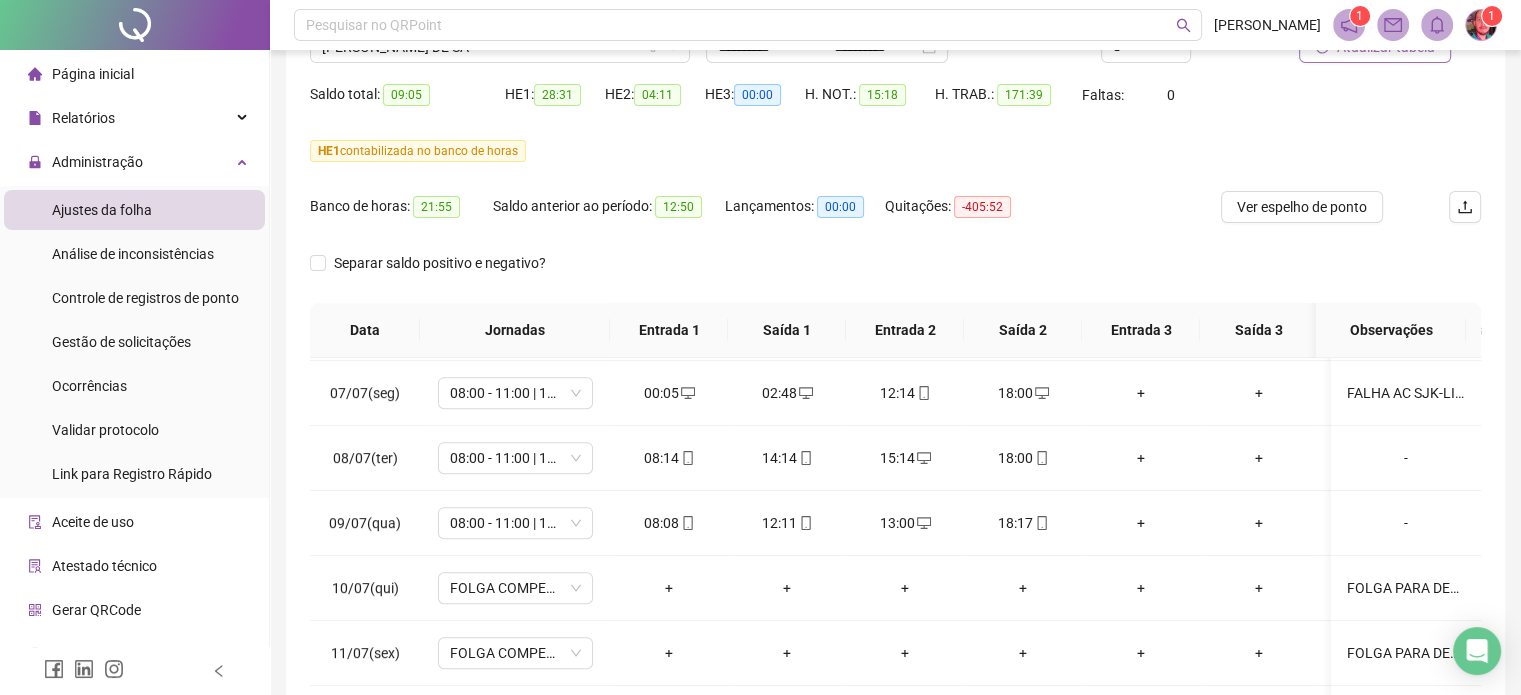 scroll, scrollTop: 382, scrollLeft: 0, axis: vertical 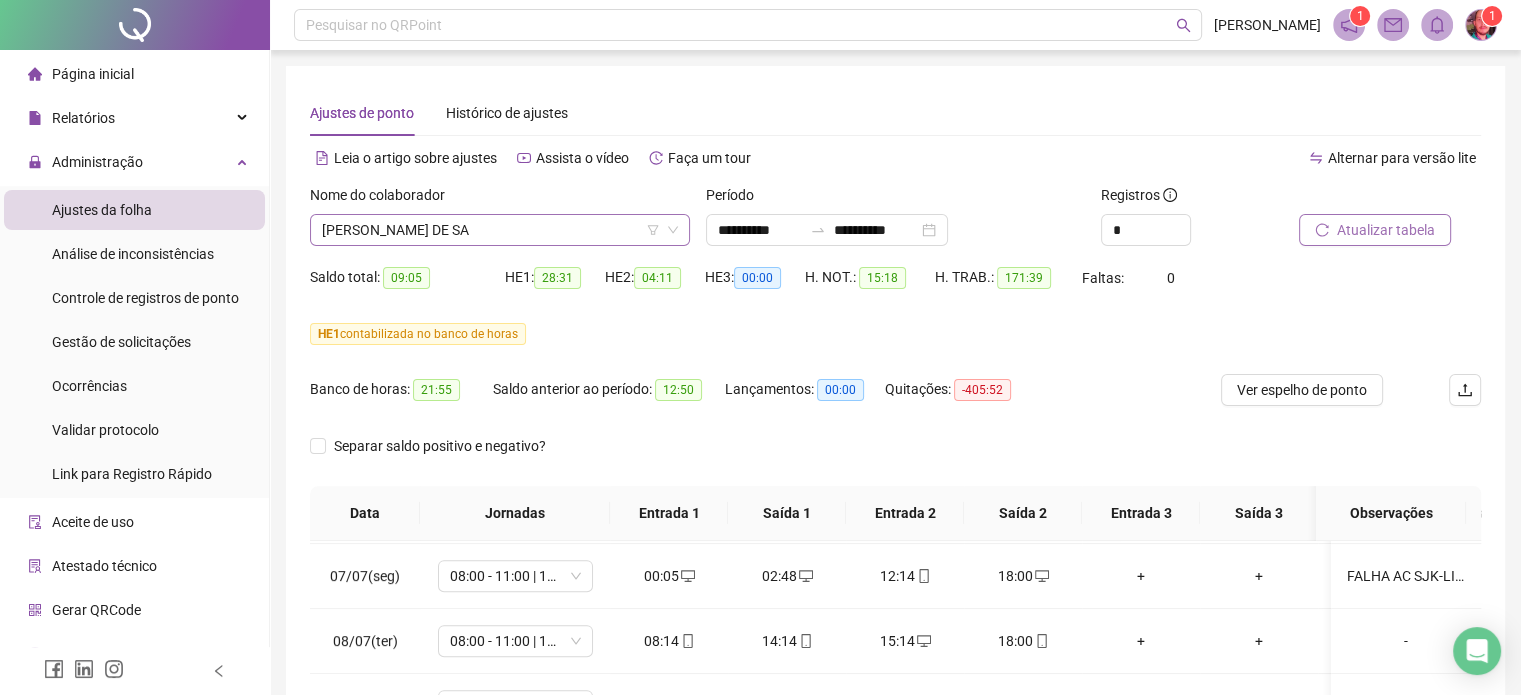 click on "[PERSON_NAME] DE SA" at bounding box center (500, 230) 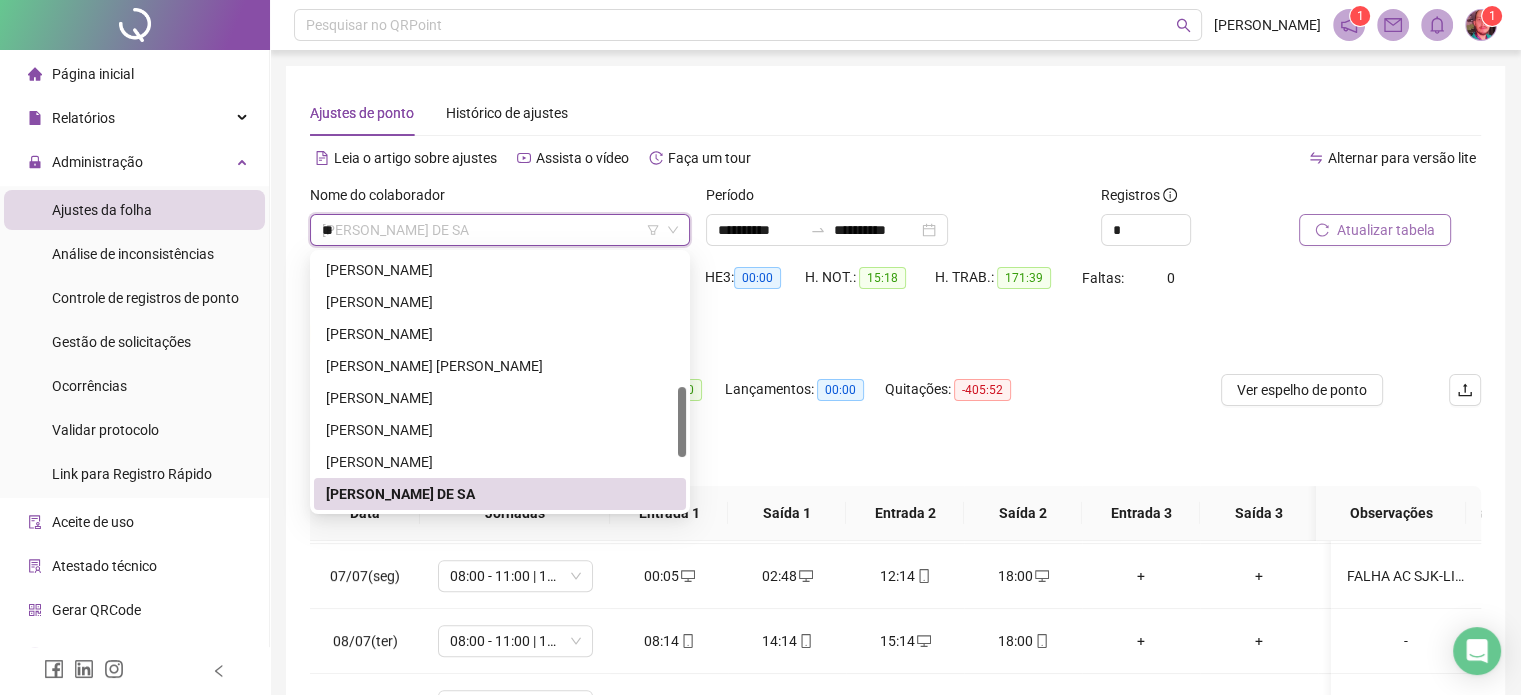 scroll, scrollTop: 0, scrollLeft: 0, axis: both 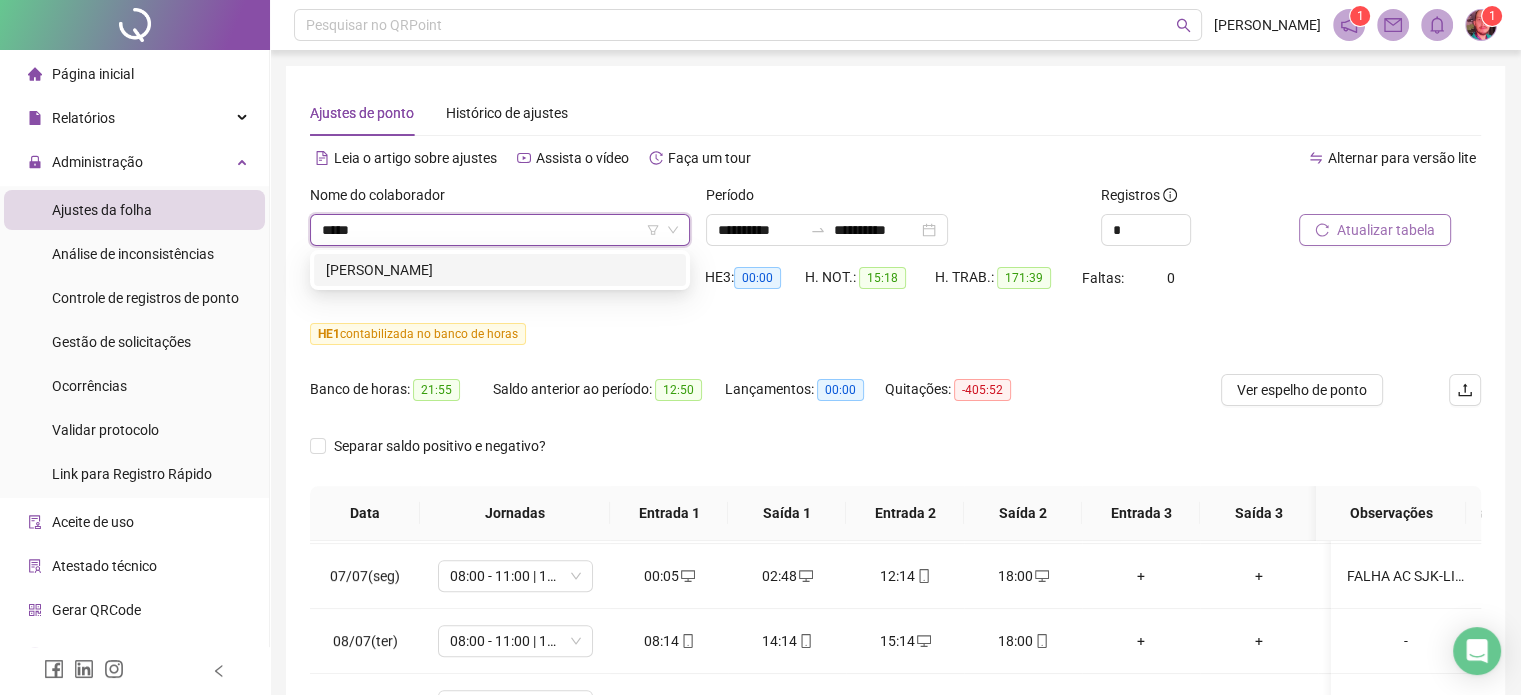 type on "******" 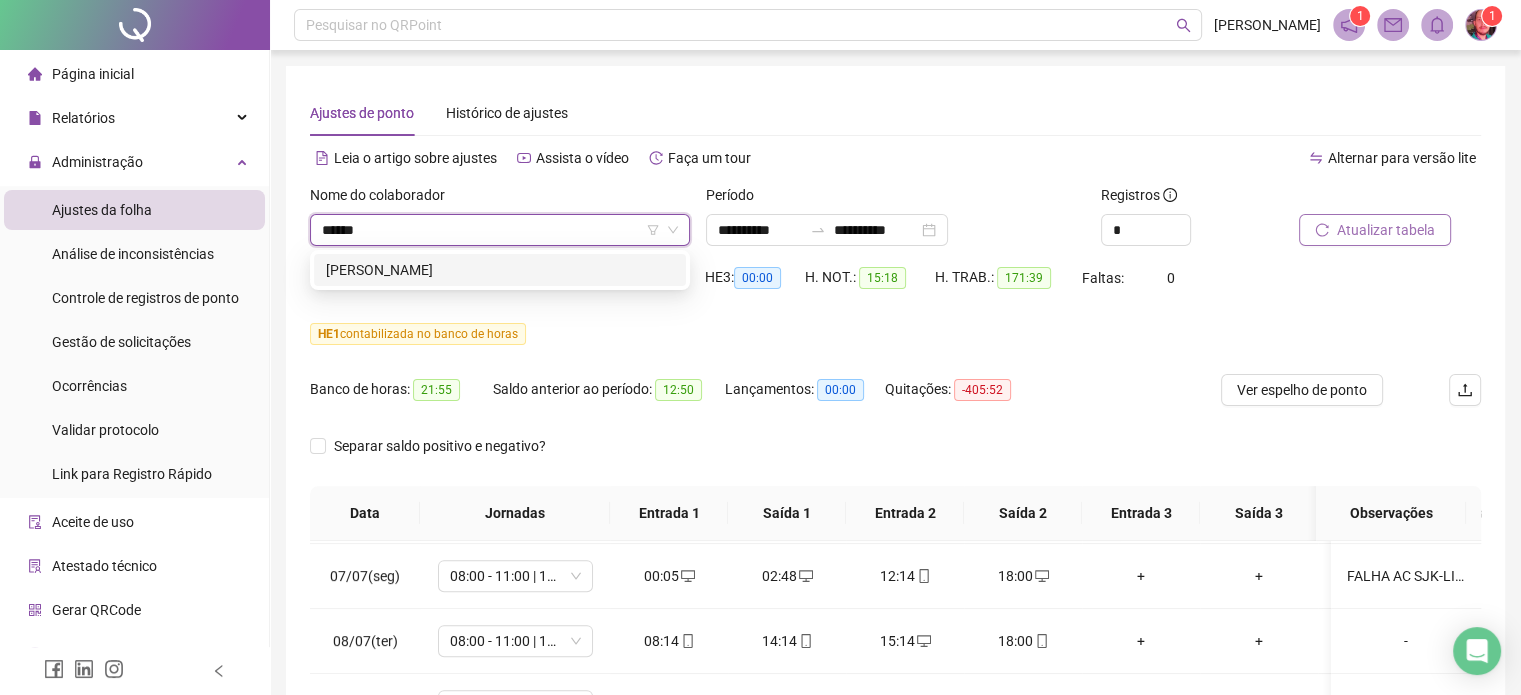 click on "[PERSON_NAME]" at bounding box center [500, 270] 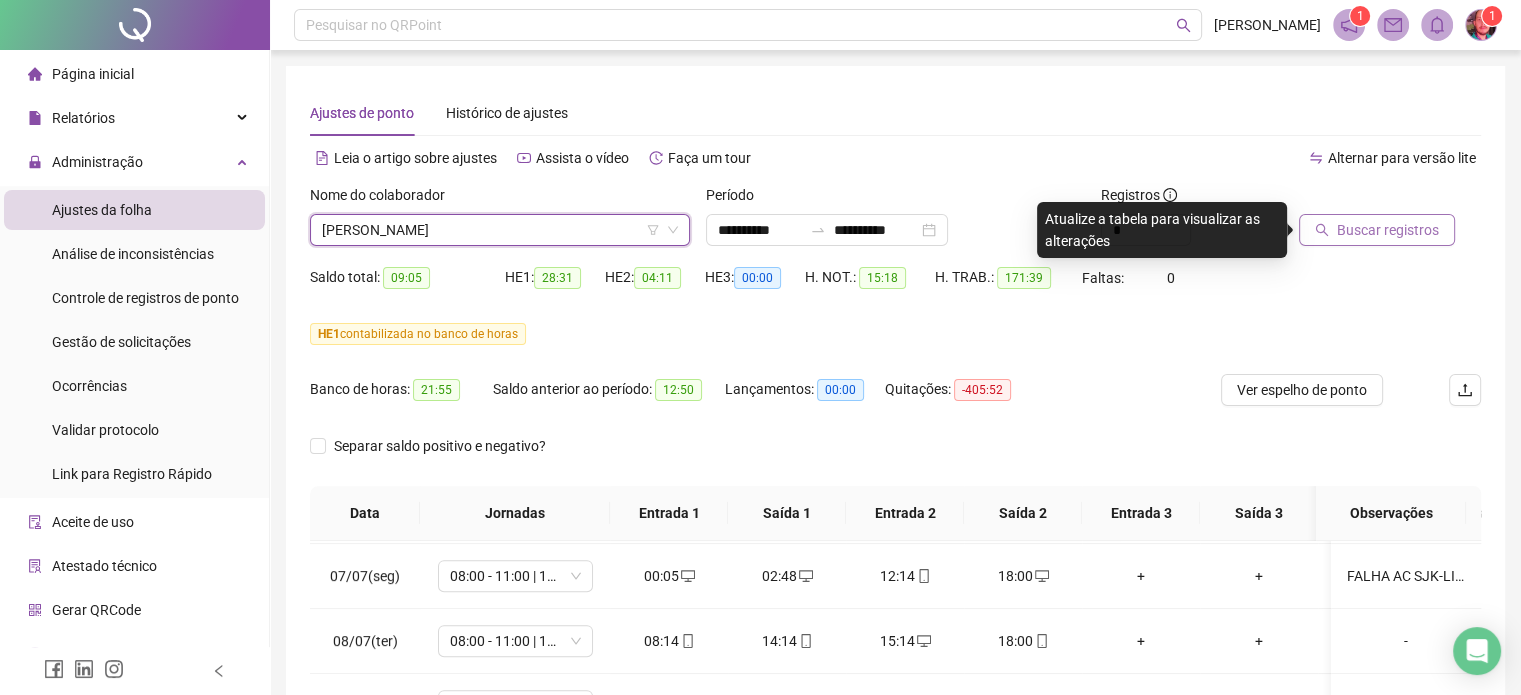 click on "Buscar registros" at bounding box center (1388, 230) 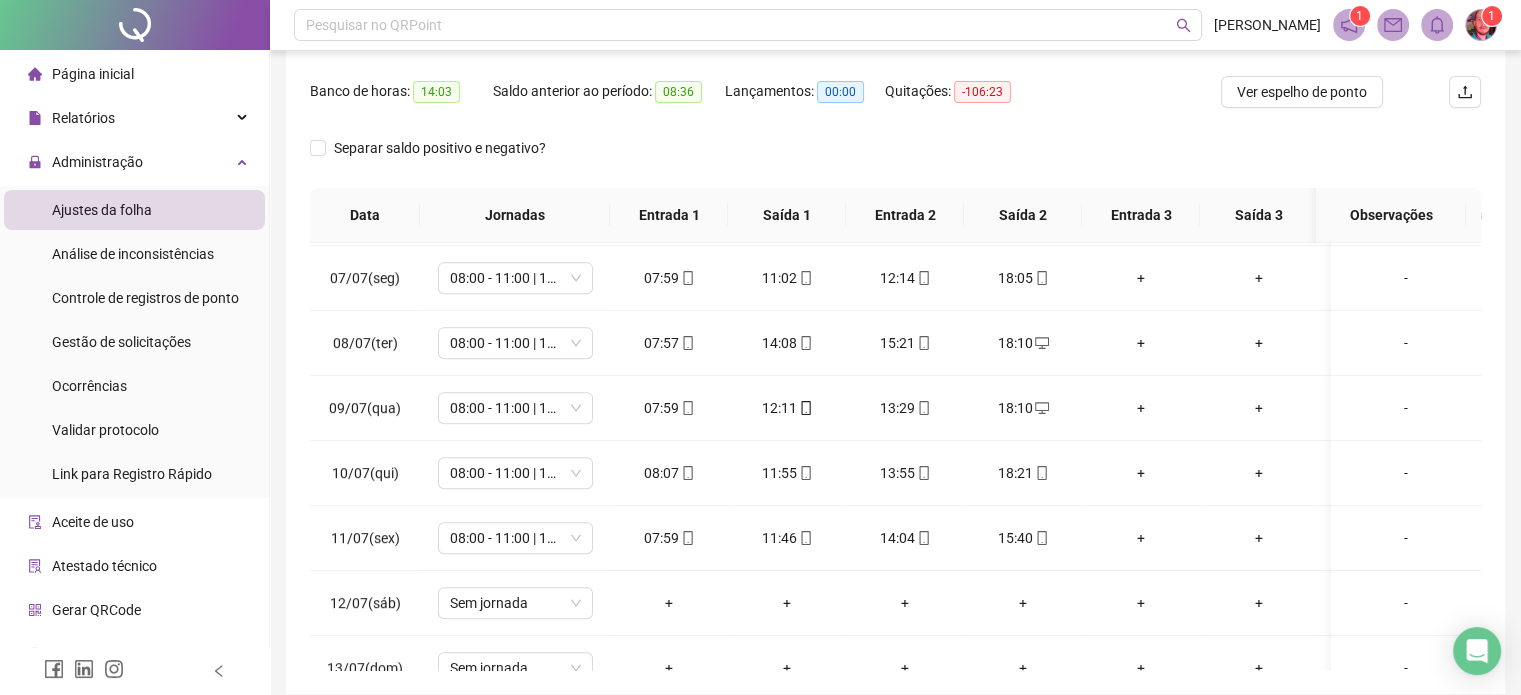 scroll, scrollTop: 300, scrollLeft: 0, axis: vertical 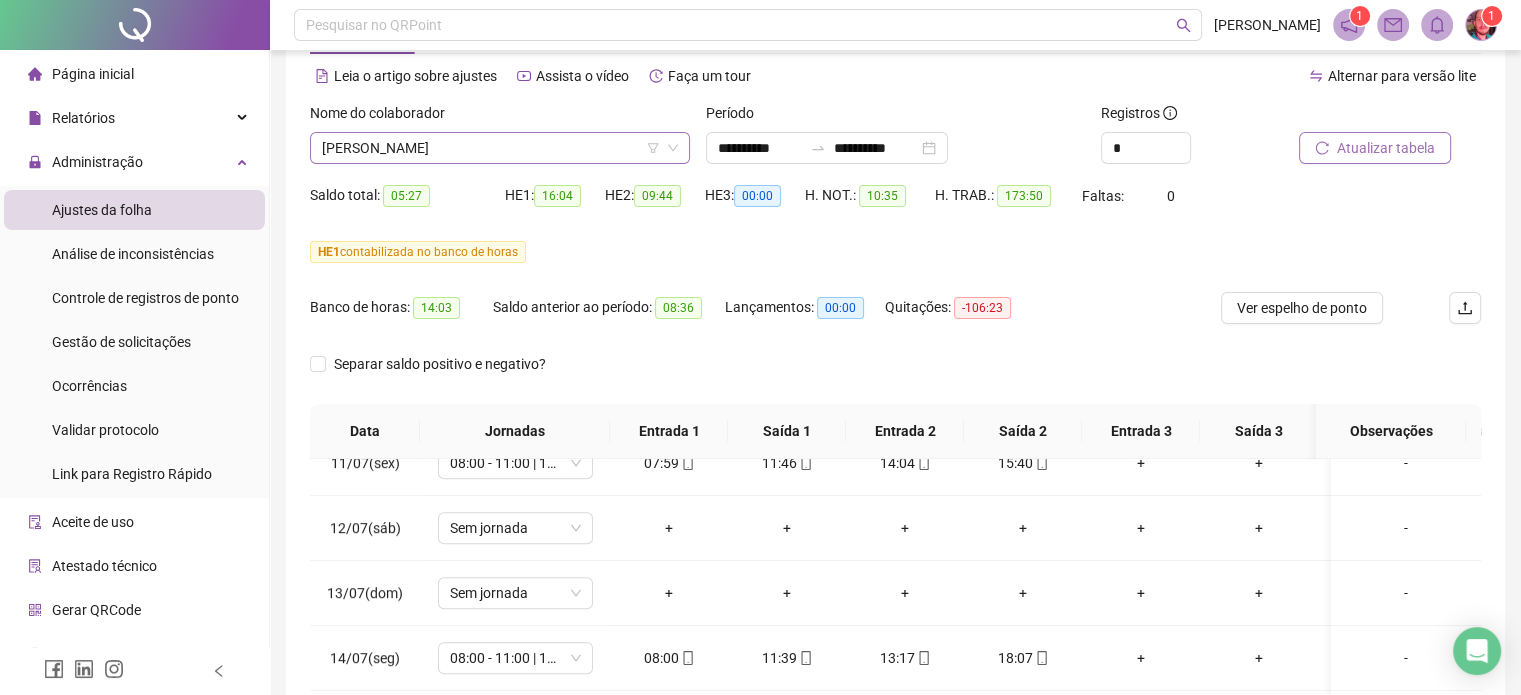 click on "[PERSON_NAME]" at bounding box center (500, 148) 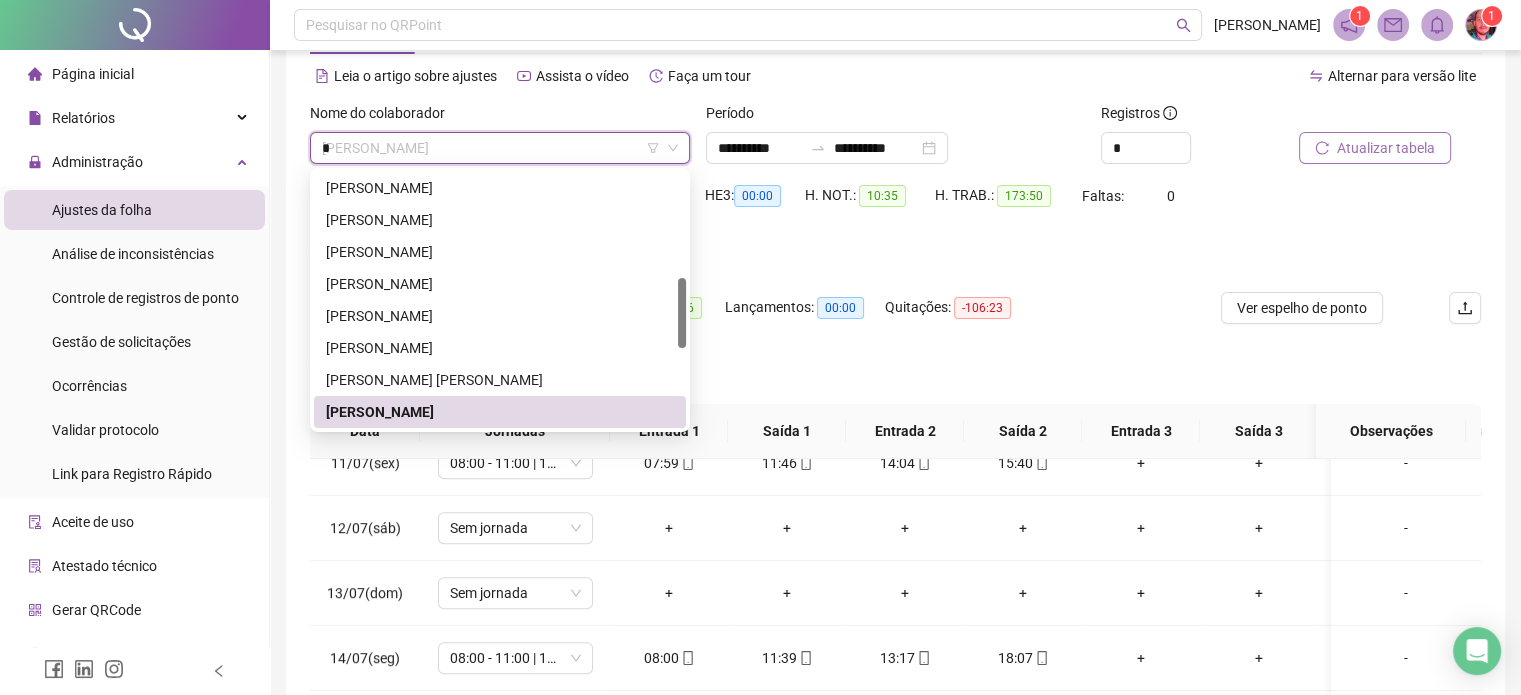 scroll, scrollTop: 0, scrollLeft: 0, axis: both 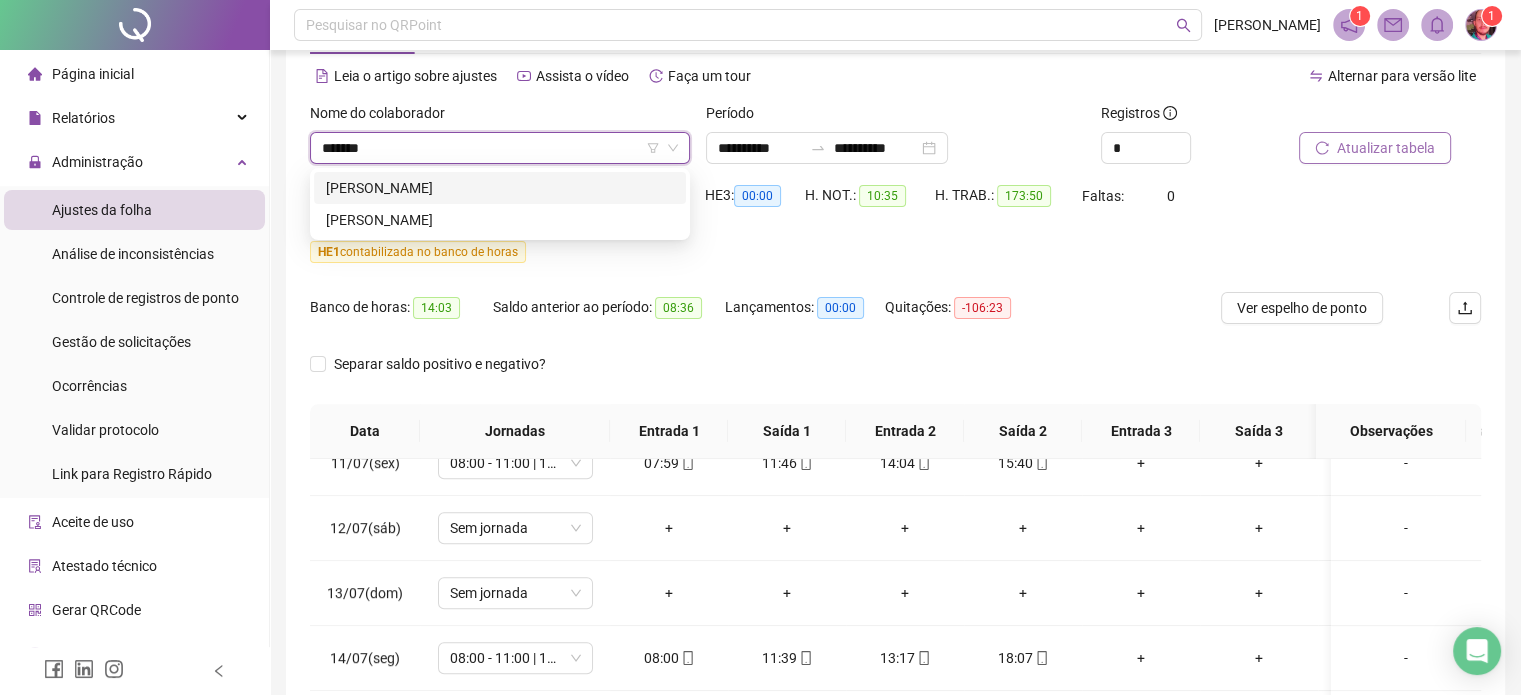 type on "********" 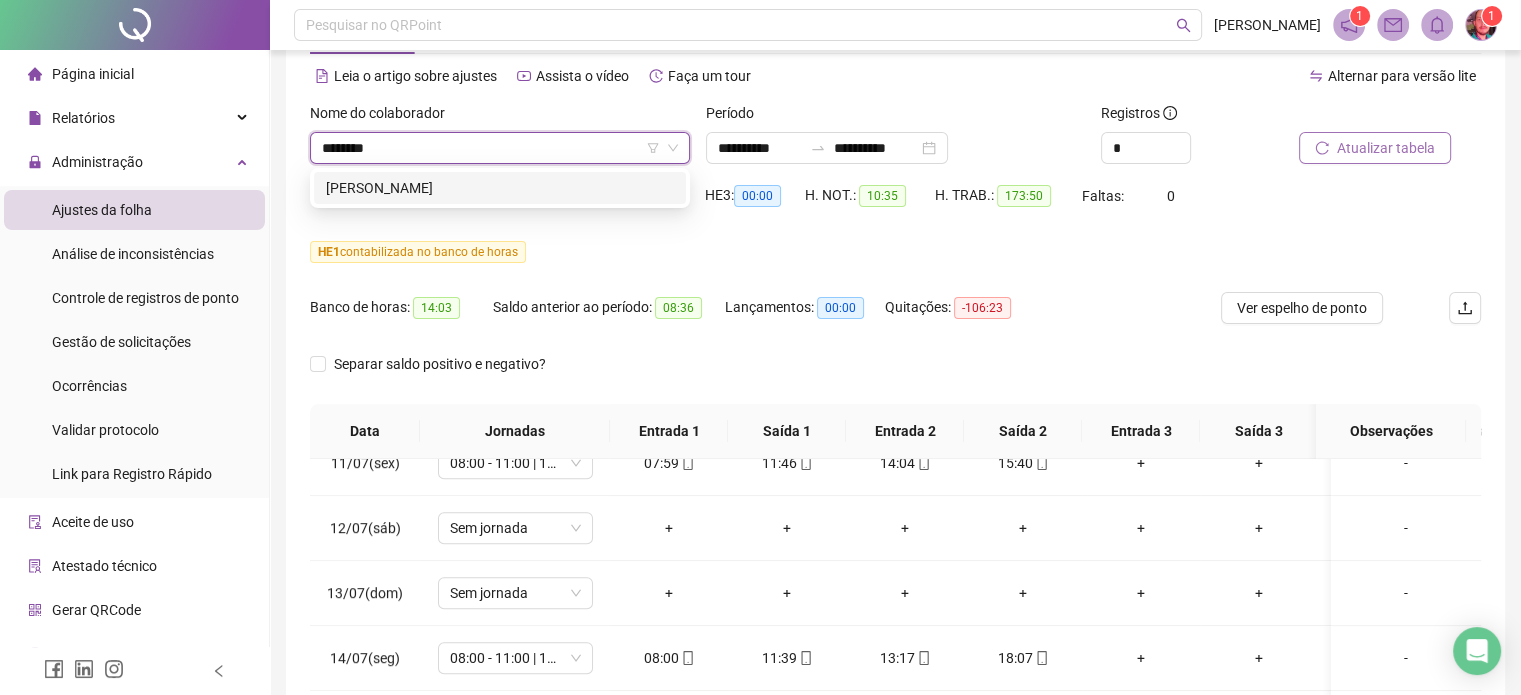 click on "[PERSON_NAME]" at bounding box center [500, 188] 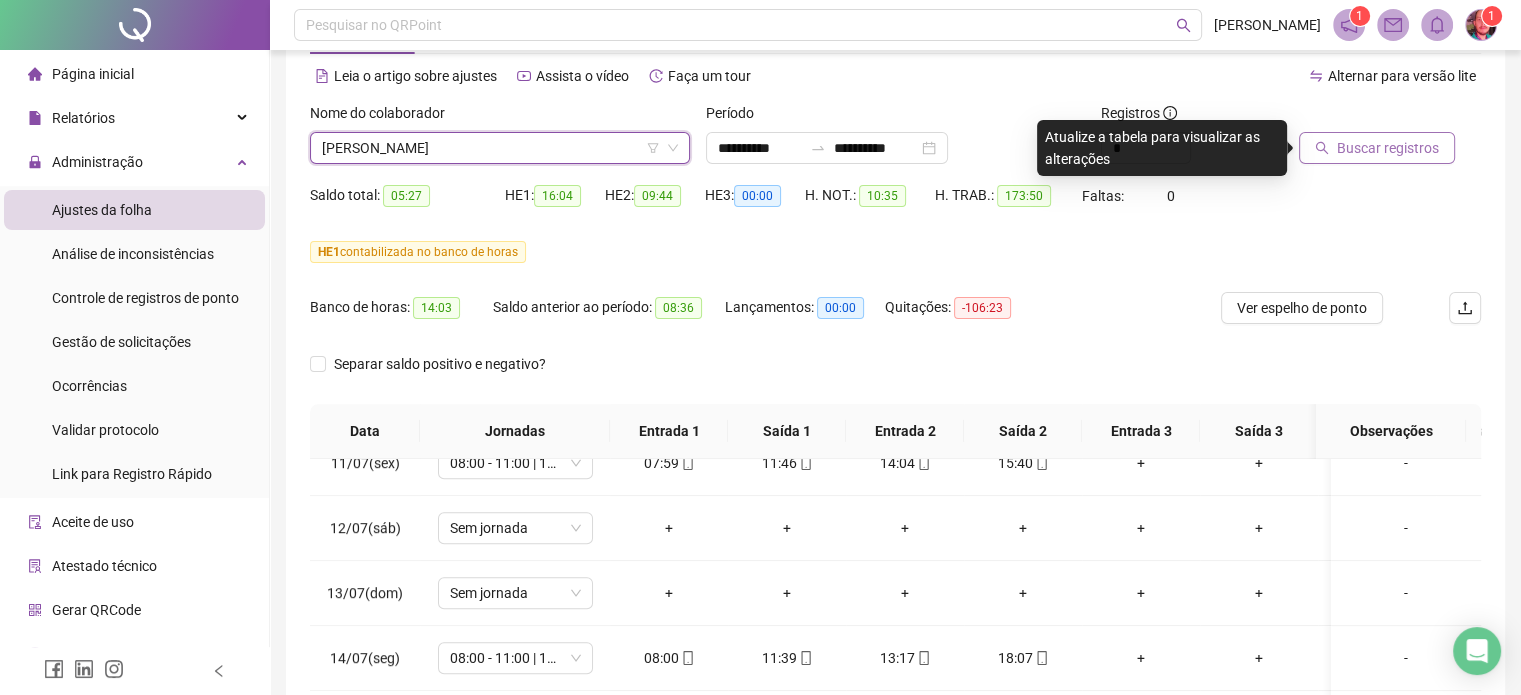 click on "Buscar registros" at bounding box center [1377, 148] 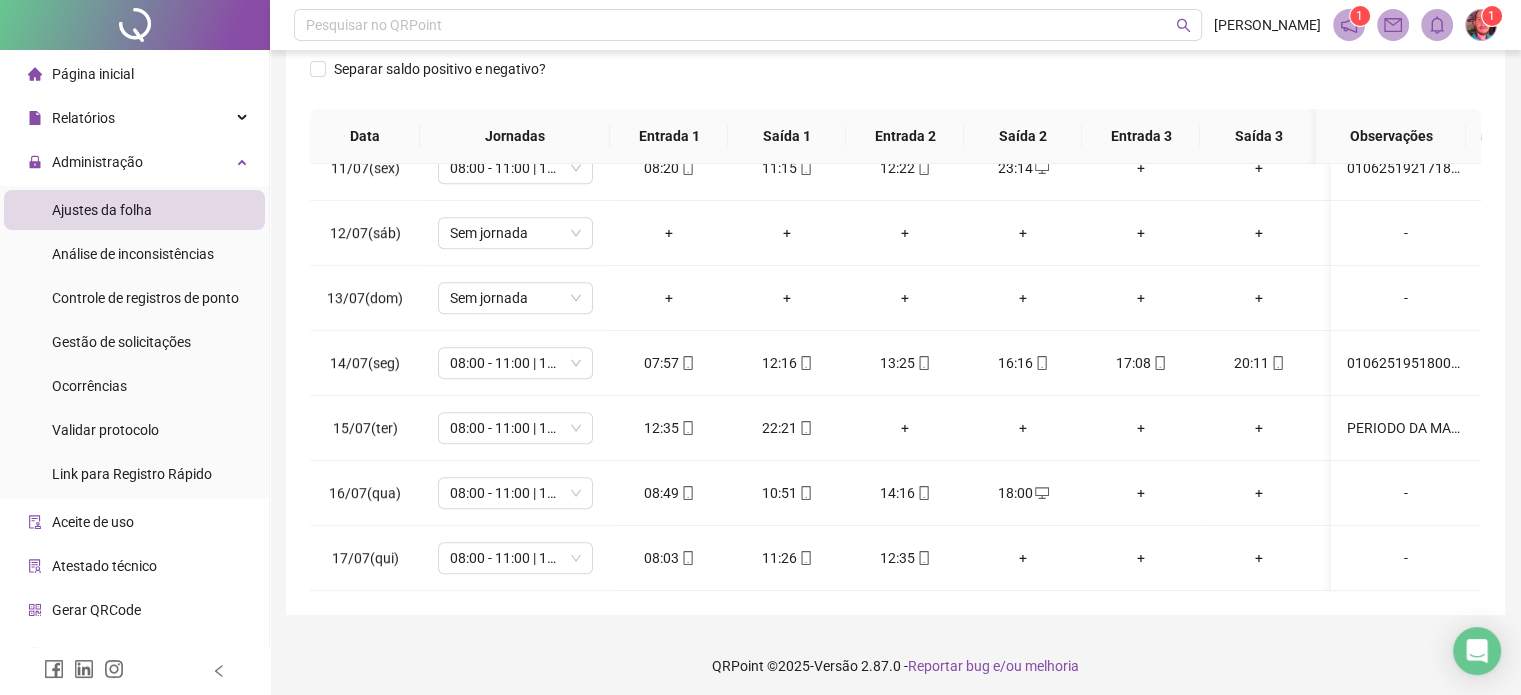 scroll, scrollTop: 382, scrollLeft: 0, axis: vertical 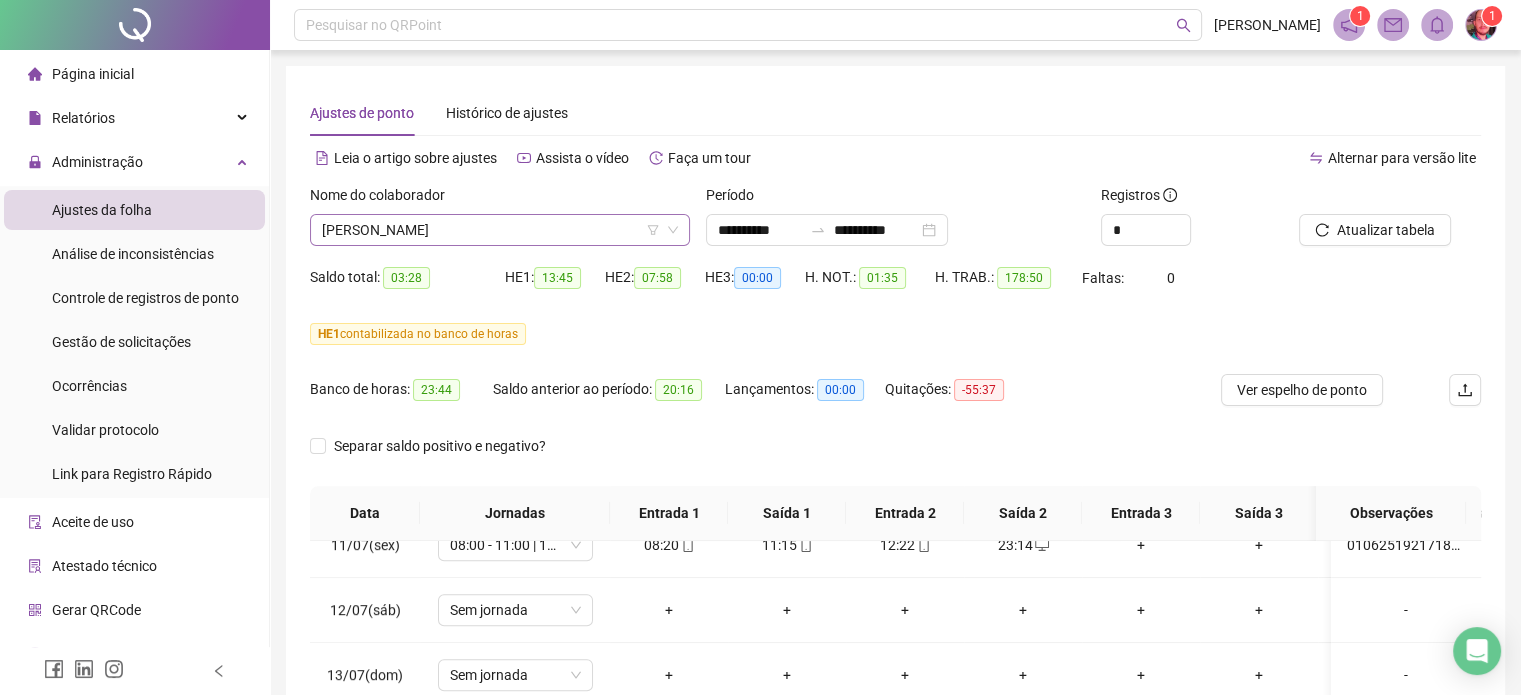 click on "[PERSON_NAME]" at bounding box center (500, 230) 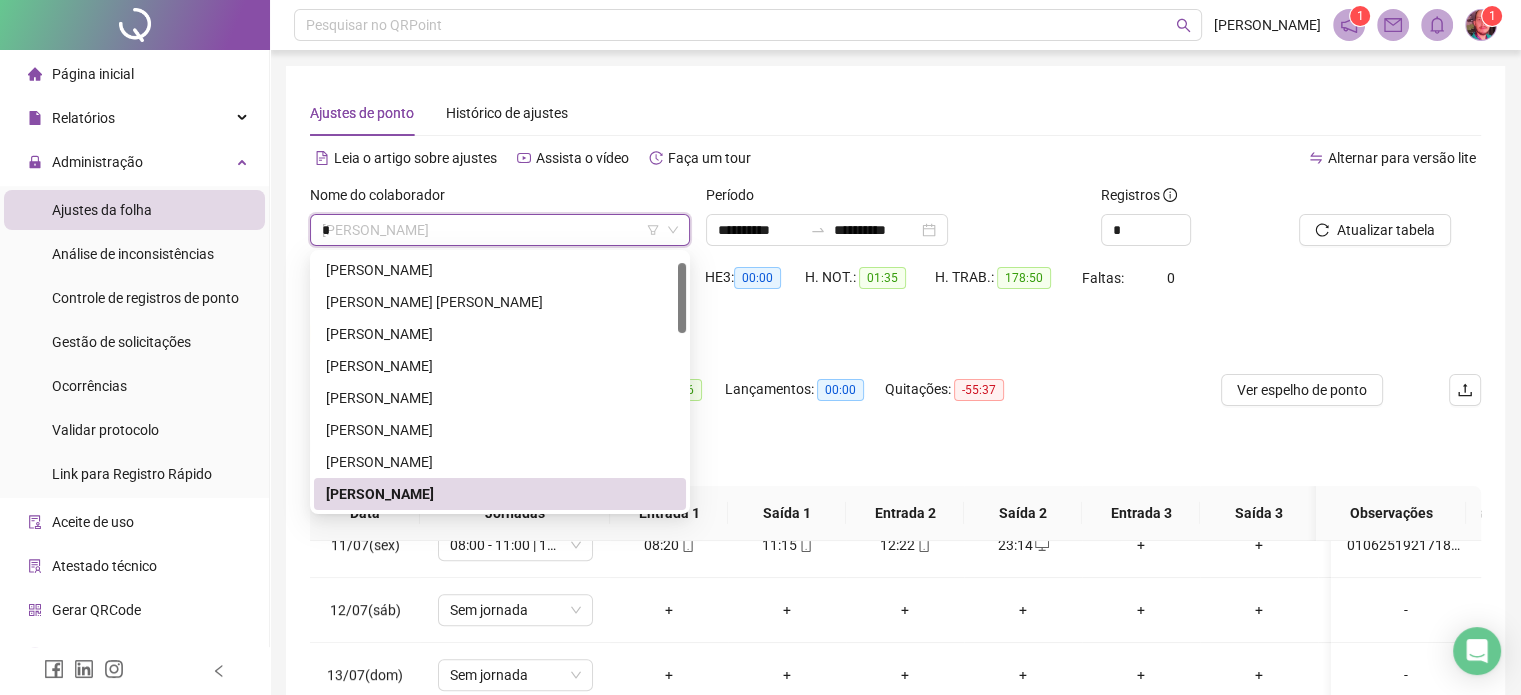 scroll, scrollTop: 0, scrollLeft: 0, axis: both 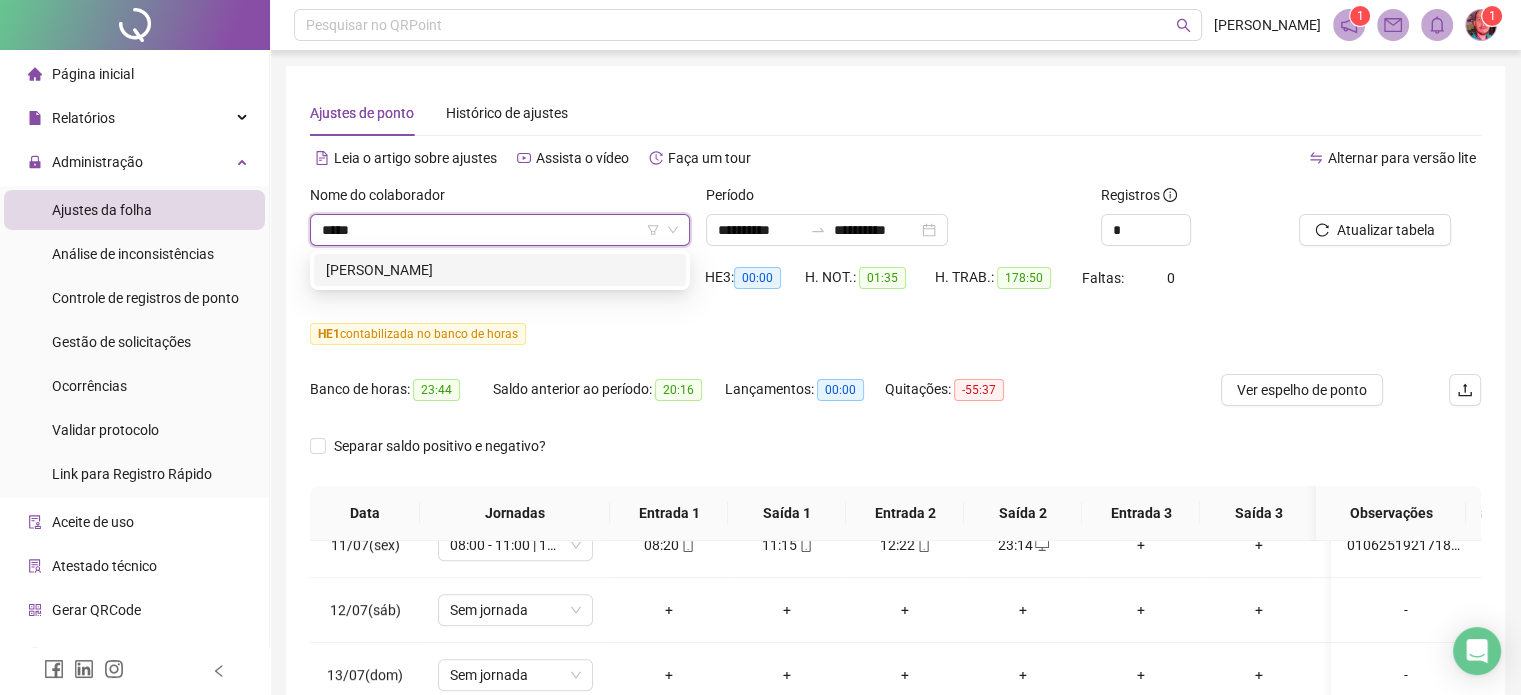 type on "******" 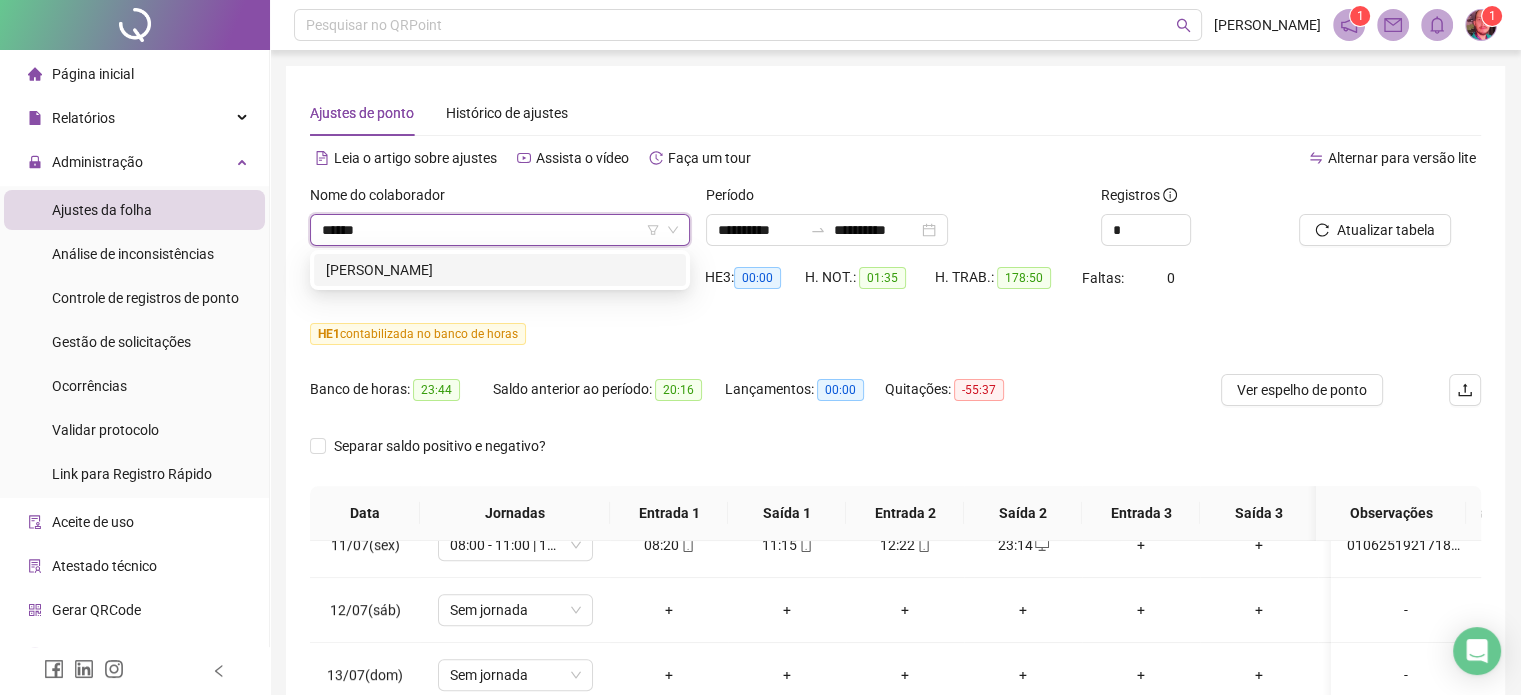 click on "[PERSON_NAME]" at bounding box center (500, 270) 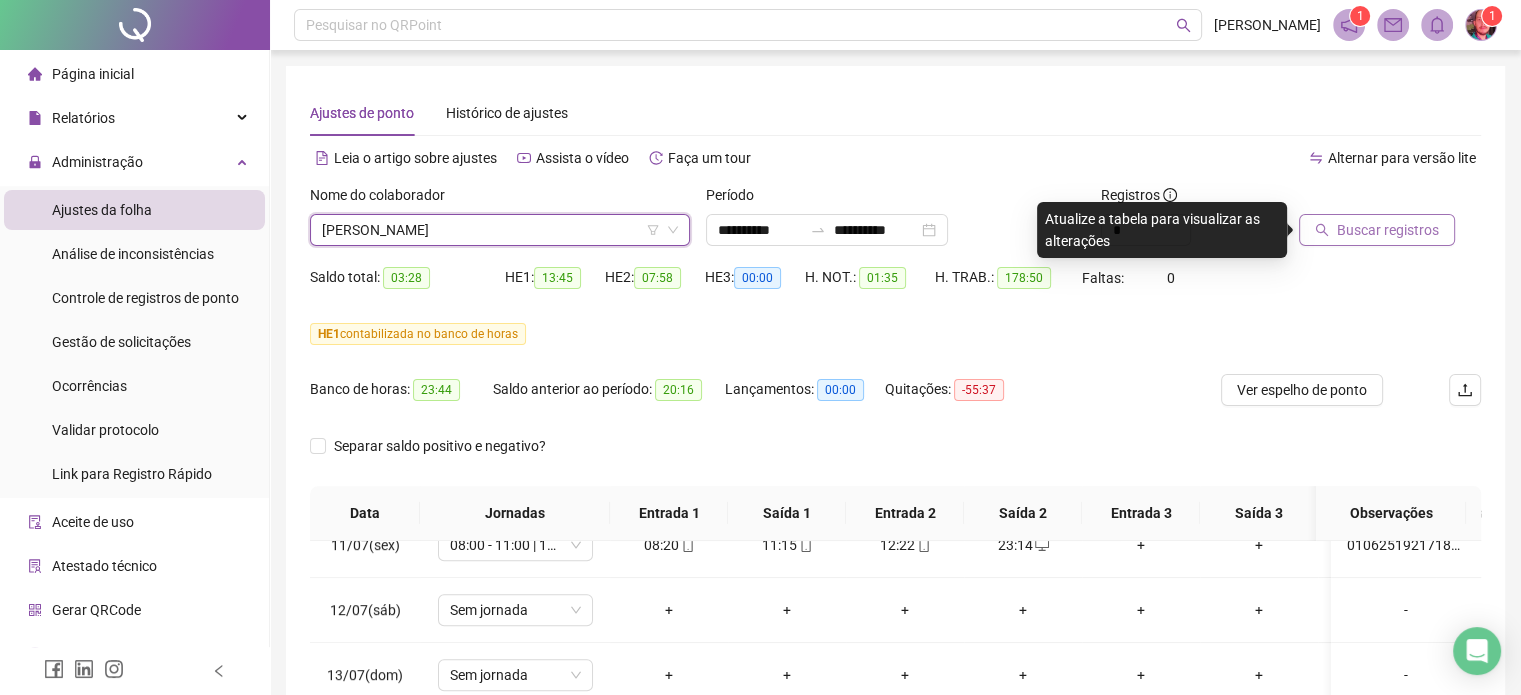 click on "Buscar registros" at bounding box center (1388, 230) 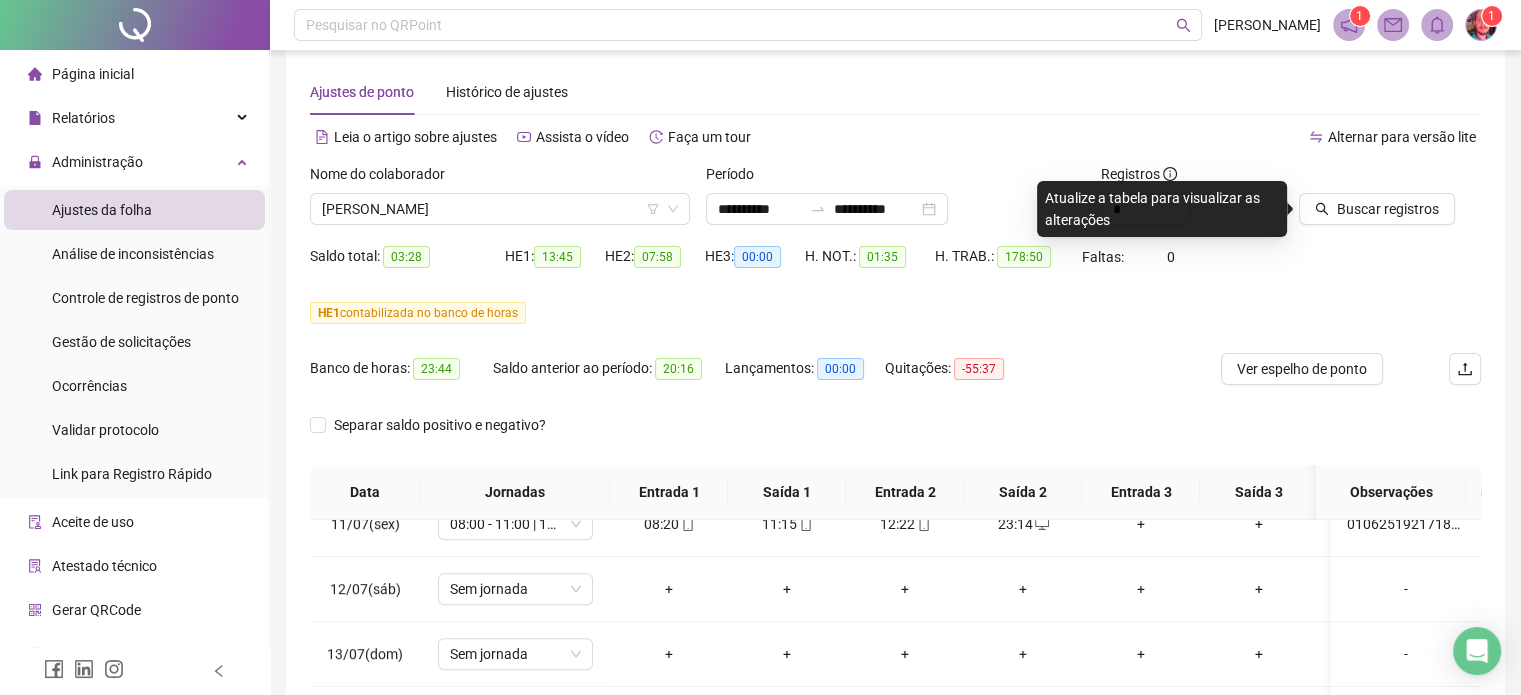 scroll, scrollTop: 3, scrollLeft: 0, axis: vertical 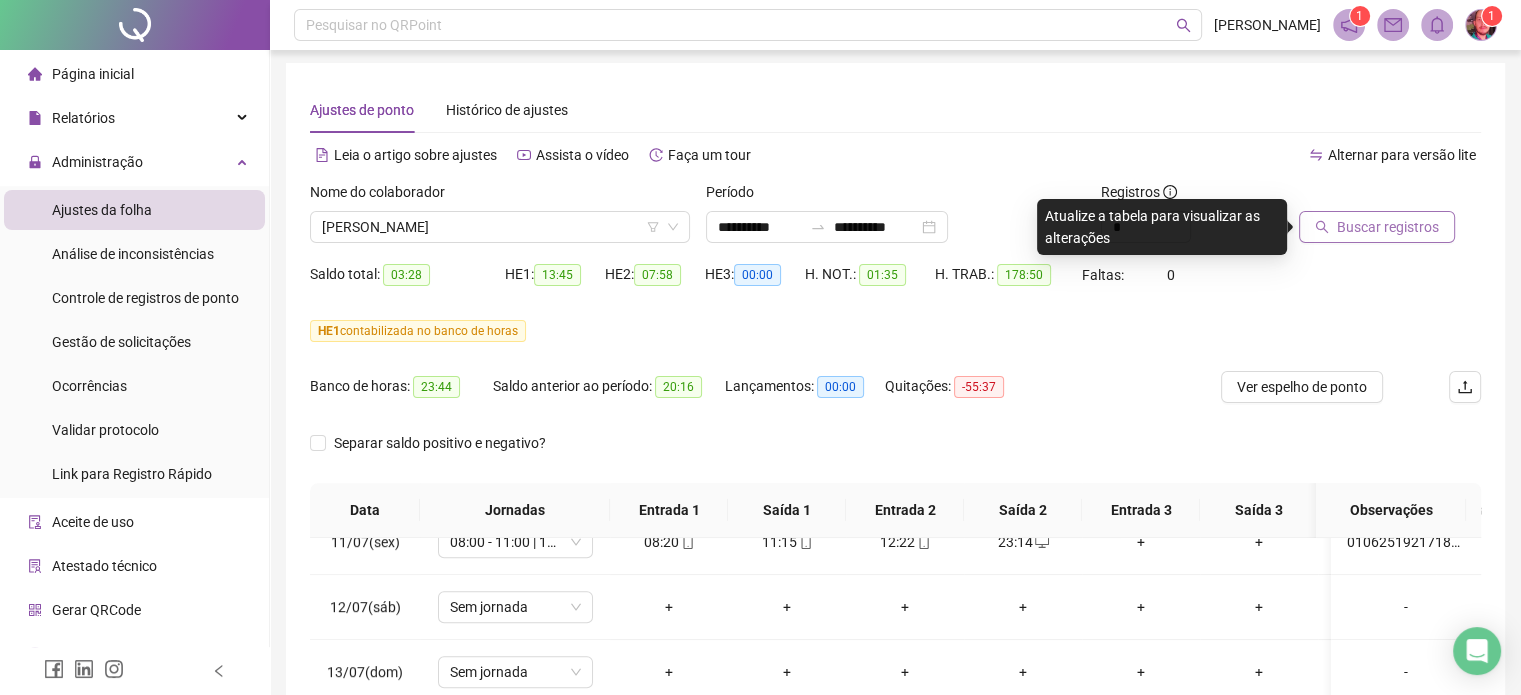 click on "Buscar registros" at bounding box center (1388, 227) 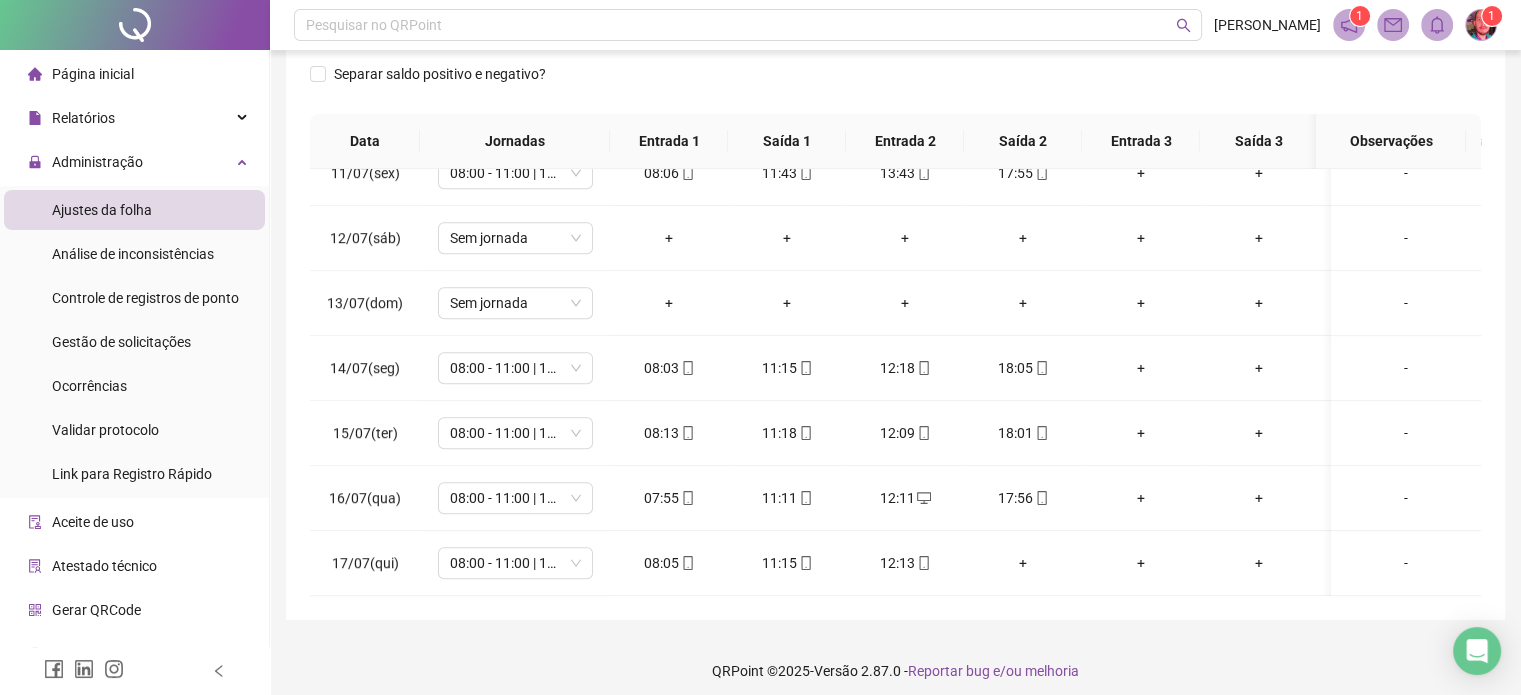 scroll, scrollTop: 382, scrollLeft: 0, axis: vertical 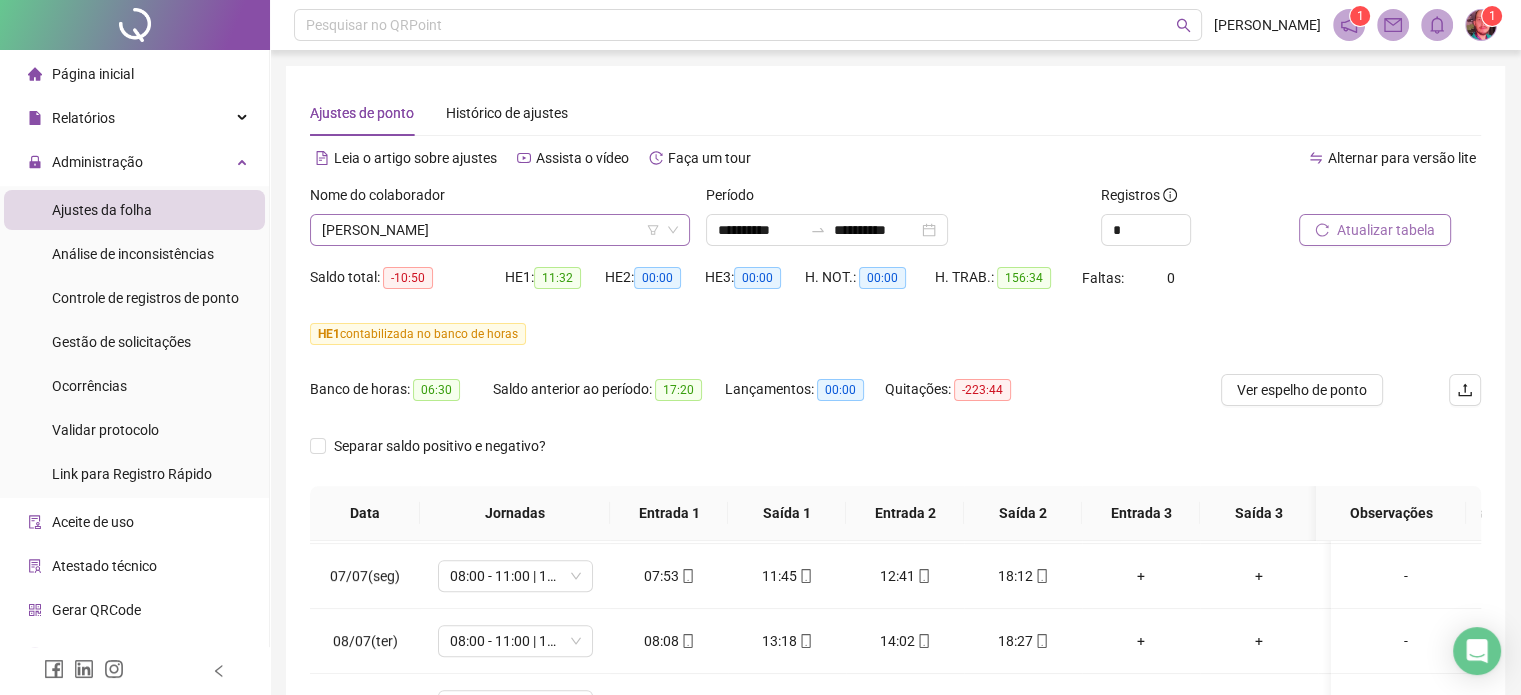 click on "[PERSON_NAME]" at bounding box center (500, 230) 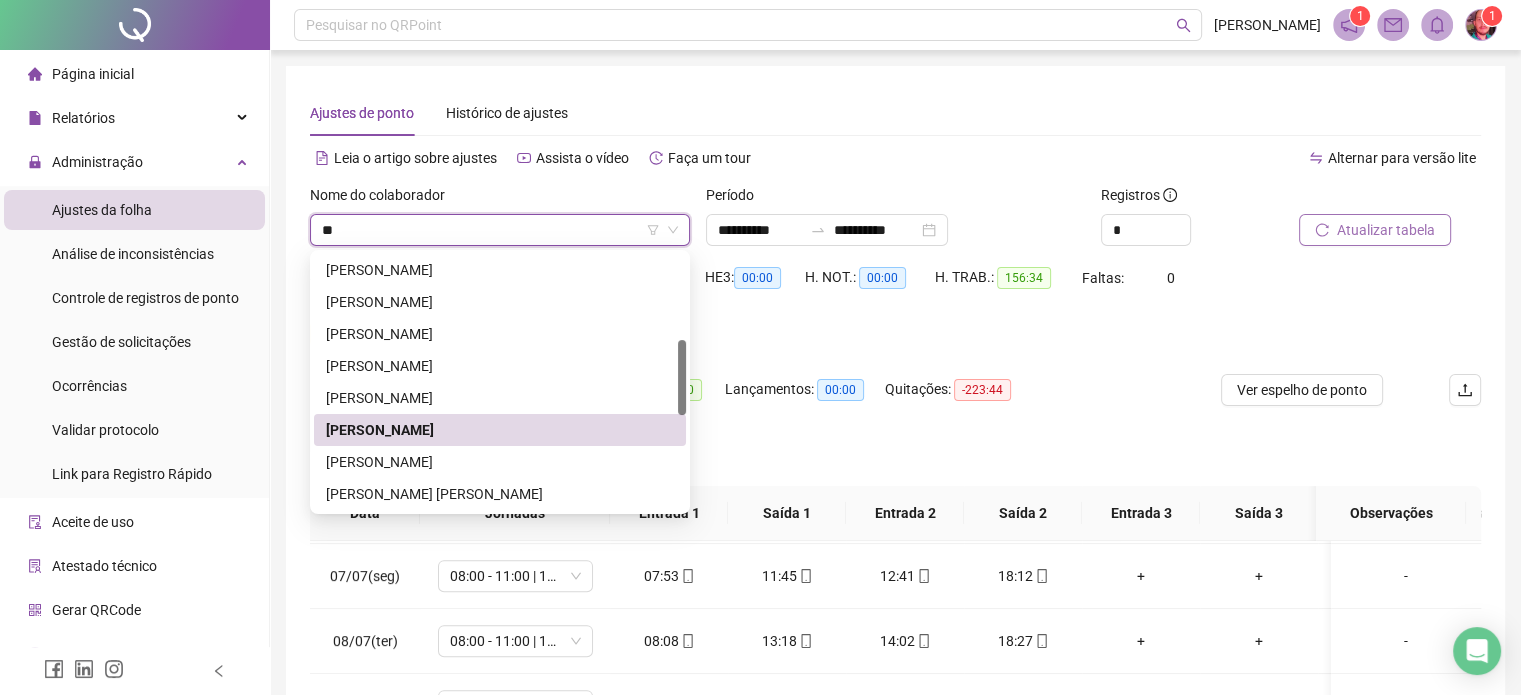 type on "***" 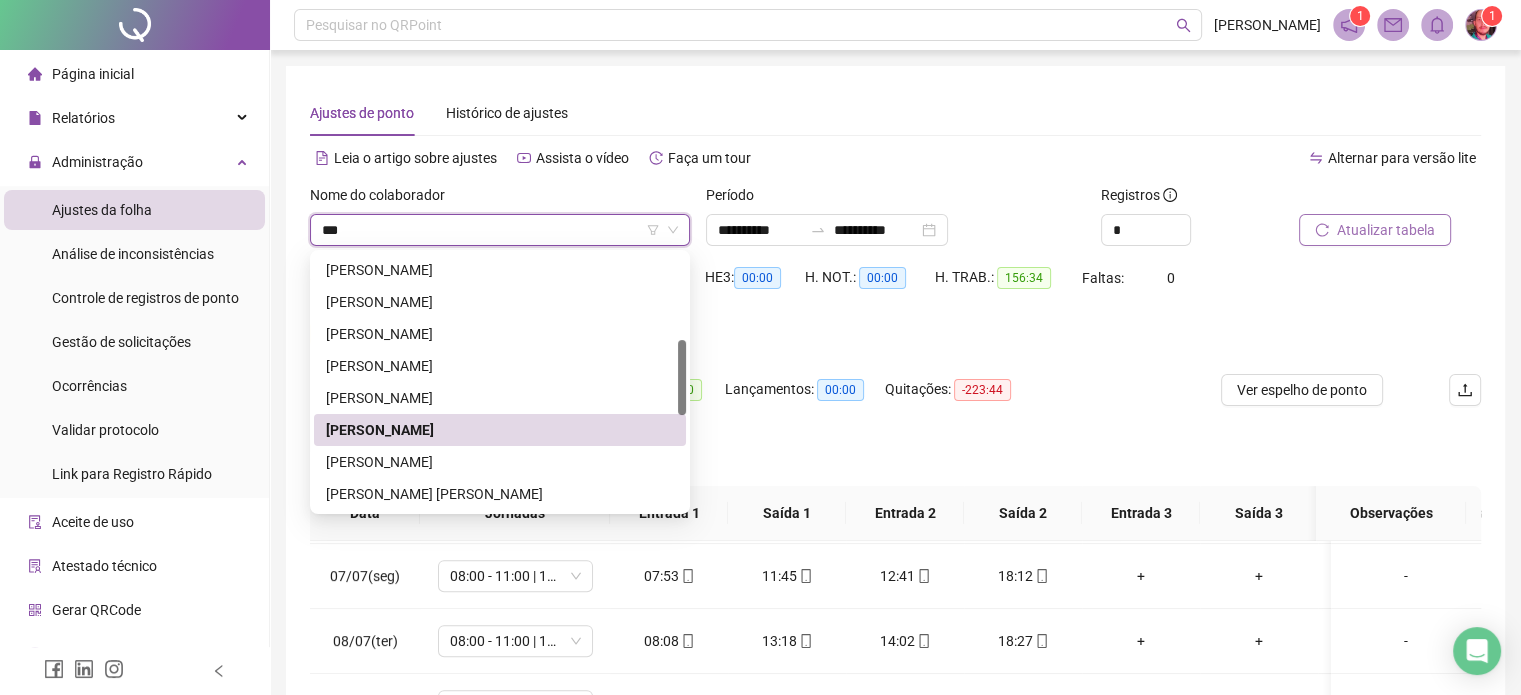 scroll, scrollTop: 0, scrollLeft: 0, axis: both 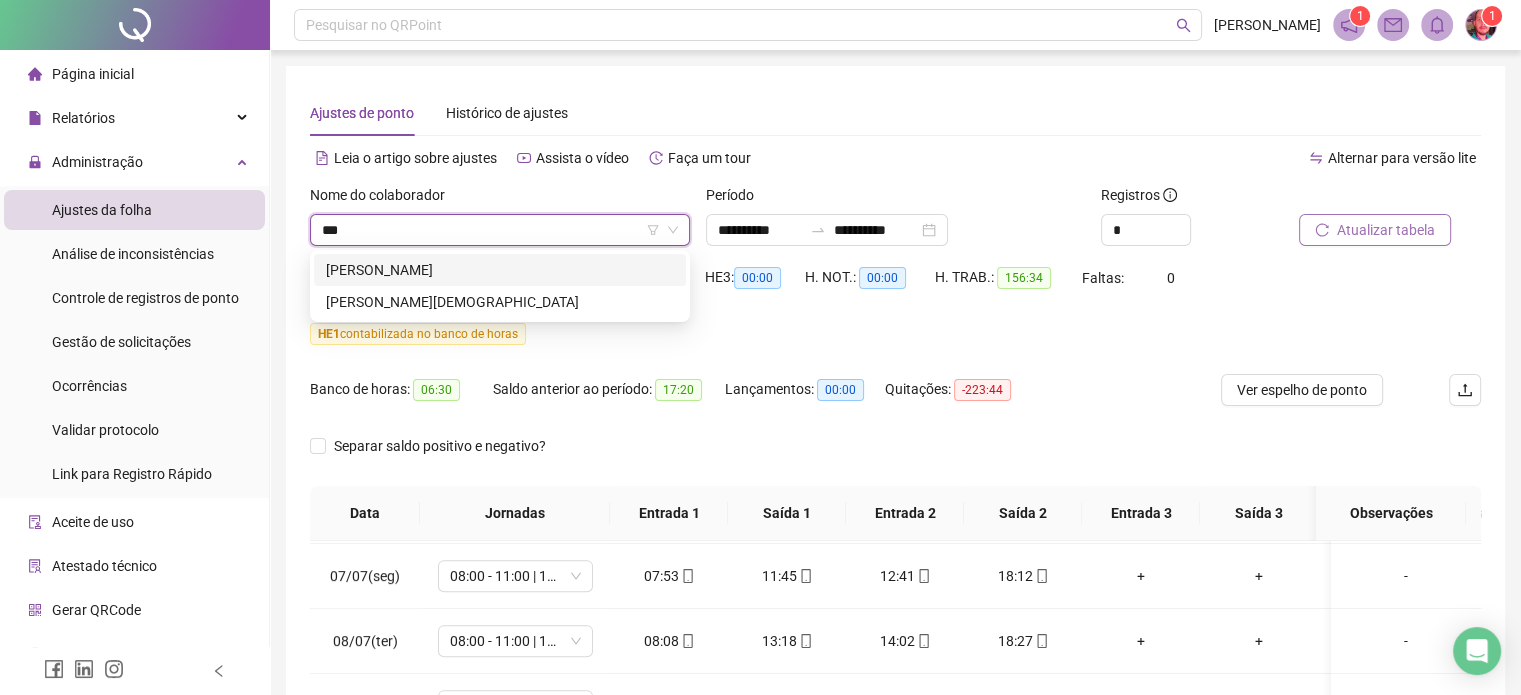 click on "[PERSON_NAME]" at bounding box center (500, 270) 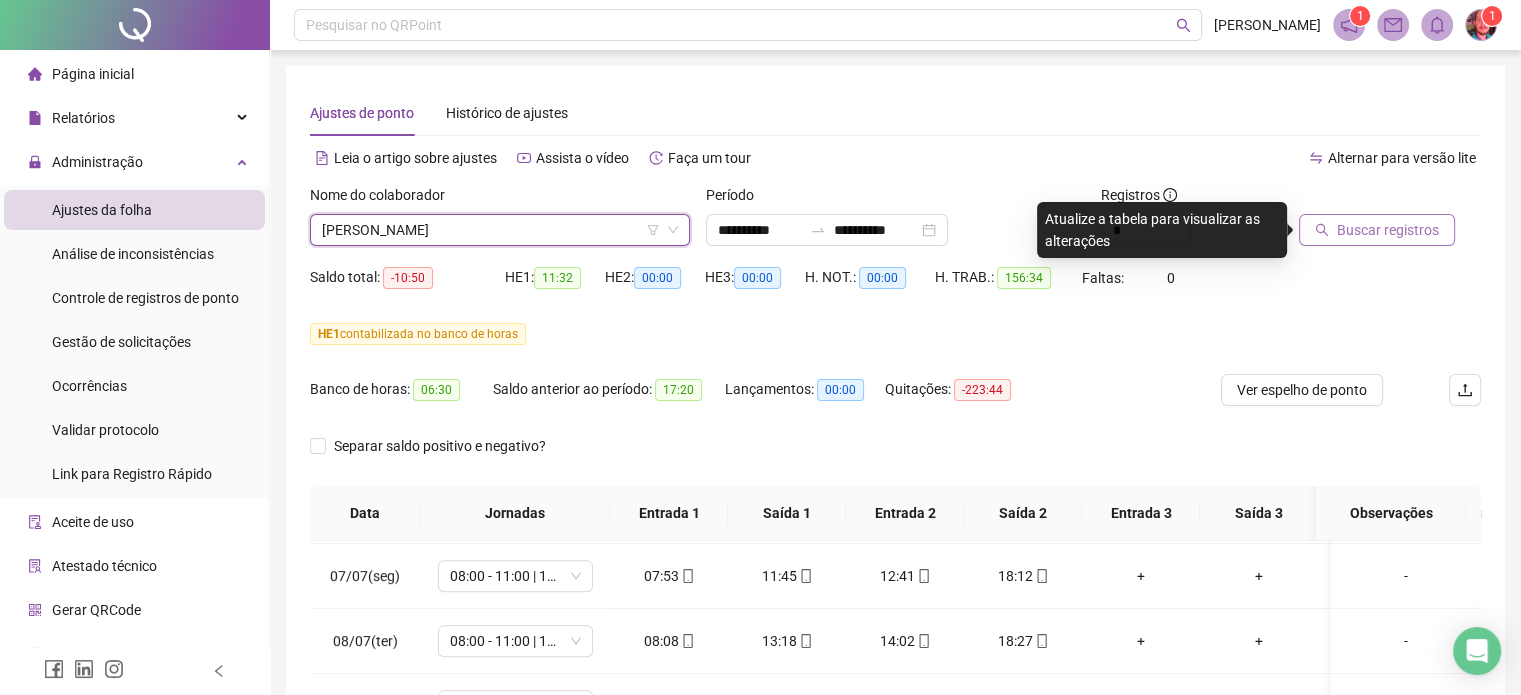click on "Buscar registros" at bounding box center (1388, 230) 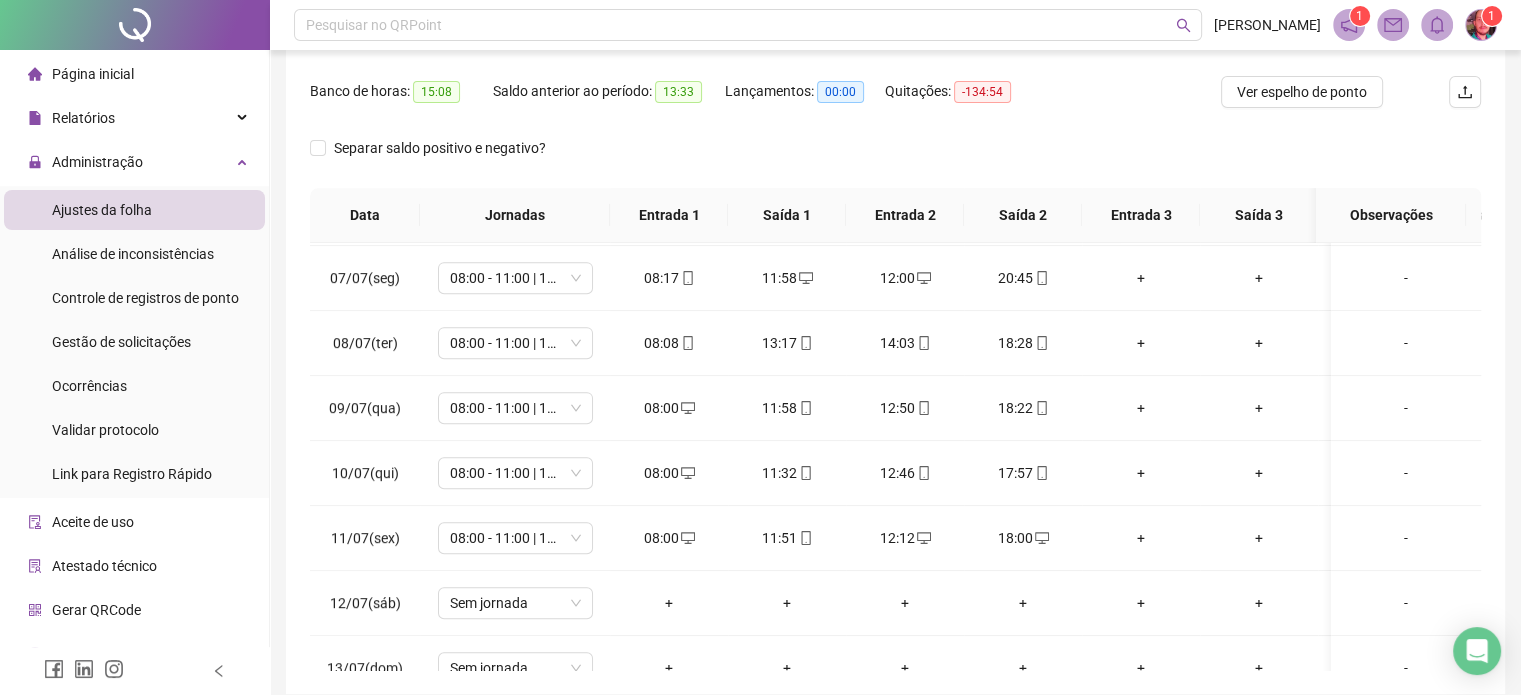 scroll, scrollTop: 300, scrollLeft: 0, axis: vertical 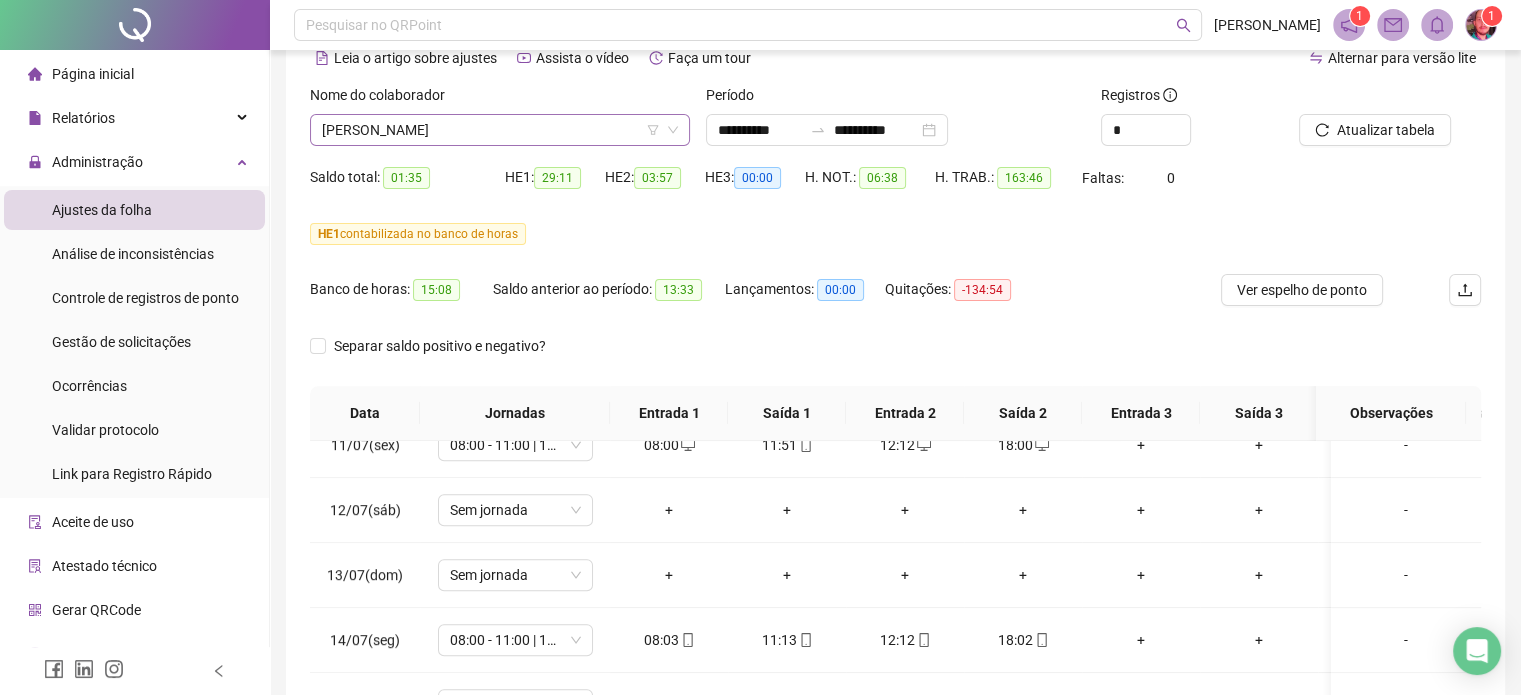 click on "[PERSON_NAME]" at bounding box center [500, 130] 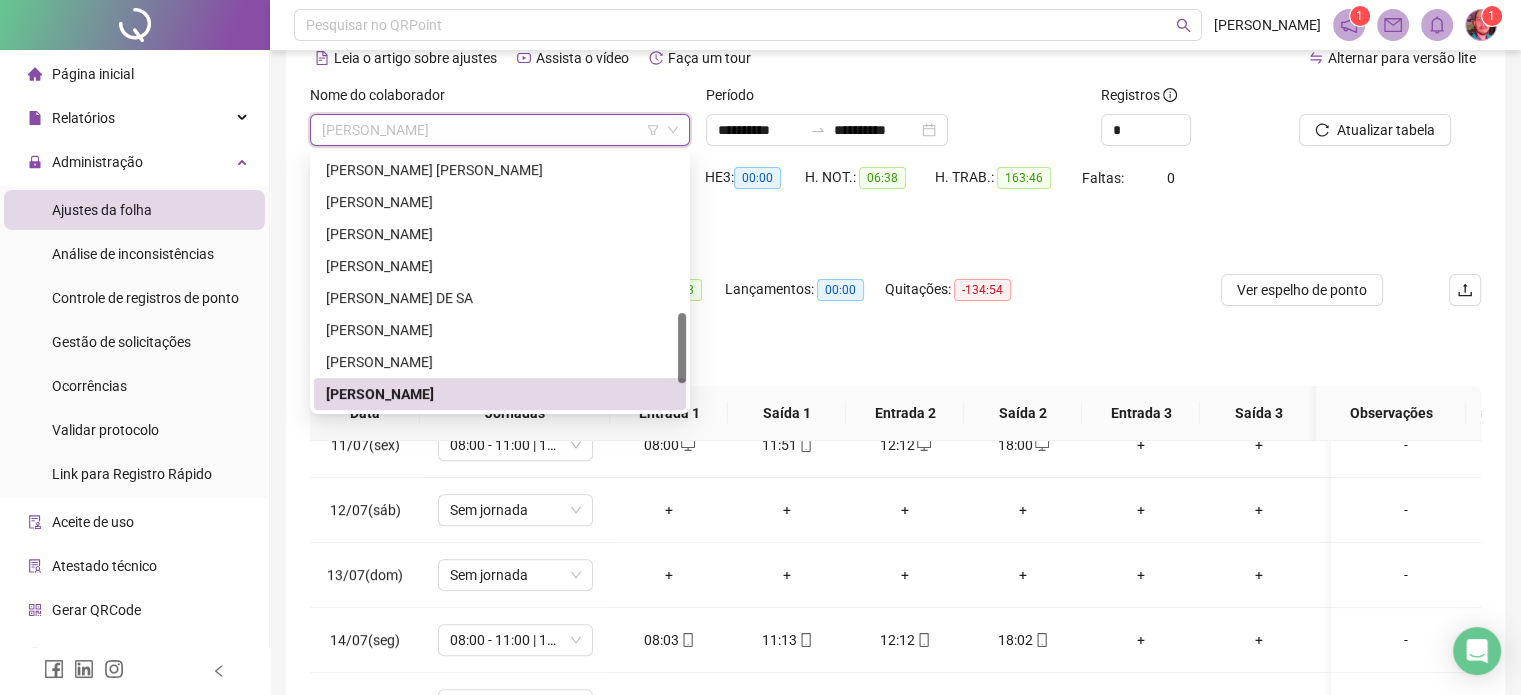 click on "[PERSON_NAME]" at bounding box center (500, 130) 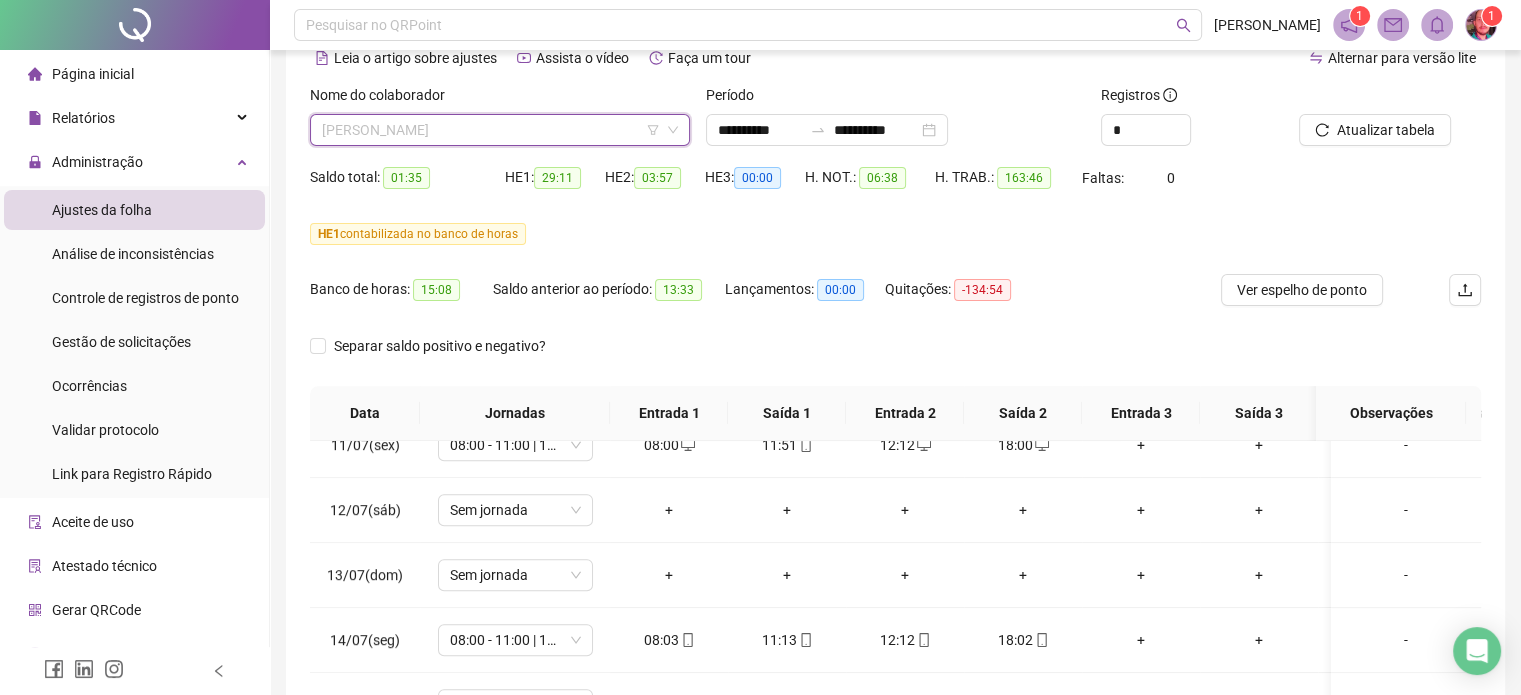 click on "[PERSON_NAME]" at bounding box center (500, 130) 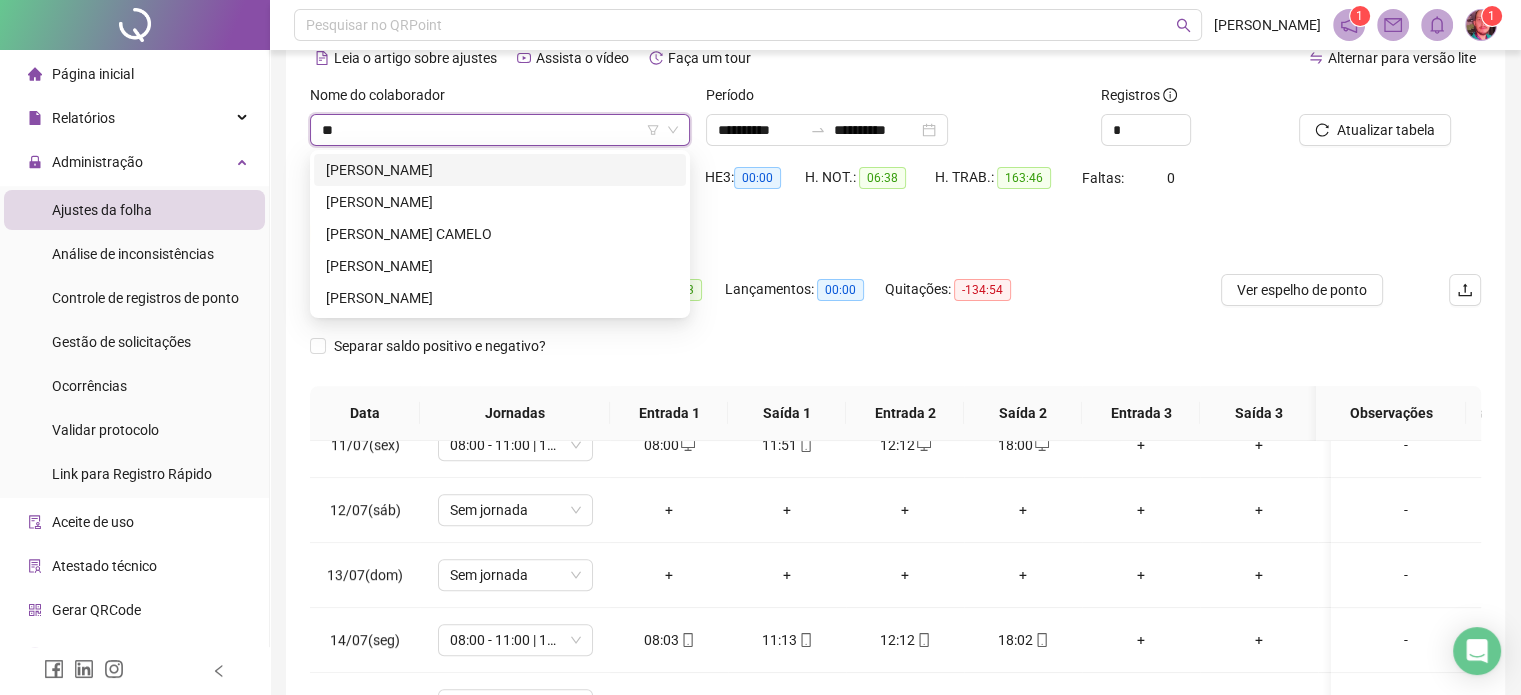 scroll, scrollTop: 0, scrollLeft: 0, axis: both 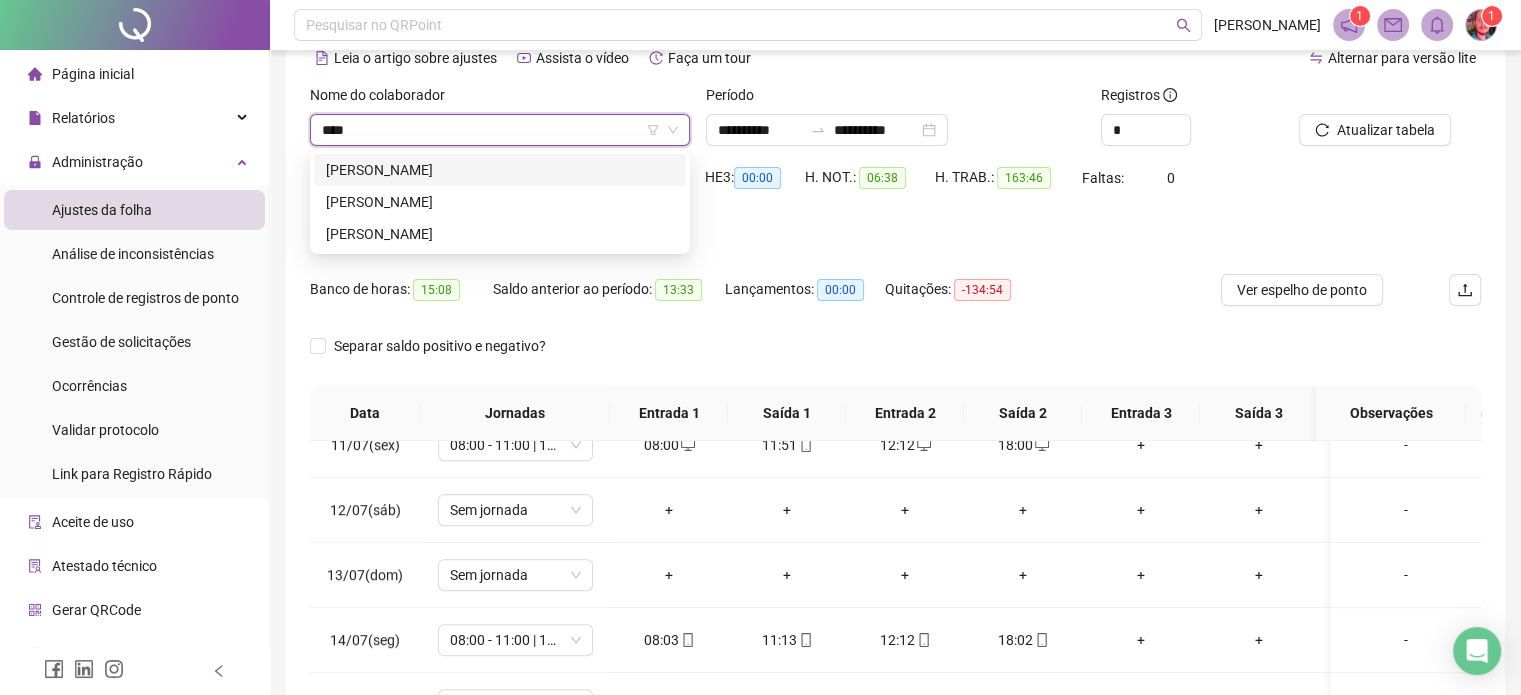type on "*****" 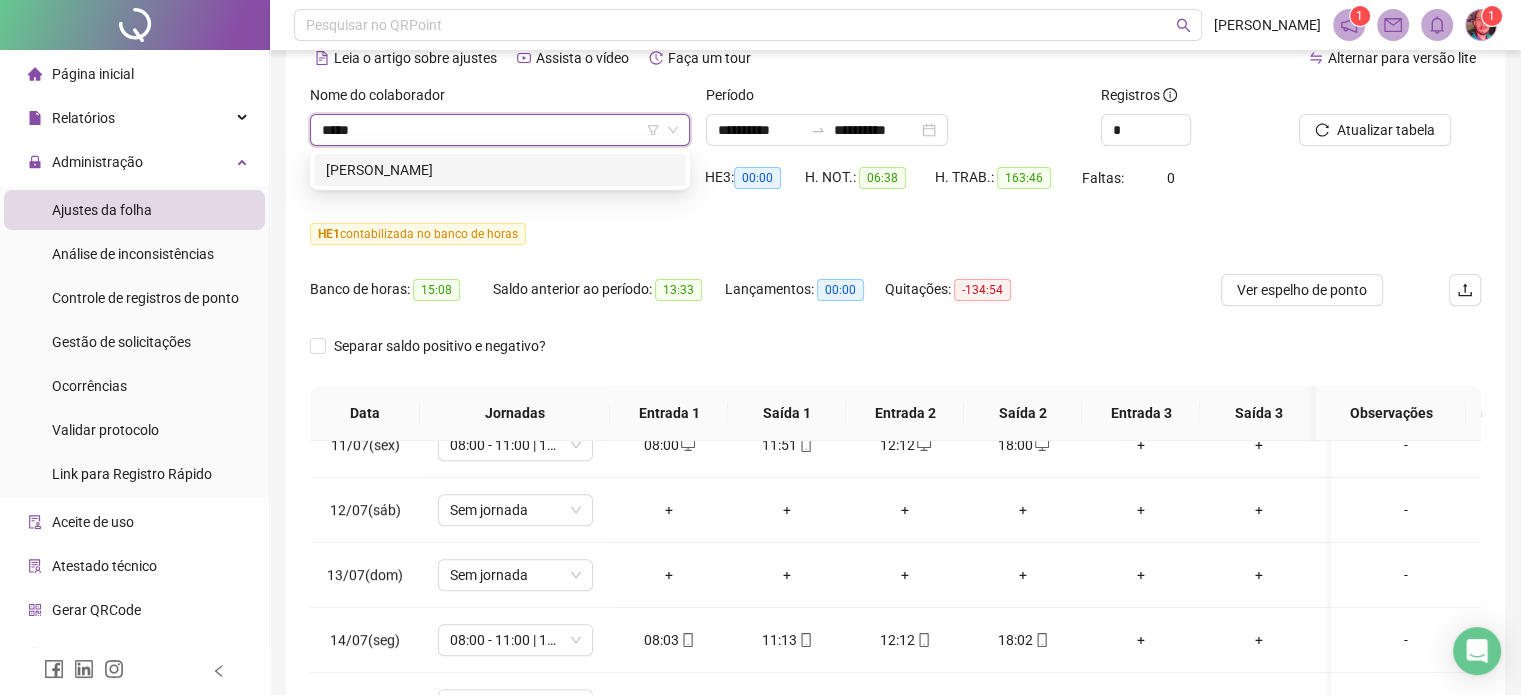 click on "[PERSON_NAME]" at bounding box center [500, 170] 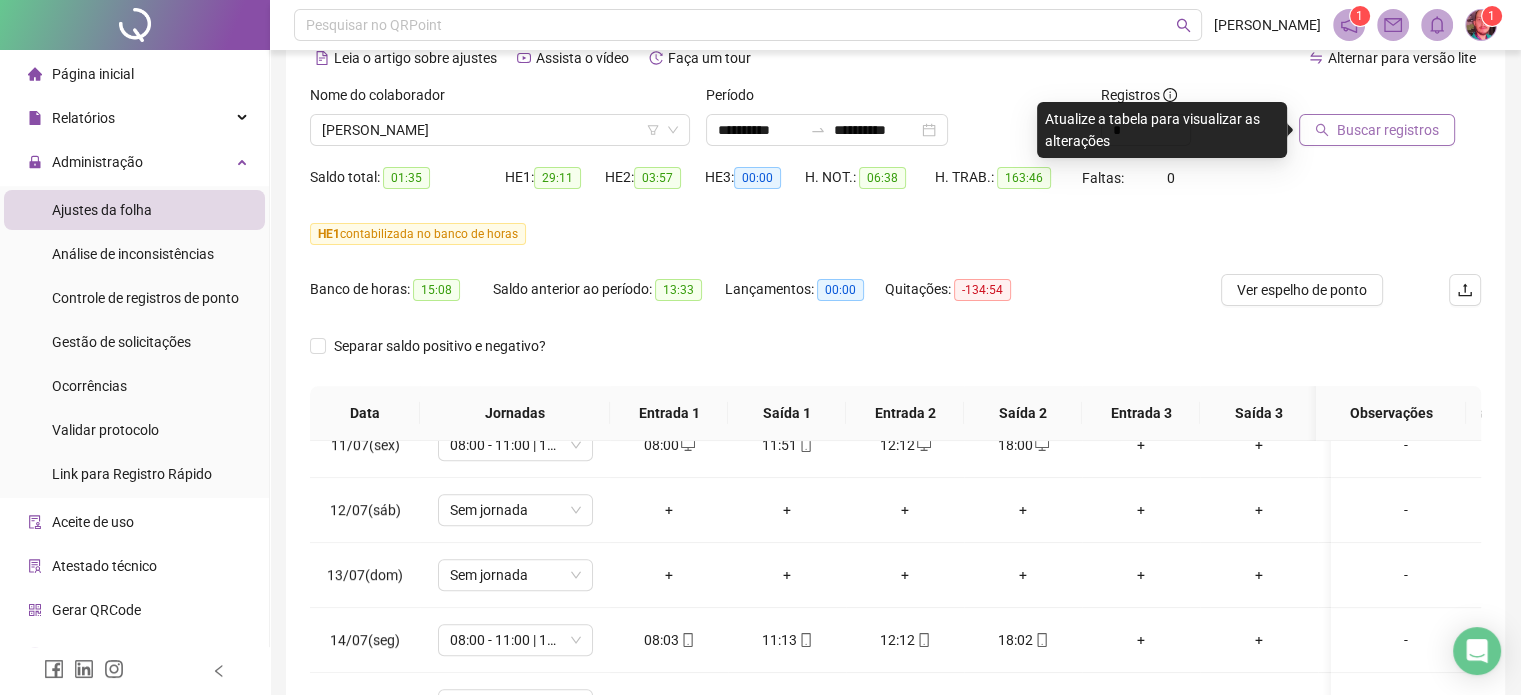 click on "Buscar registros" at bounding box center (1388, 130) 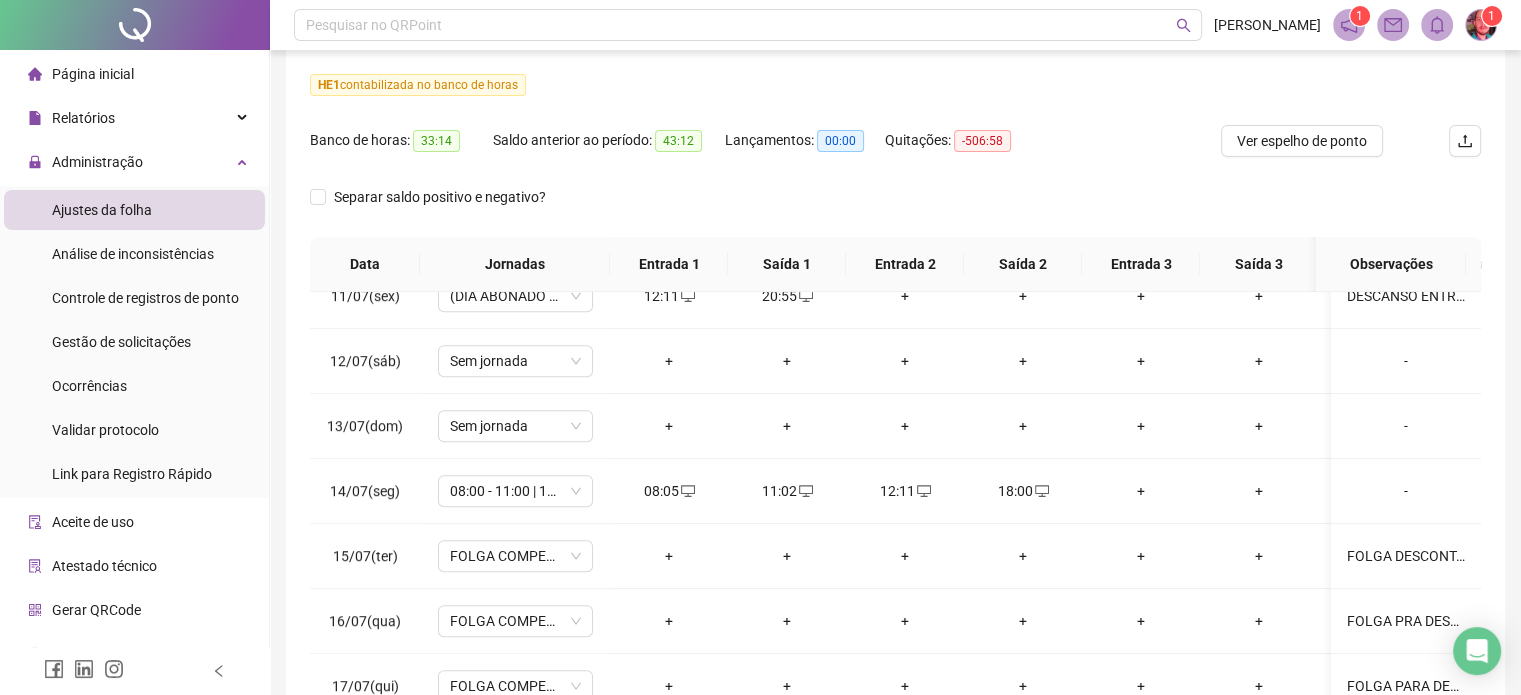 scroll, scrollTop: 382, scrollLeft: 0, axis: vertical 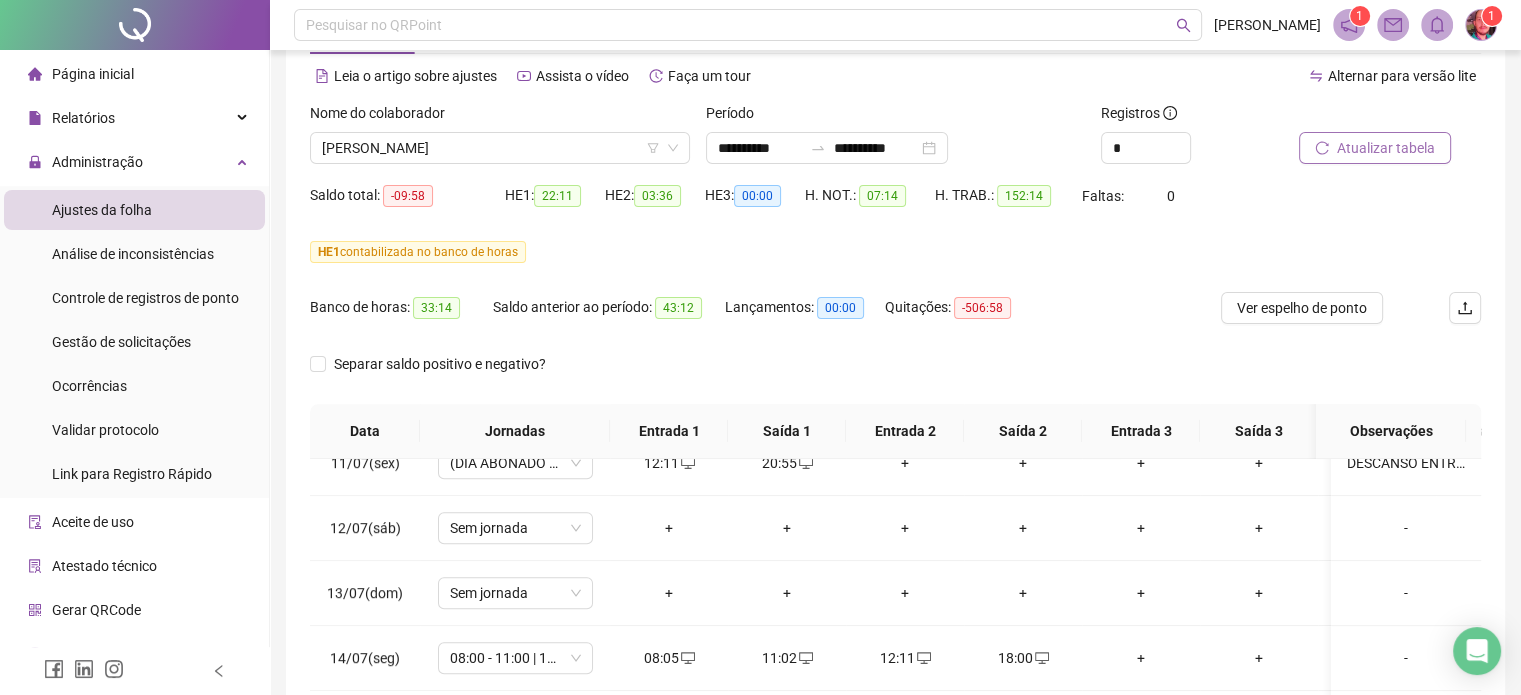 click on "Atualizar tabela" at bounding box center (1375, 148) 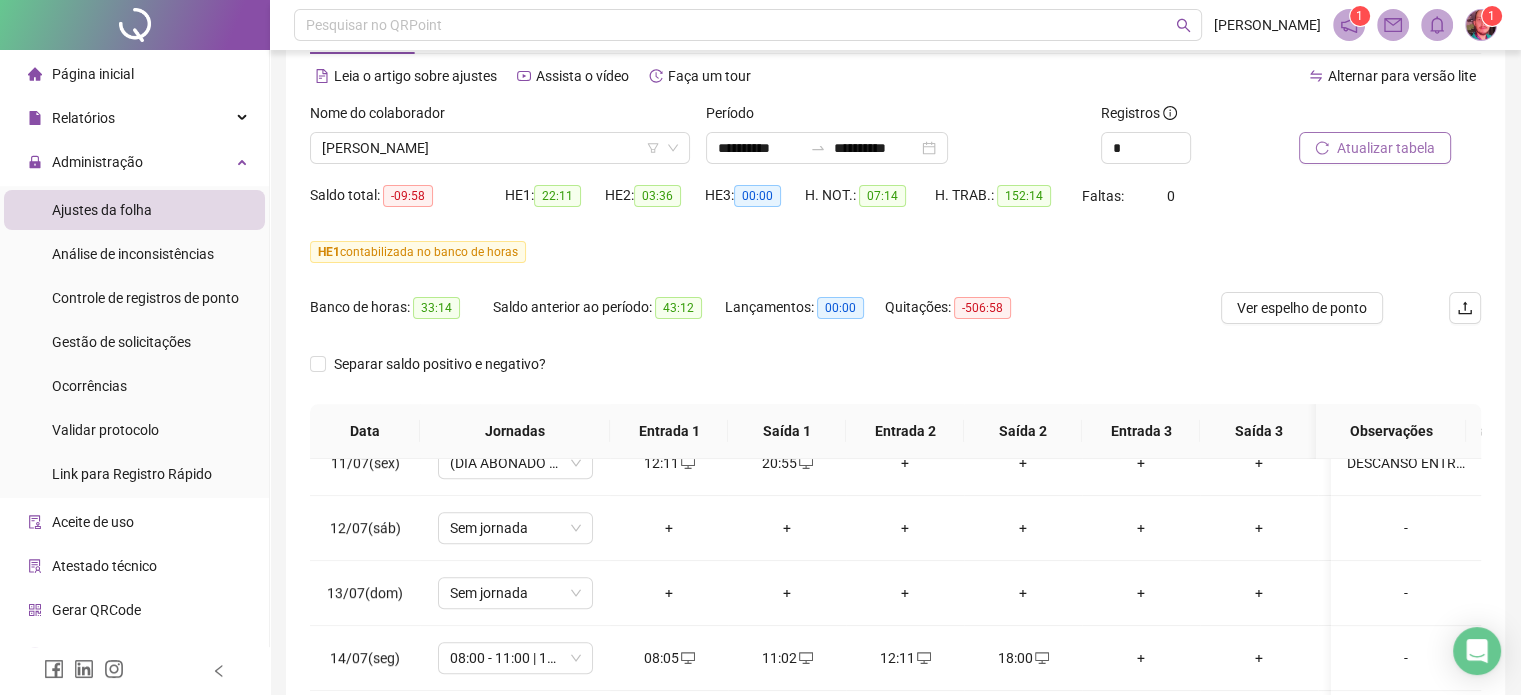click on "Atualizar tabela" at bounding box center (1386, 148) 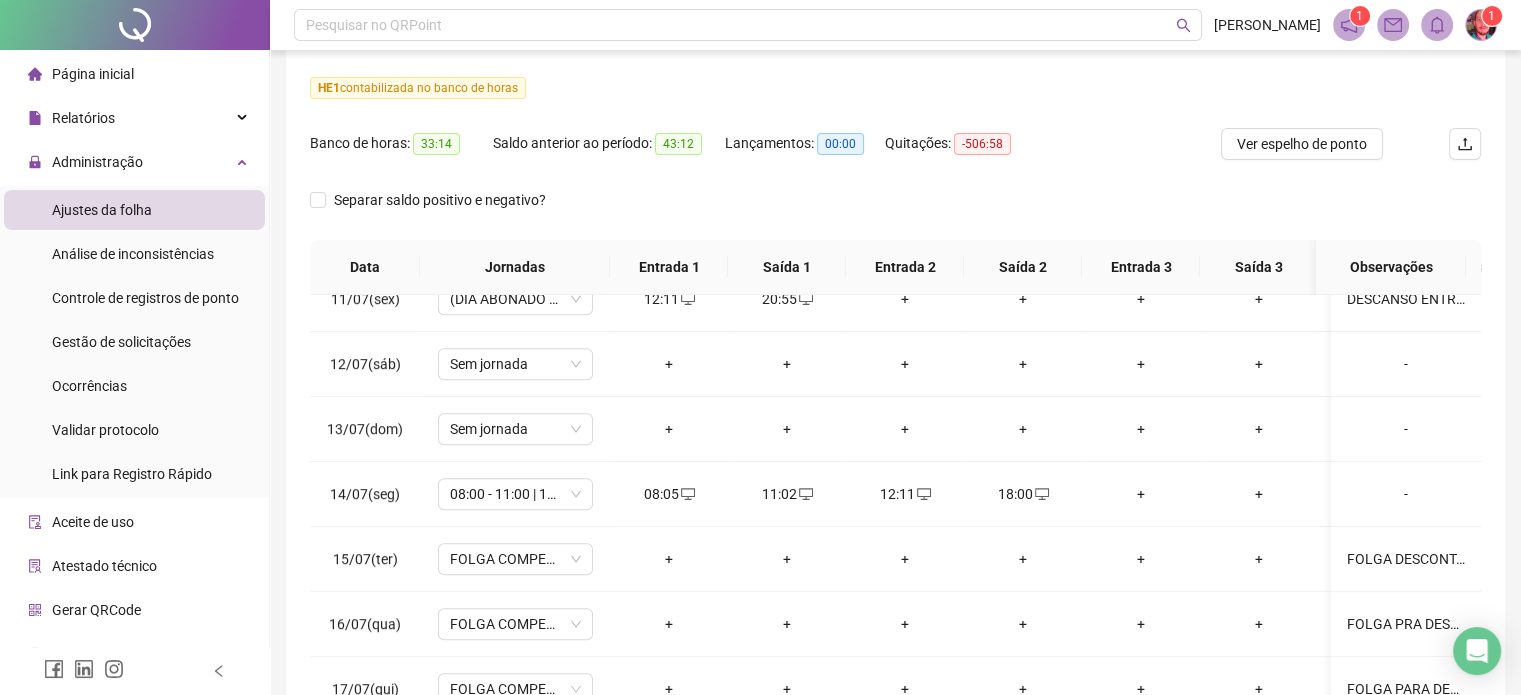 scroll, scrollTop: 382, scrollLeft: 0, axis: vertical 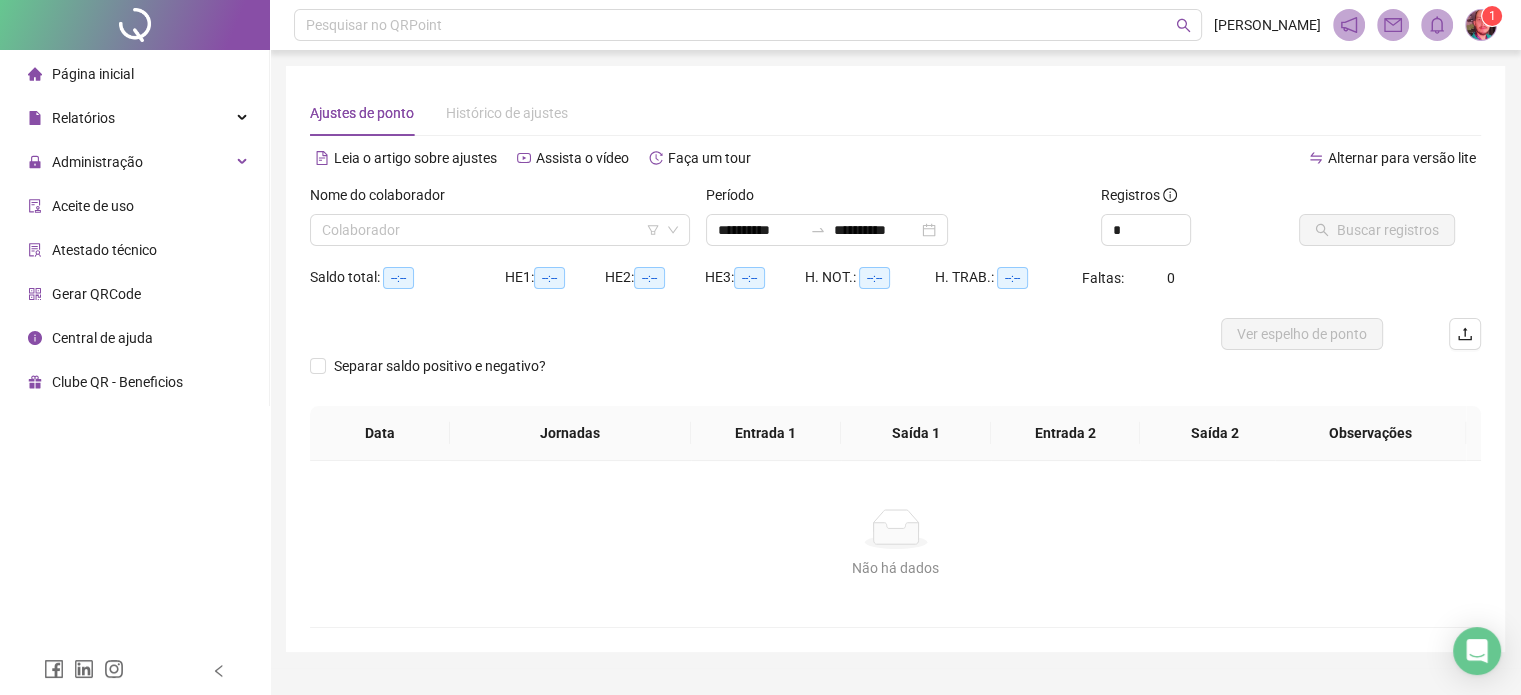 type on "**********" 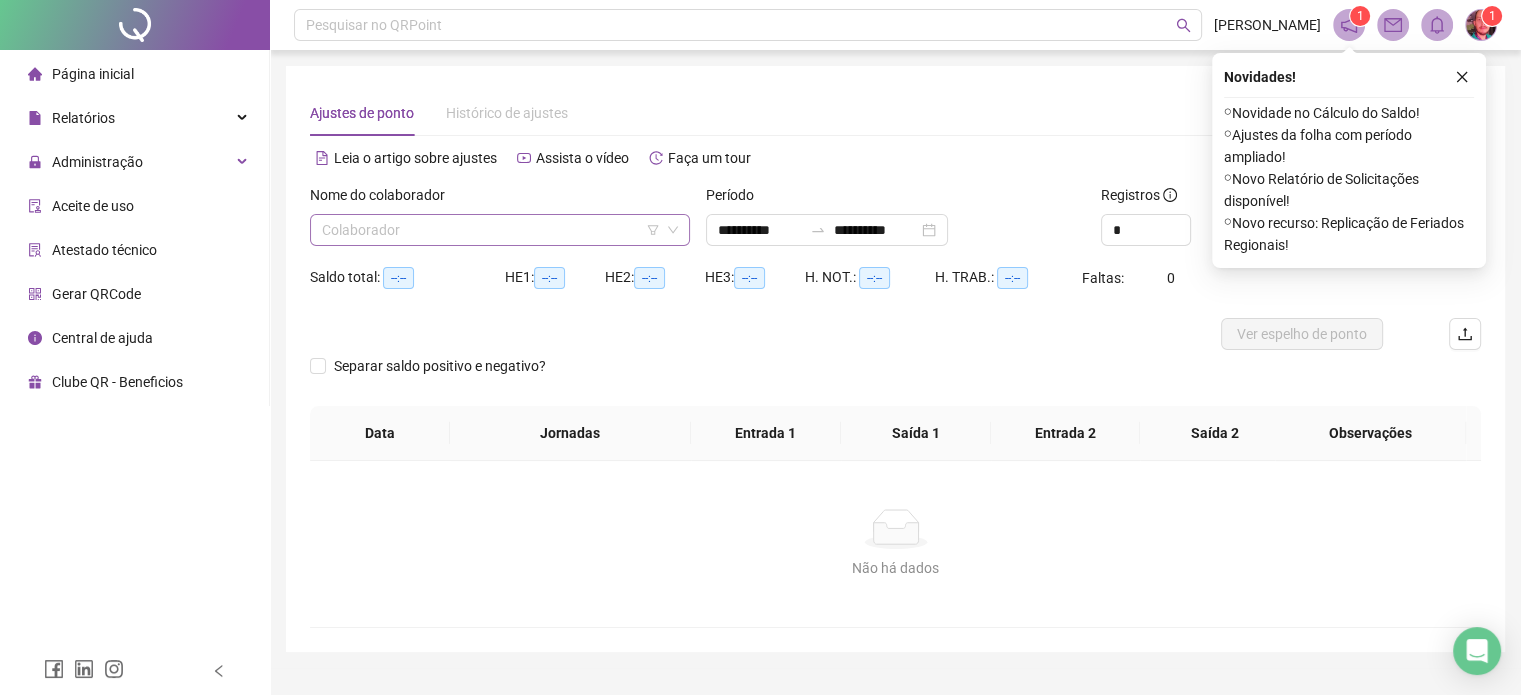 click at bounding box center (494, 230) 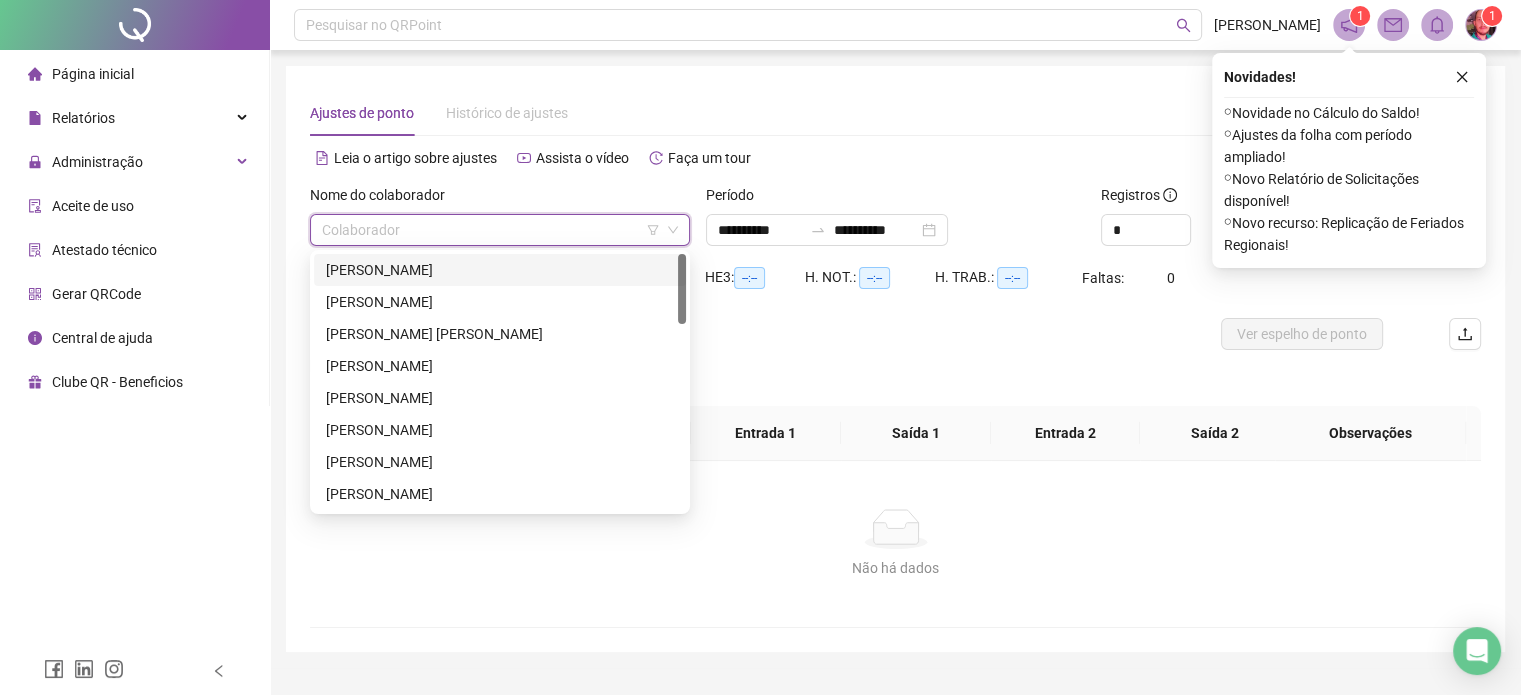 click on "[PERSON_NAME]" at bounding box center (500, 270) 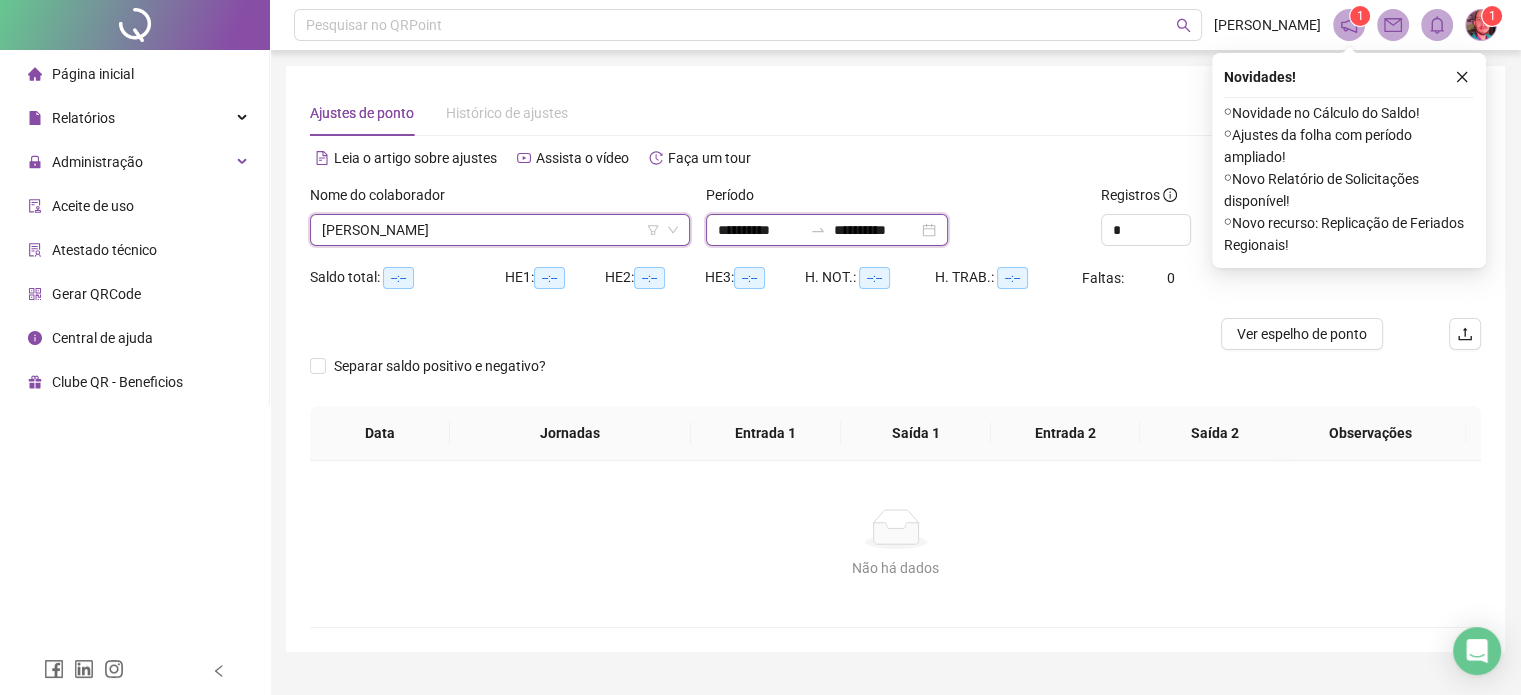 click on "**********" at bounding box center [760, 230] 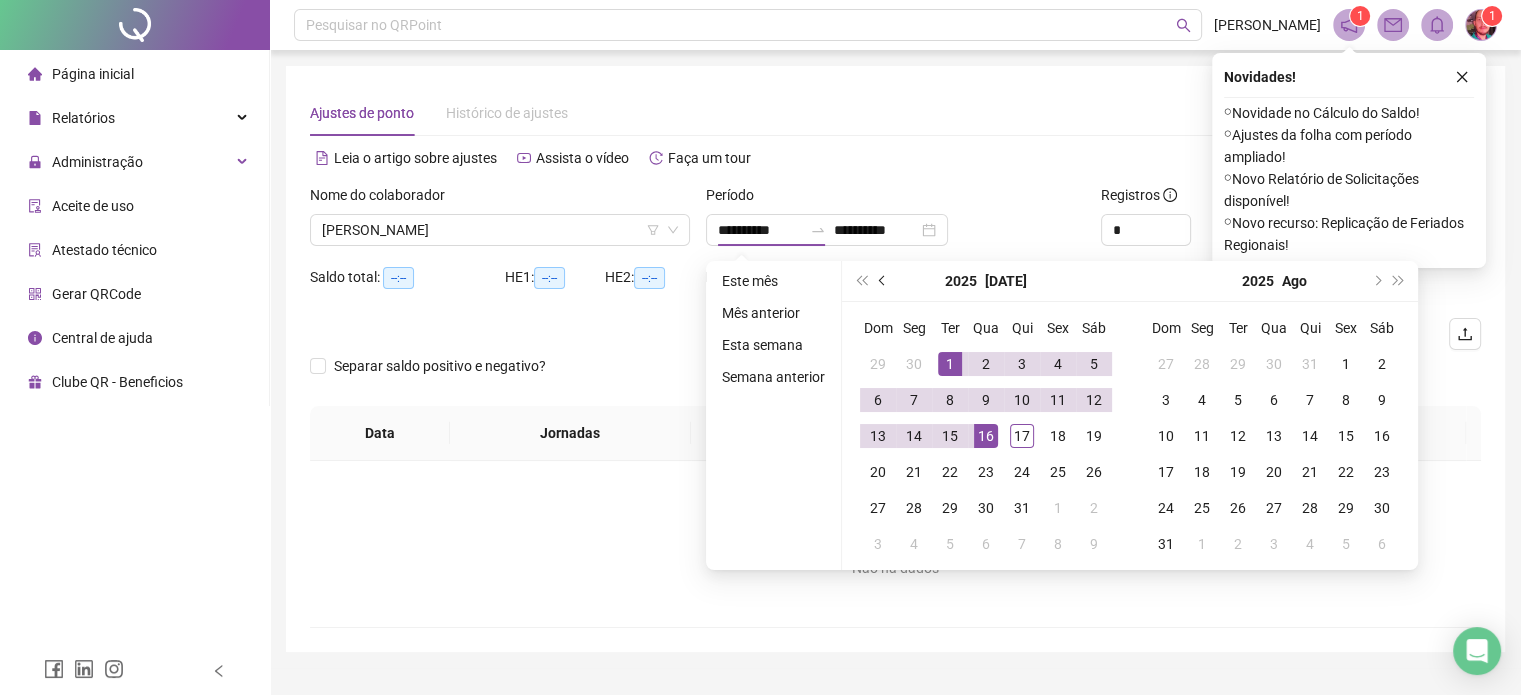 click at bounding box center (883, 281) 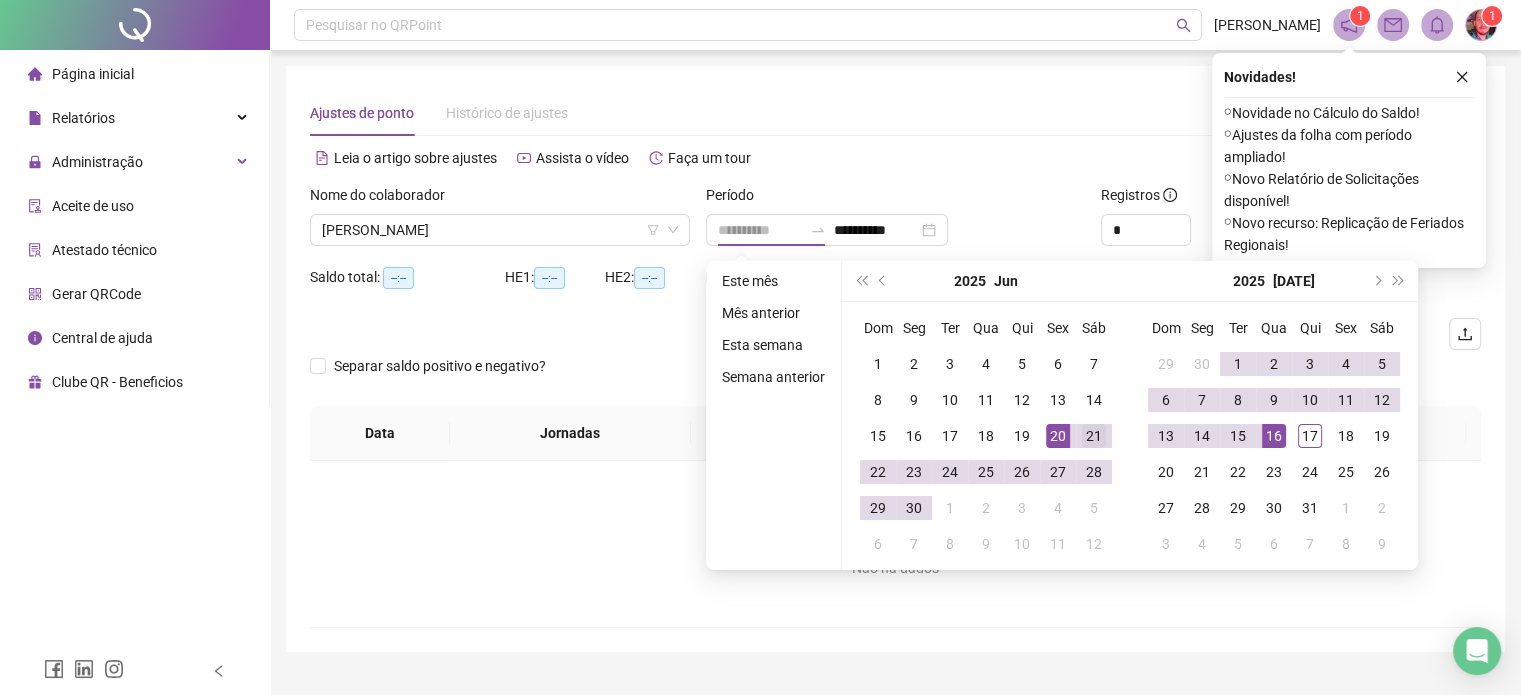type on "**********" 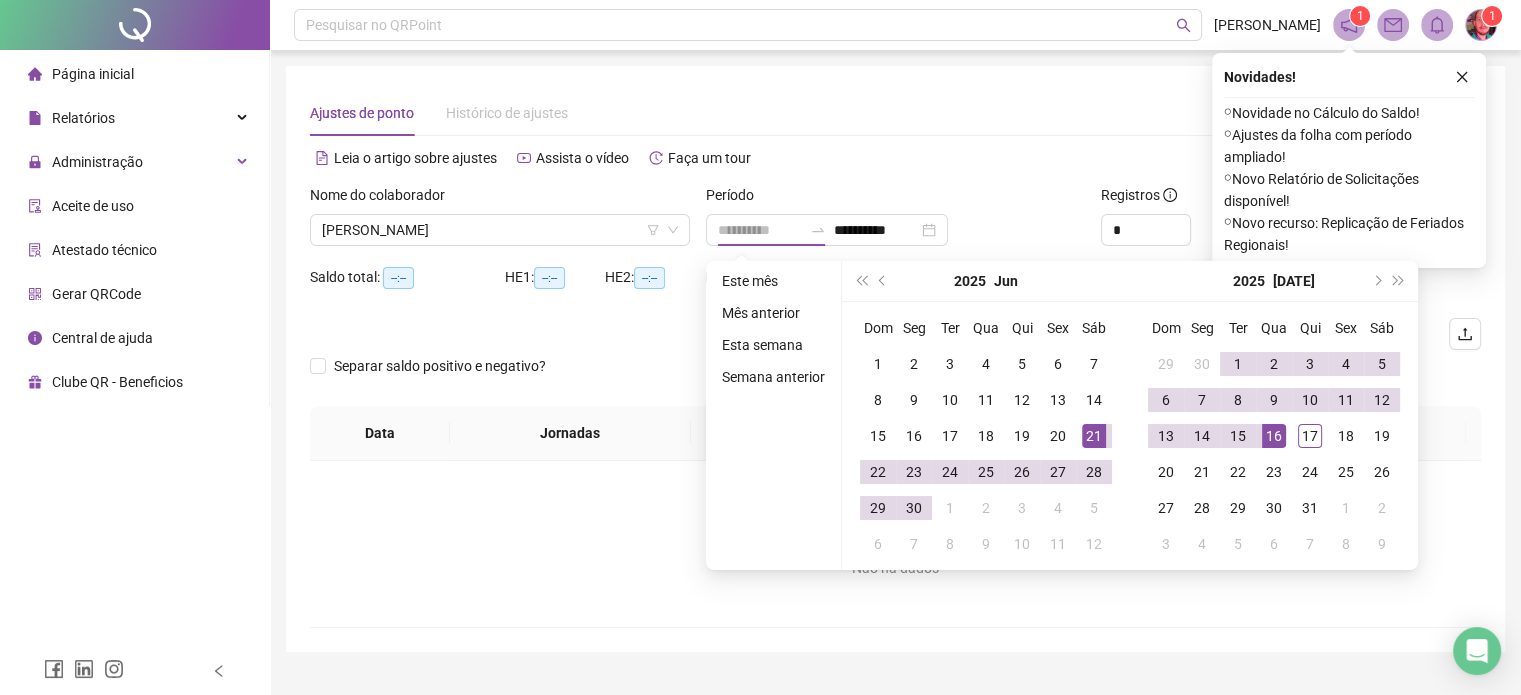 click on "21" at bounding box center (1094, 436) 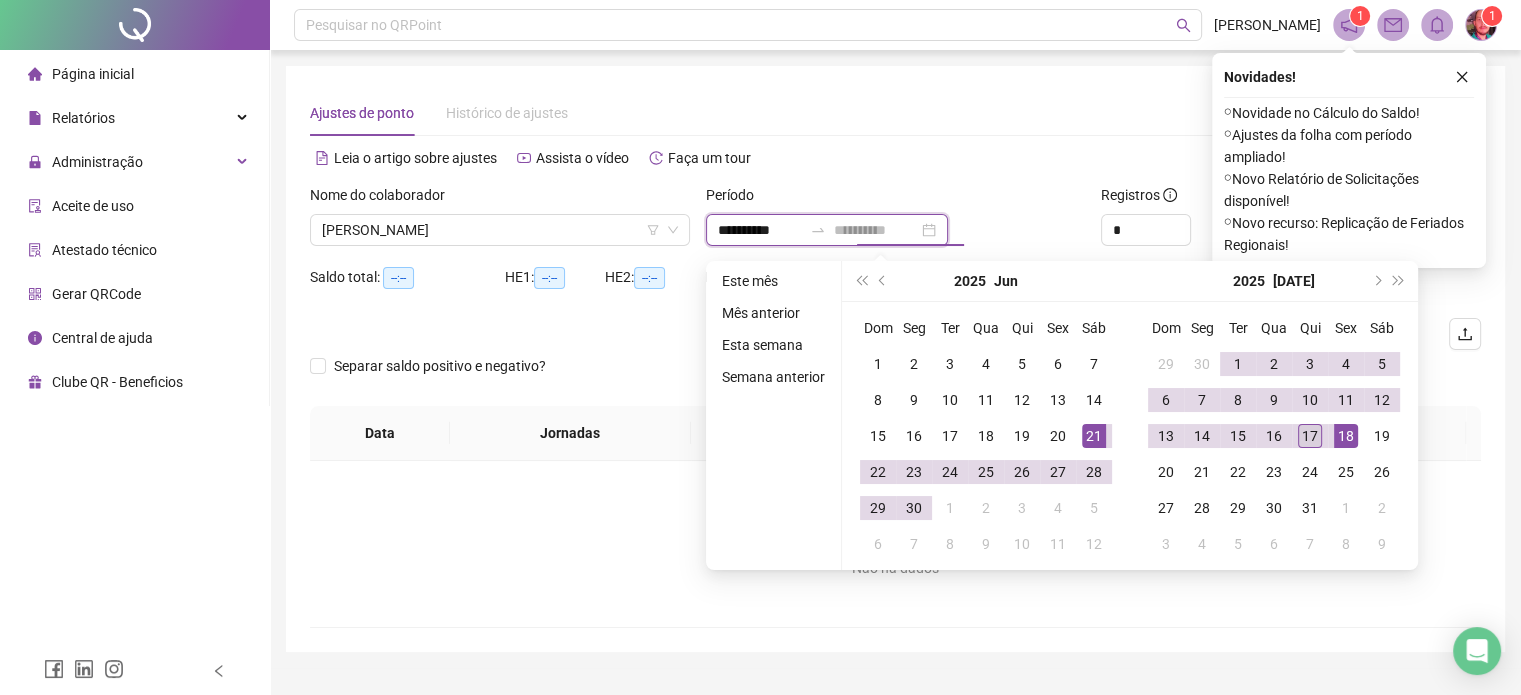 type on "**********" 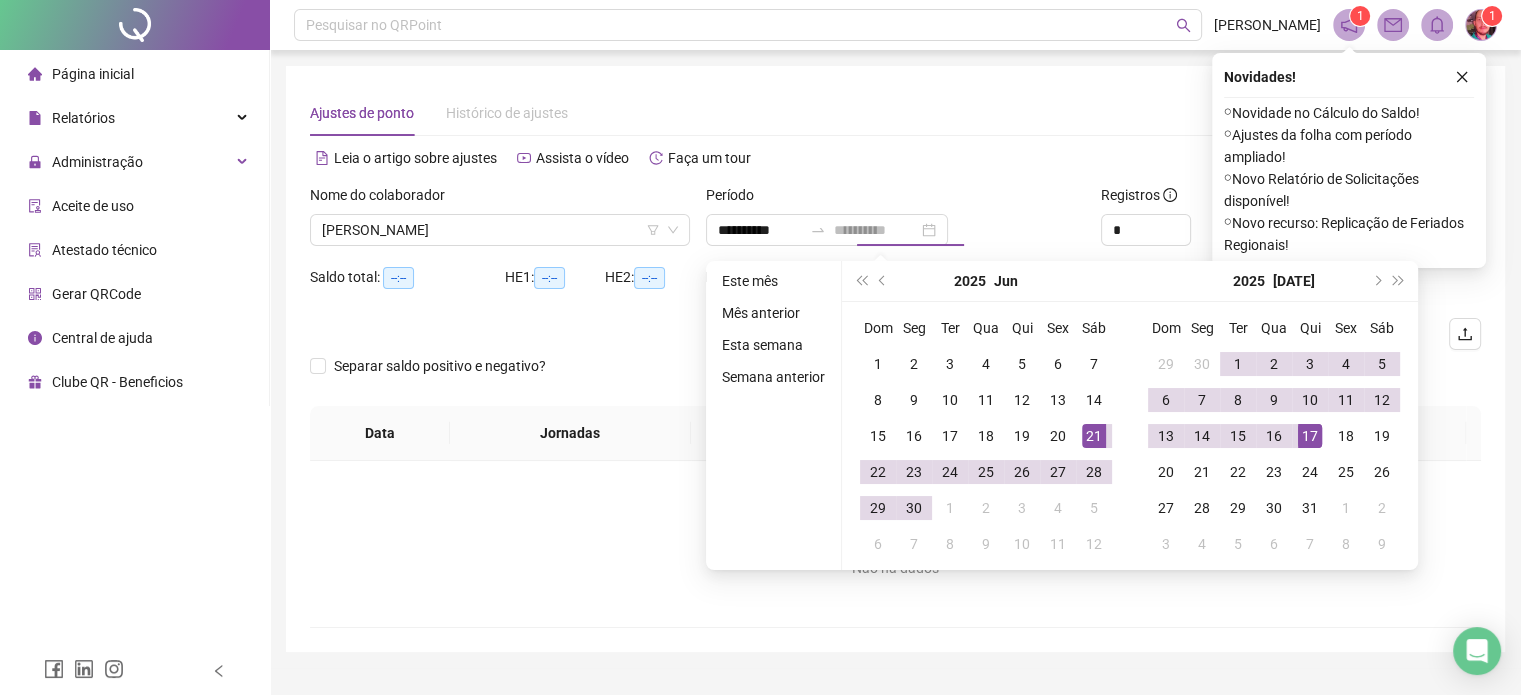 click on "17" at bounding box center (1310, 436) 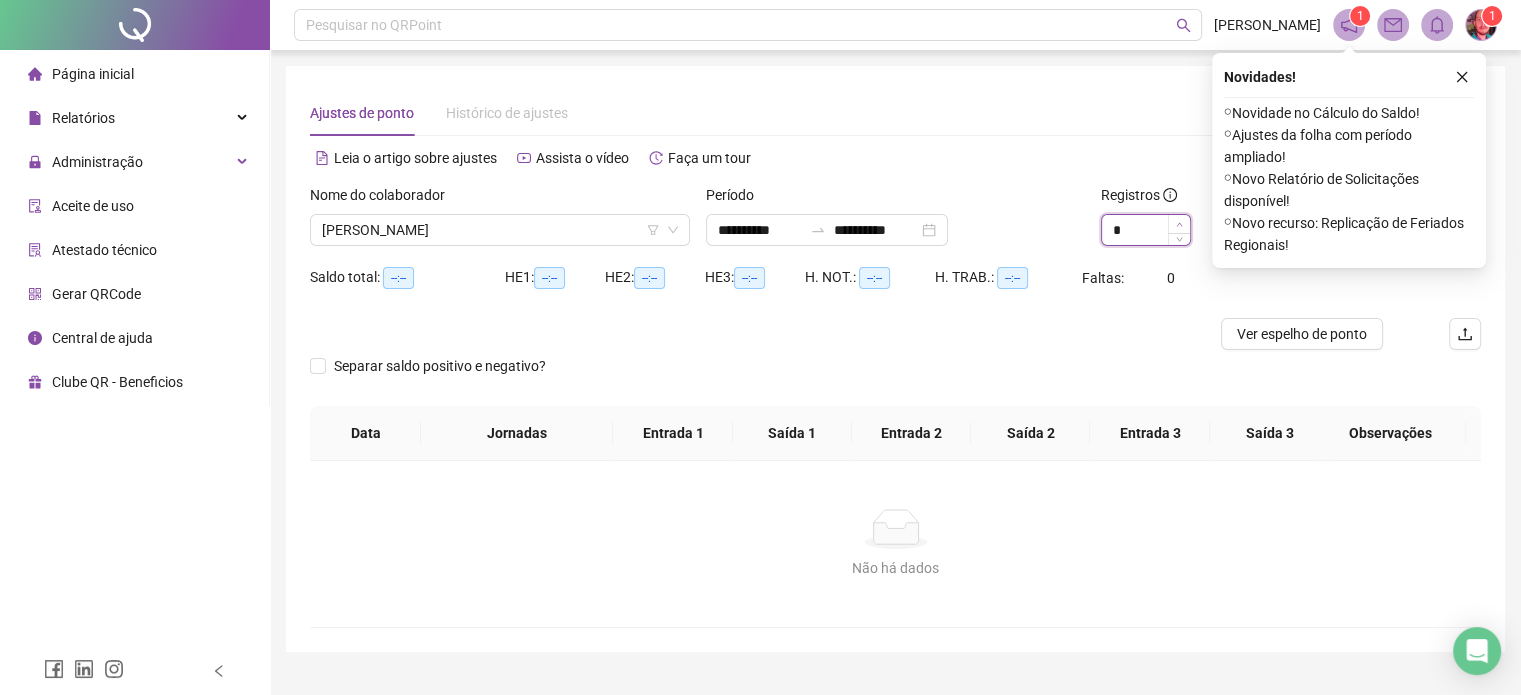 click 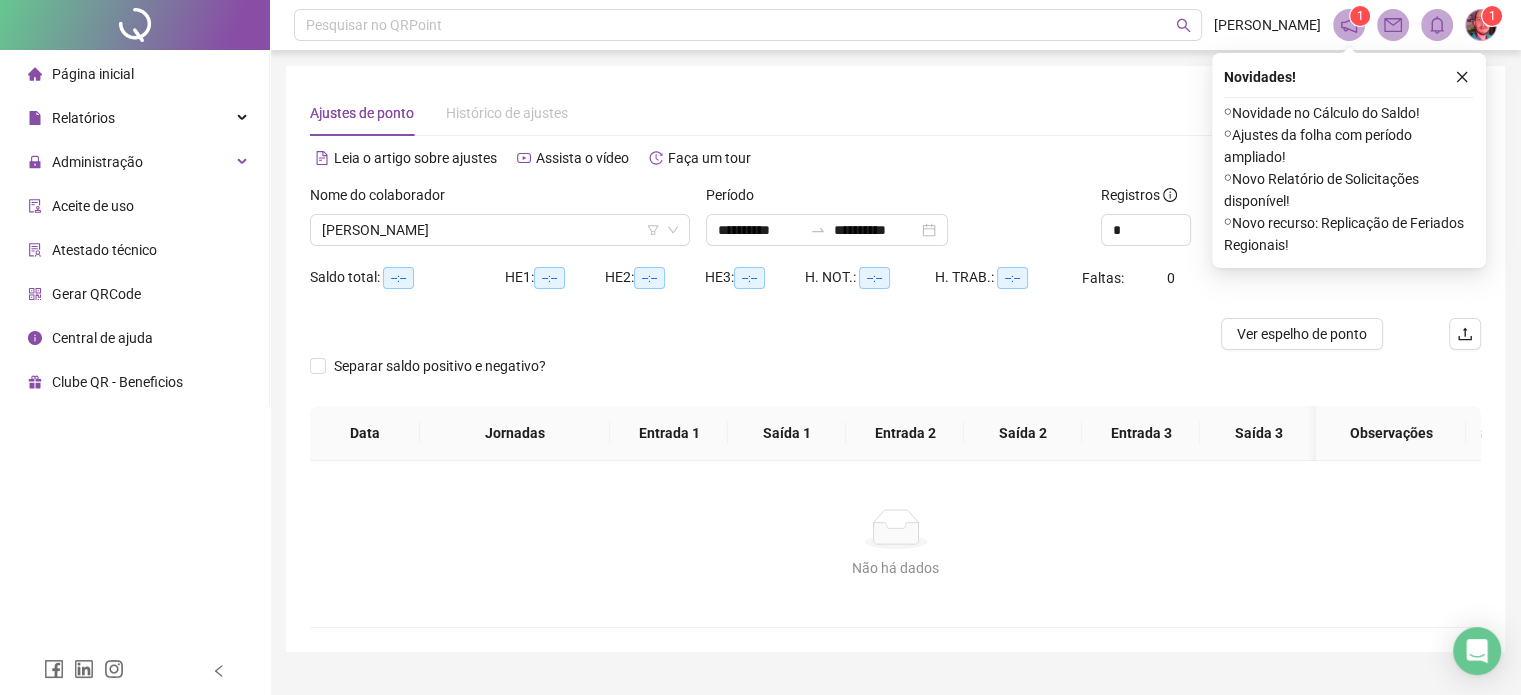 click on "Saldo total:   --:-- HE 1:   --:-- HE 2:   --:-- HE 3:   --:-- H. NOT.:   --:-- H. TRAB.:   --:-- Faltas:   0" at bounding box center [895, 290] 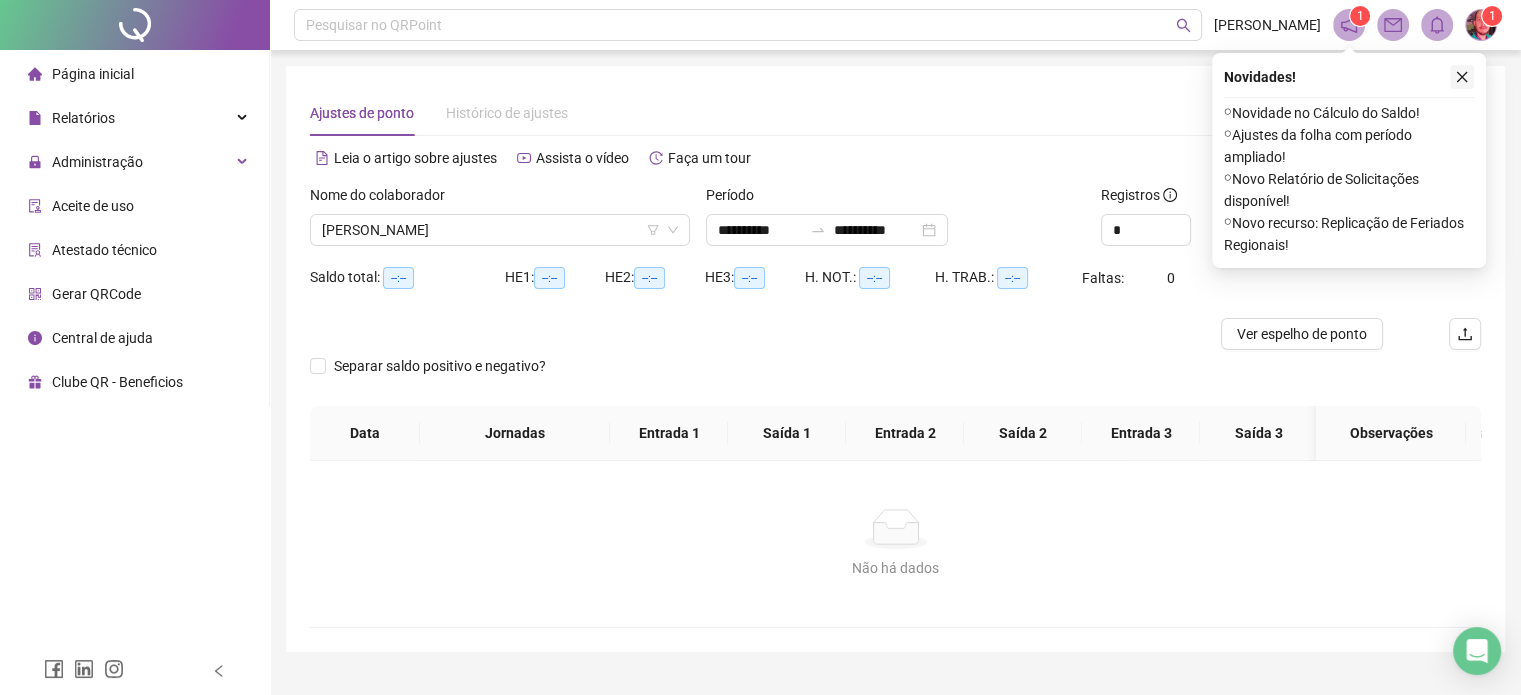 click 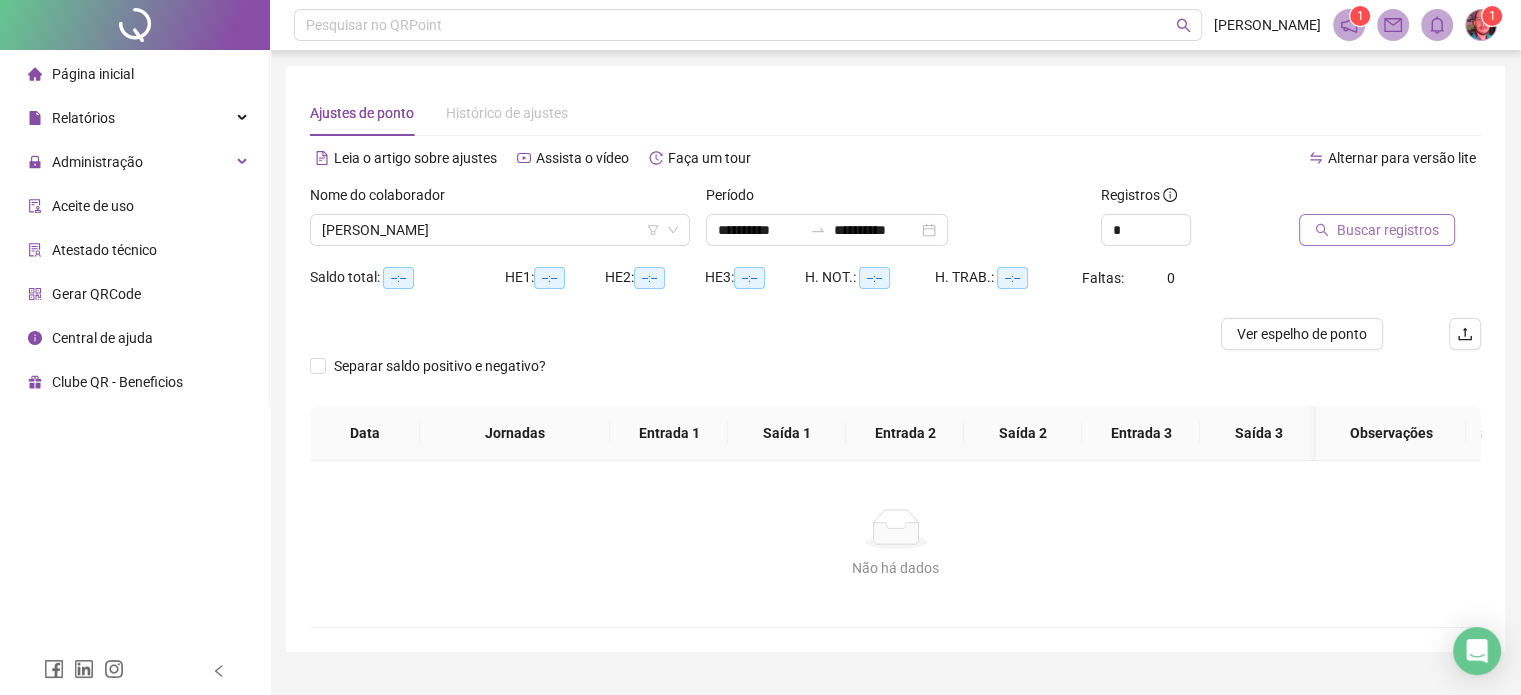 click on "Buscar registros" at bounding box center (1388, 230) 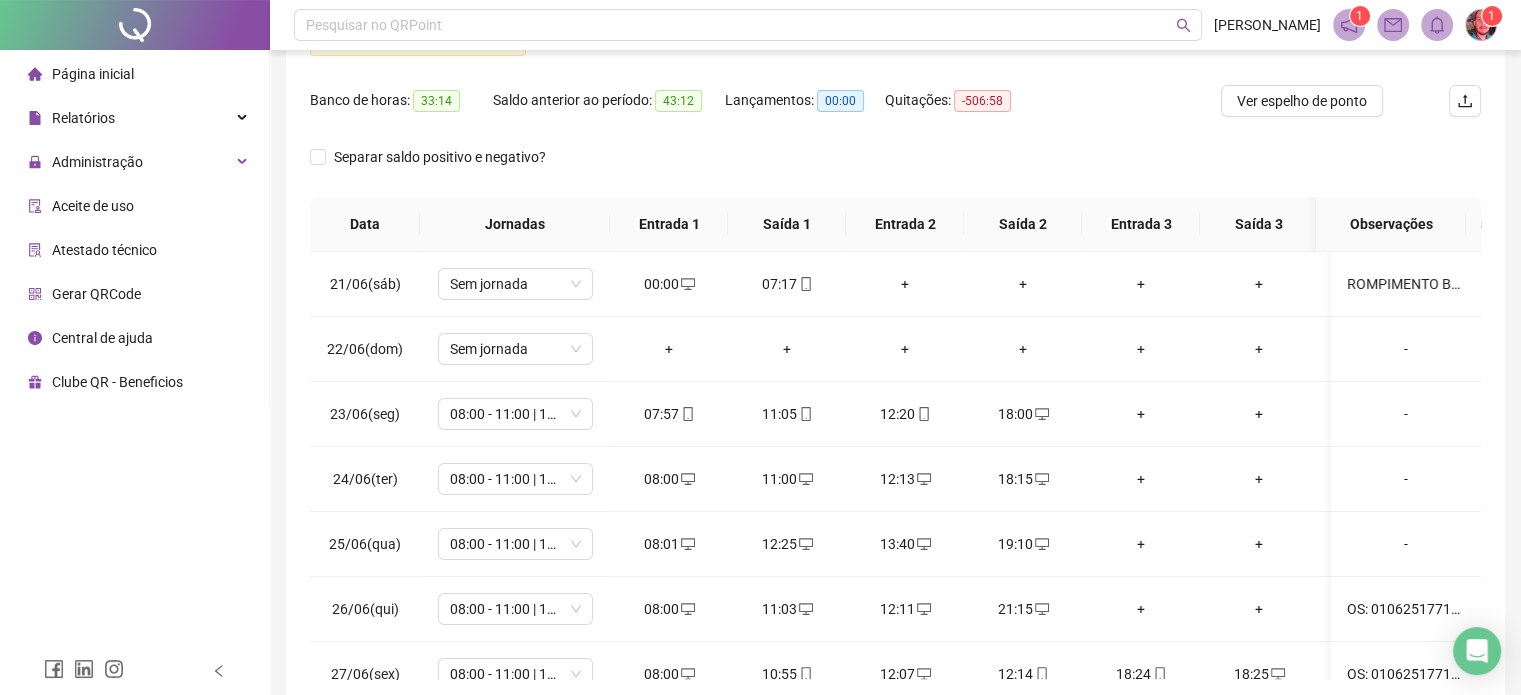scroll, scrollTop: 382, scrollLeft: 0, axis: vertical 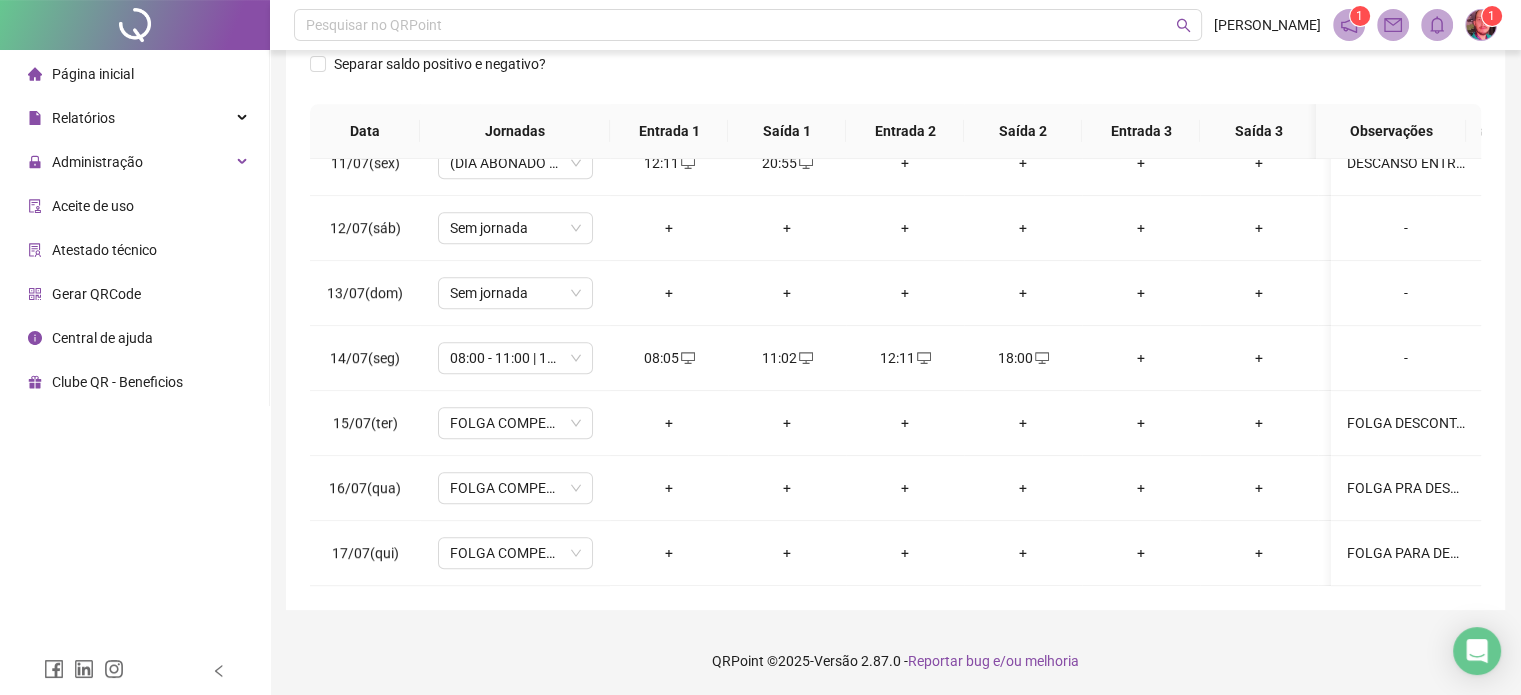 click on "Separar saldo positivo e negativo?" at bounding box center (895, 76) 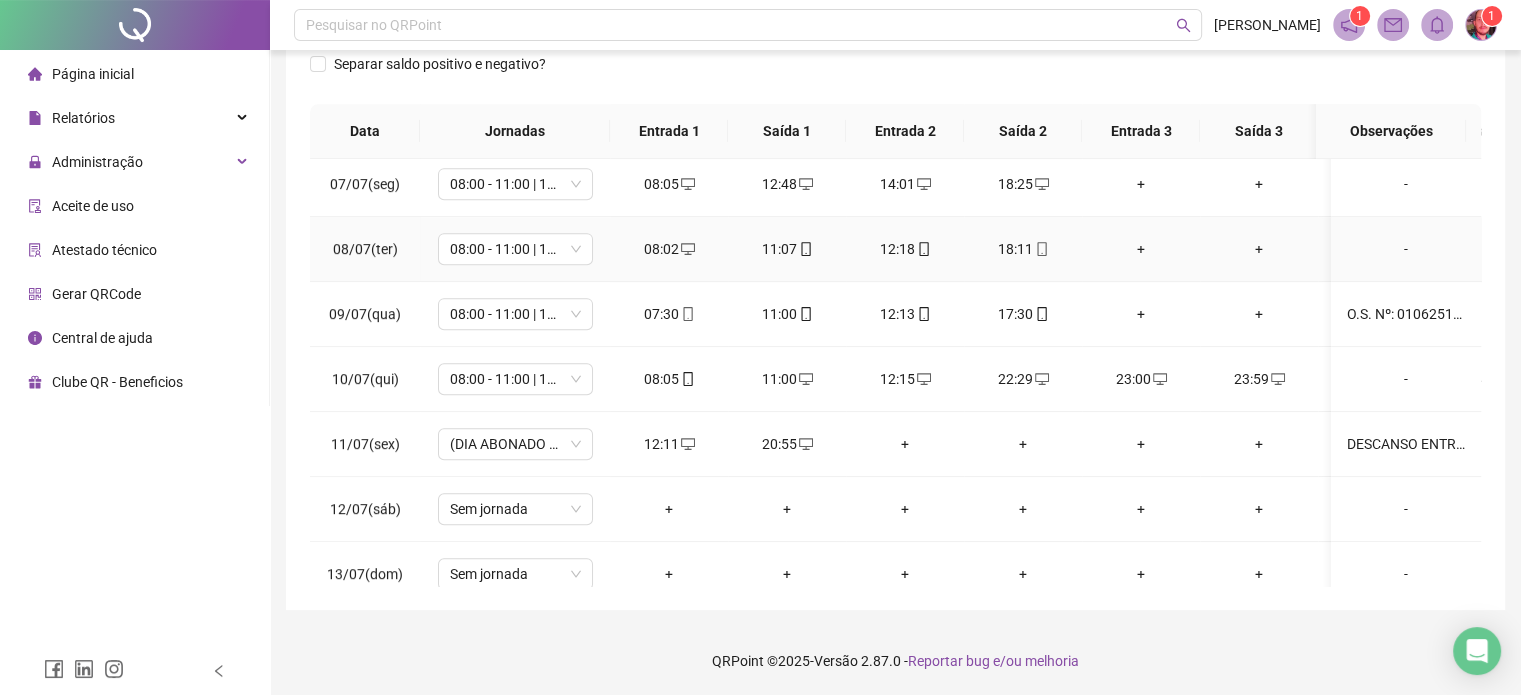scroll, scrollTop: 1037, scrollLeft: 0, axis: vertical 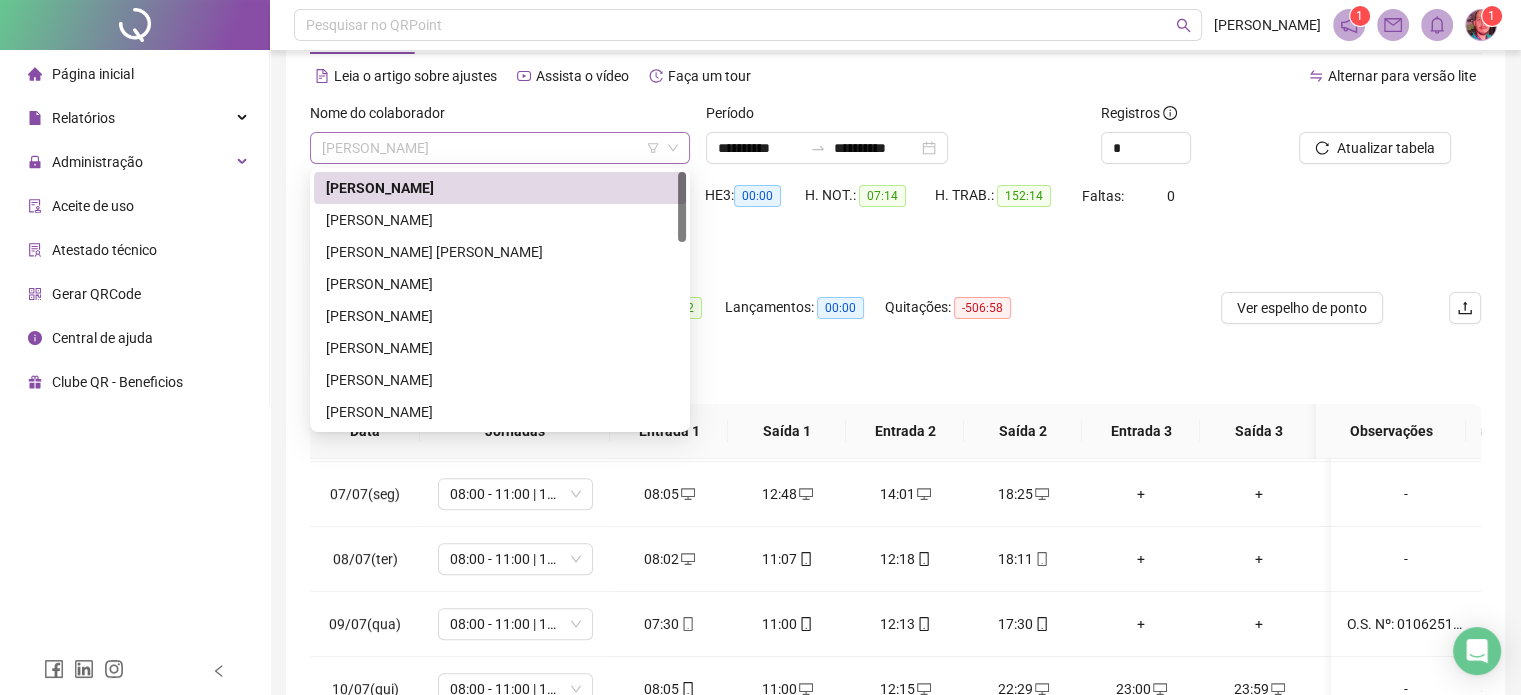 click on "[PERSON_NAME]" at bounding box center (500, 148) 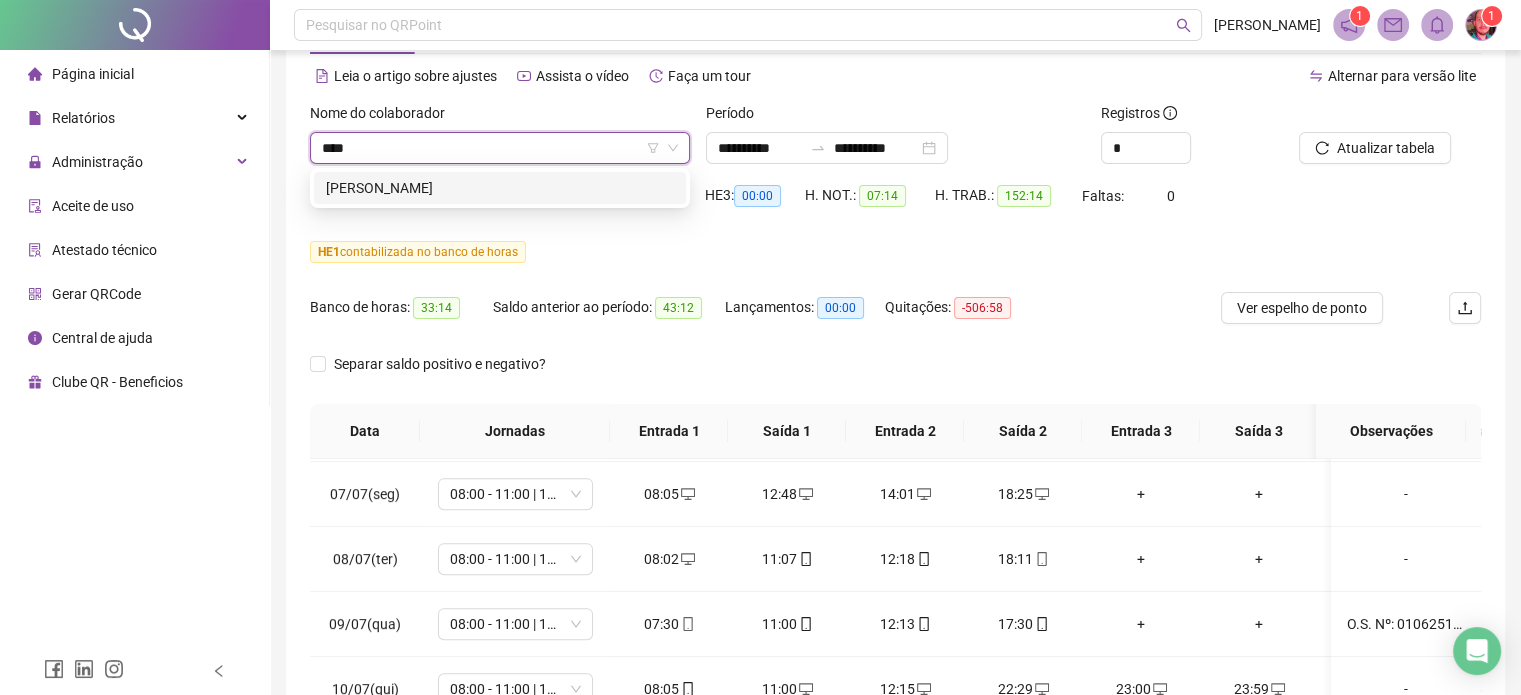 type on "*****" 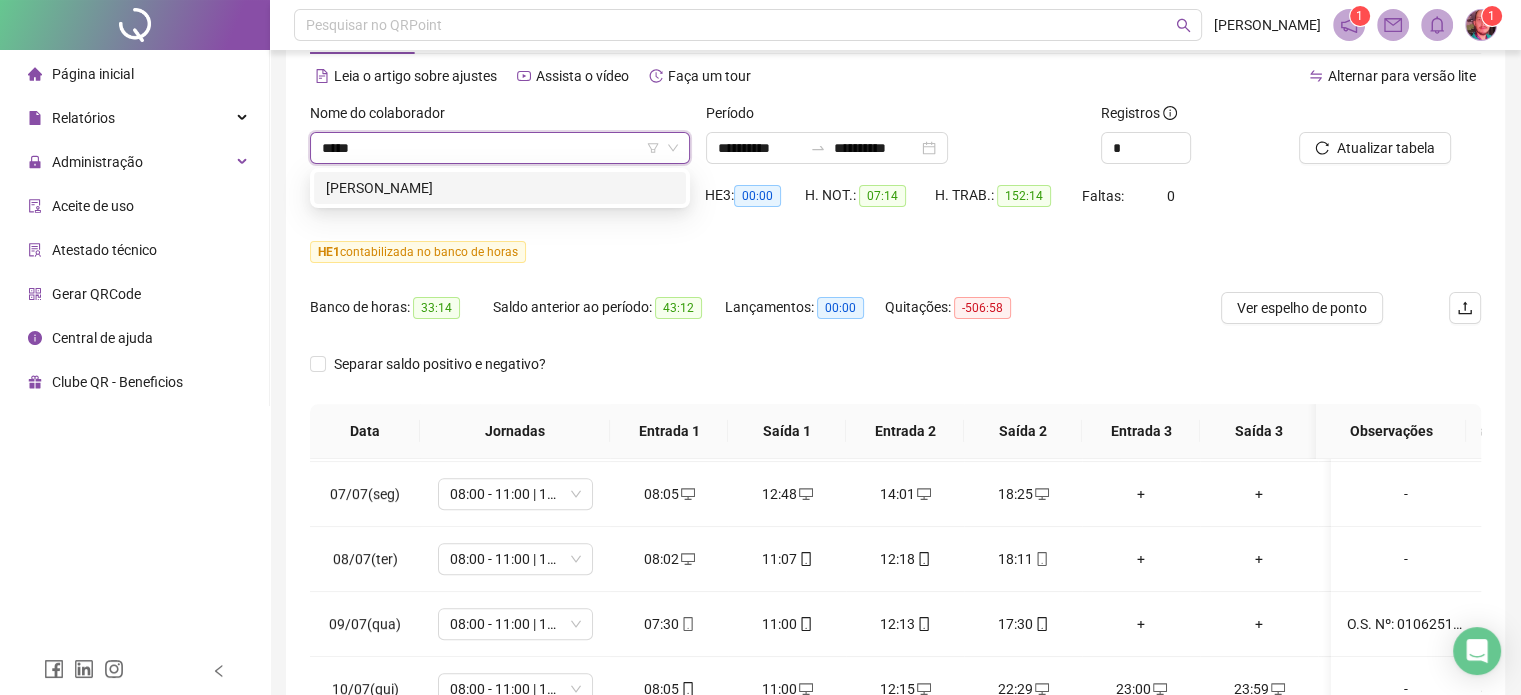 click on "[PERSON_NAME]" at bounding box center (500, 188) 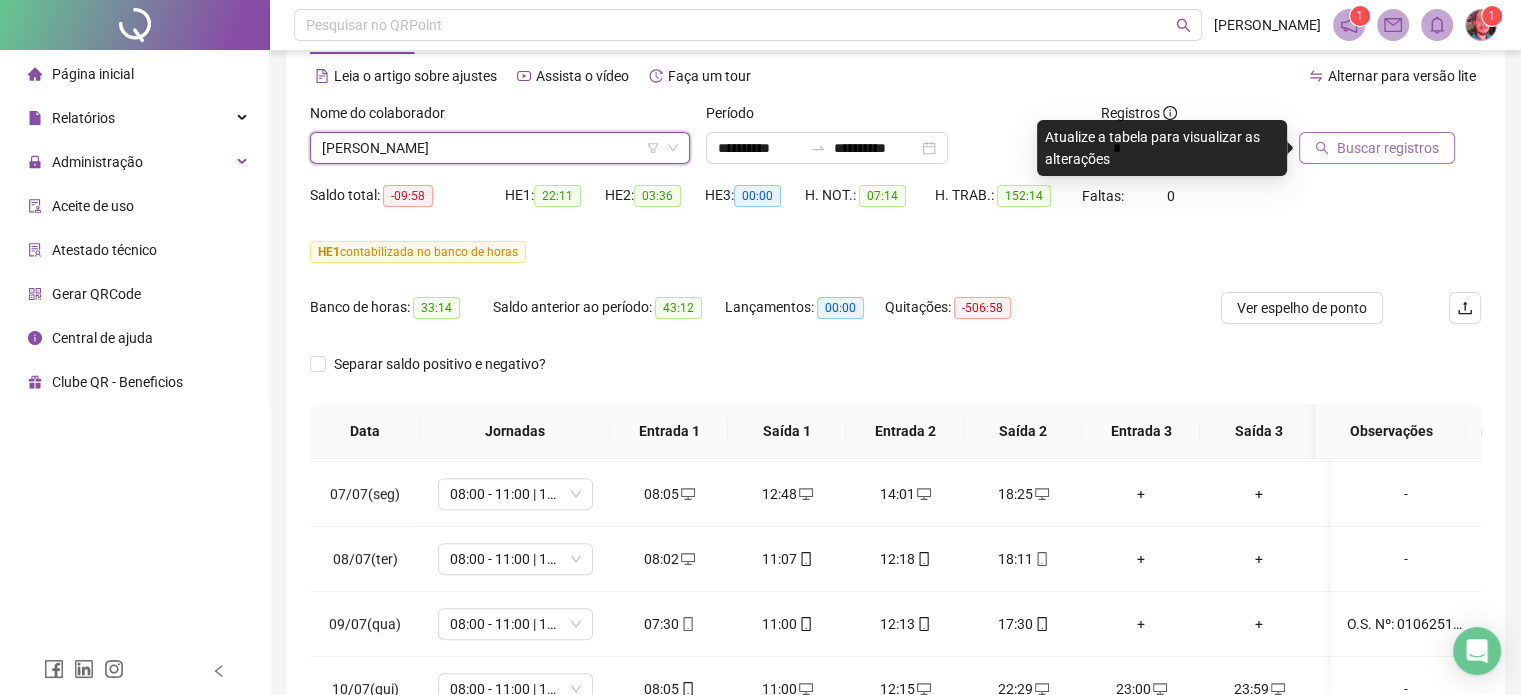 click on "Buscar registros" at bounding box center [1388, 148] 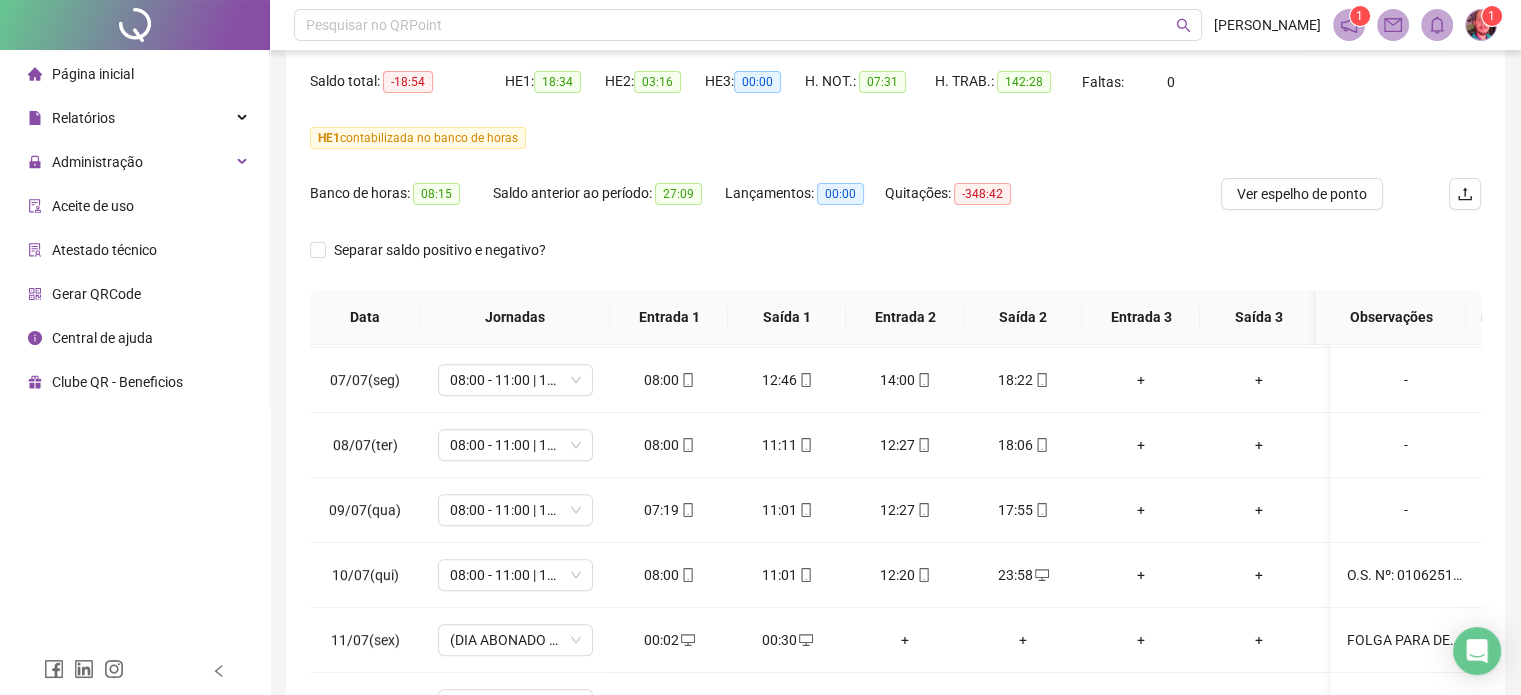 scroll, scrollTop: 382, scrollLeft: 0, axis: vertical 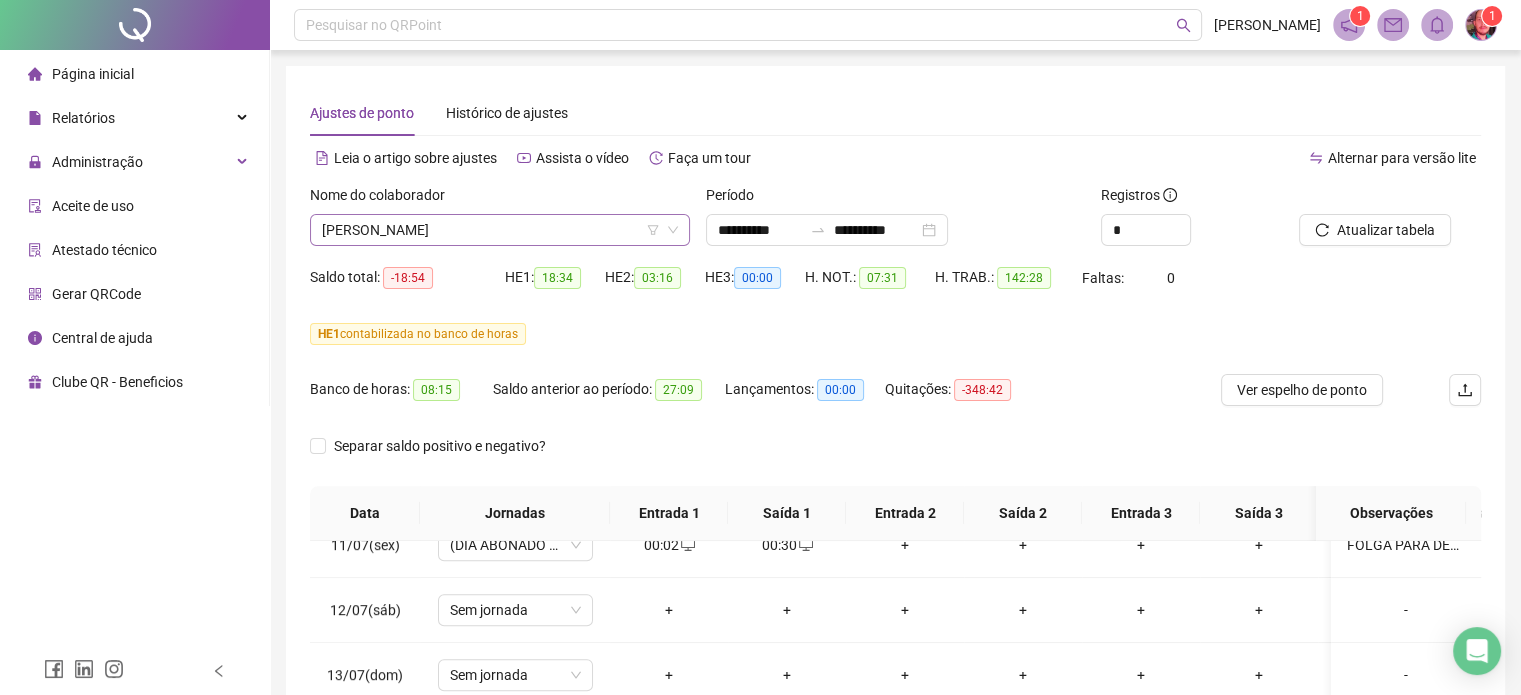 click on "[PERSON_NAME]" at bounding box center [500, 230] 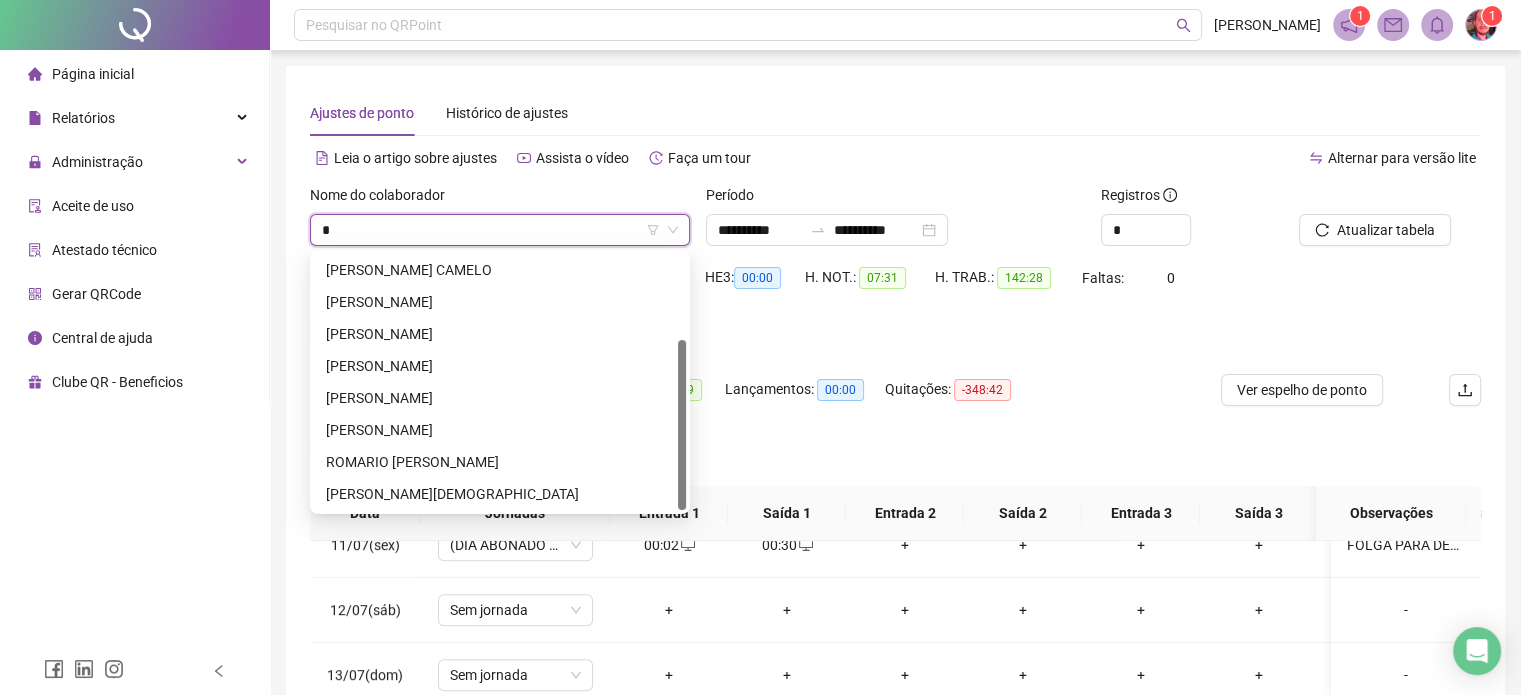 scroll, scrollTop: 0, scrollLeft: 0, axis: both 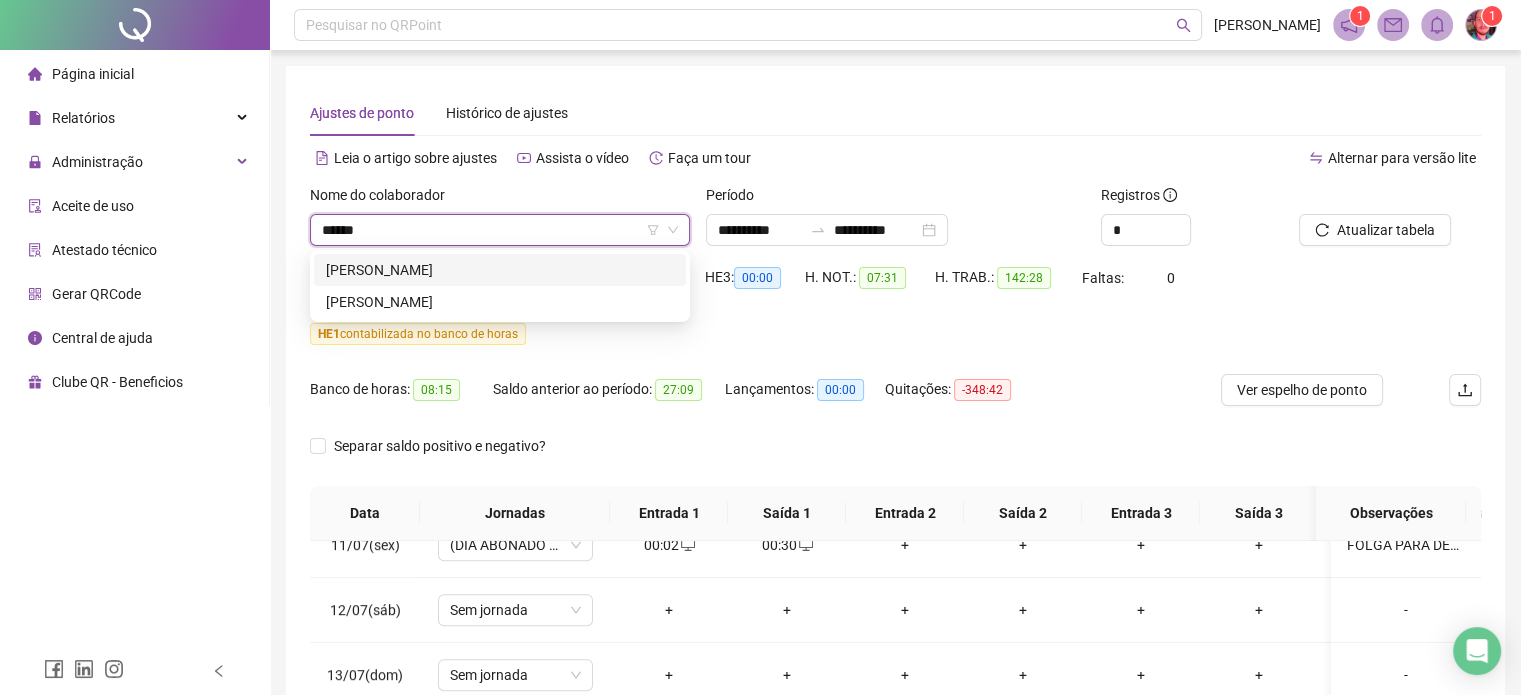 type on "*******" 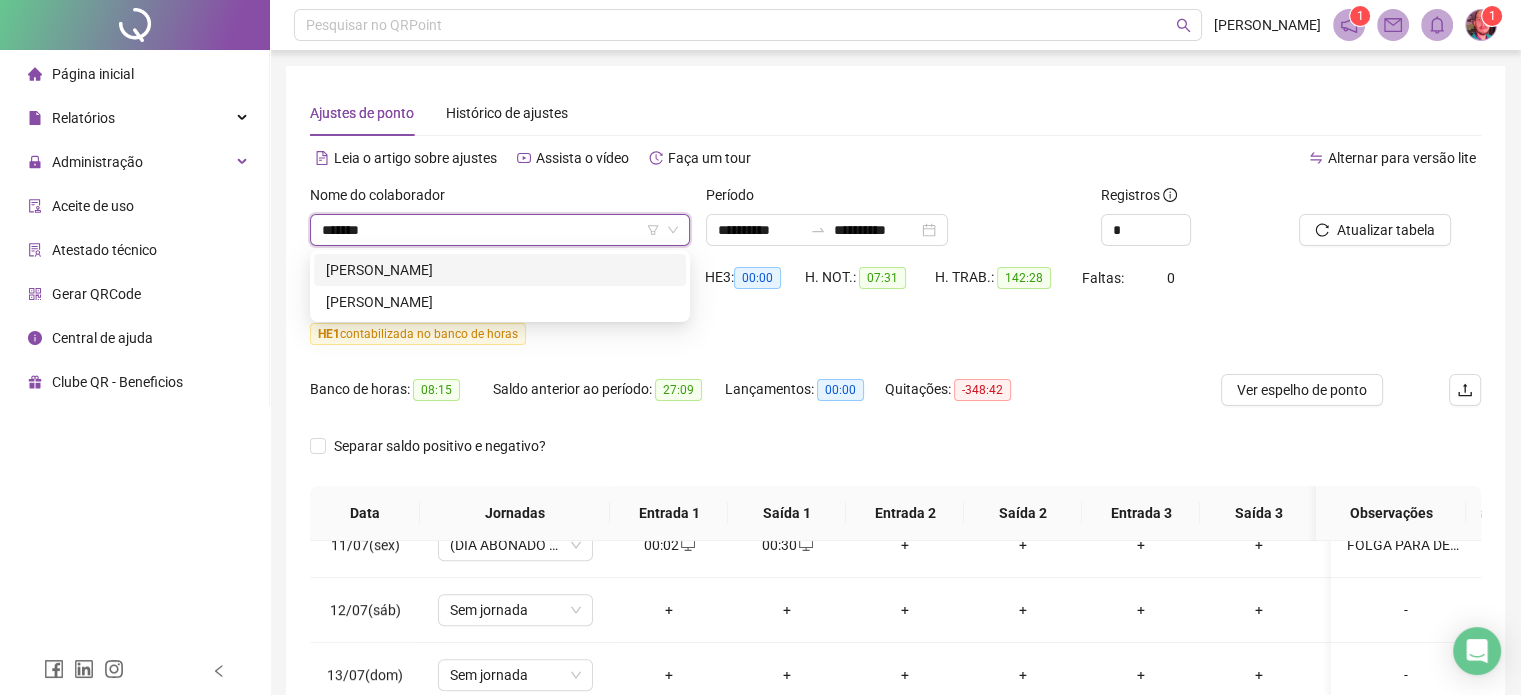 click on "[PERSON_NAME]" at bounding box center [500, 270] 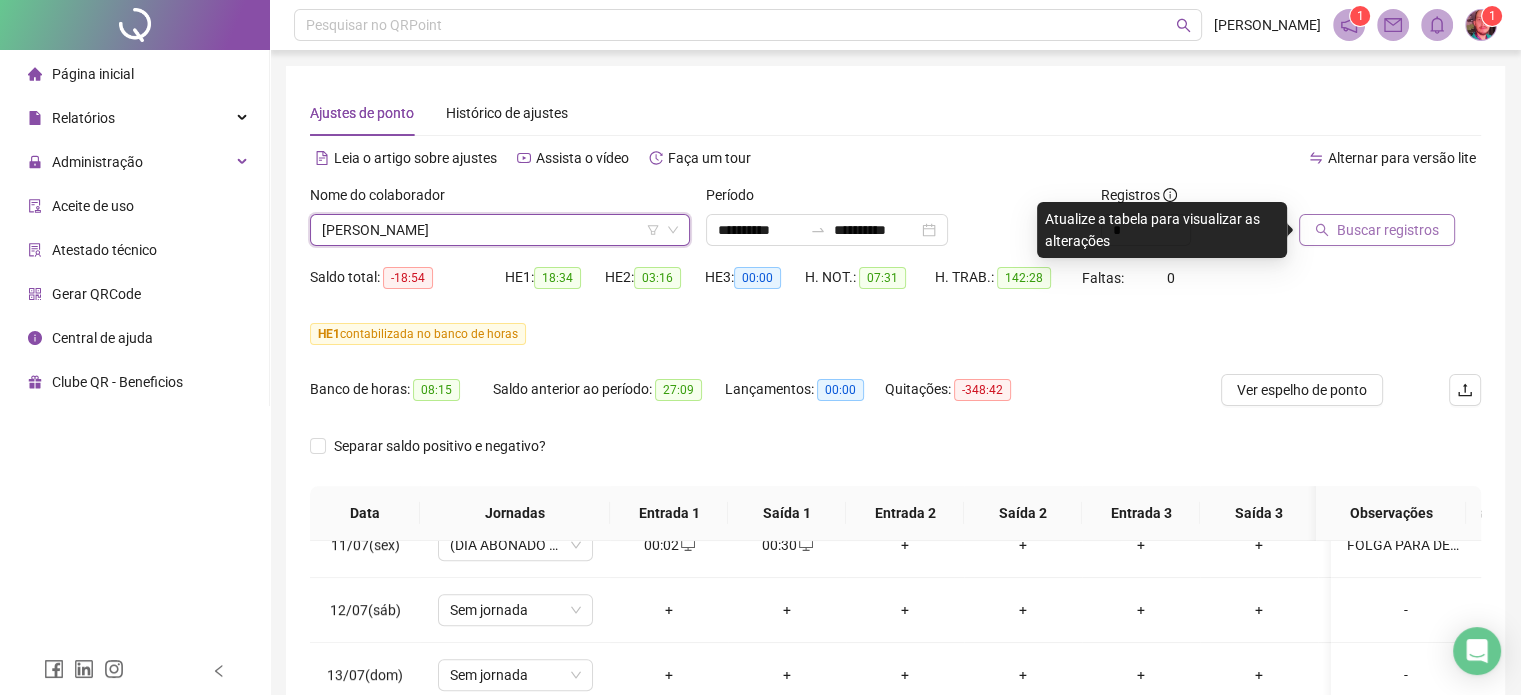 click on "Buscar registros" at bounding box center (1388, 230) 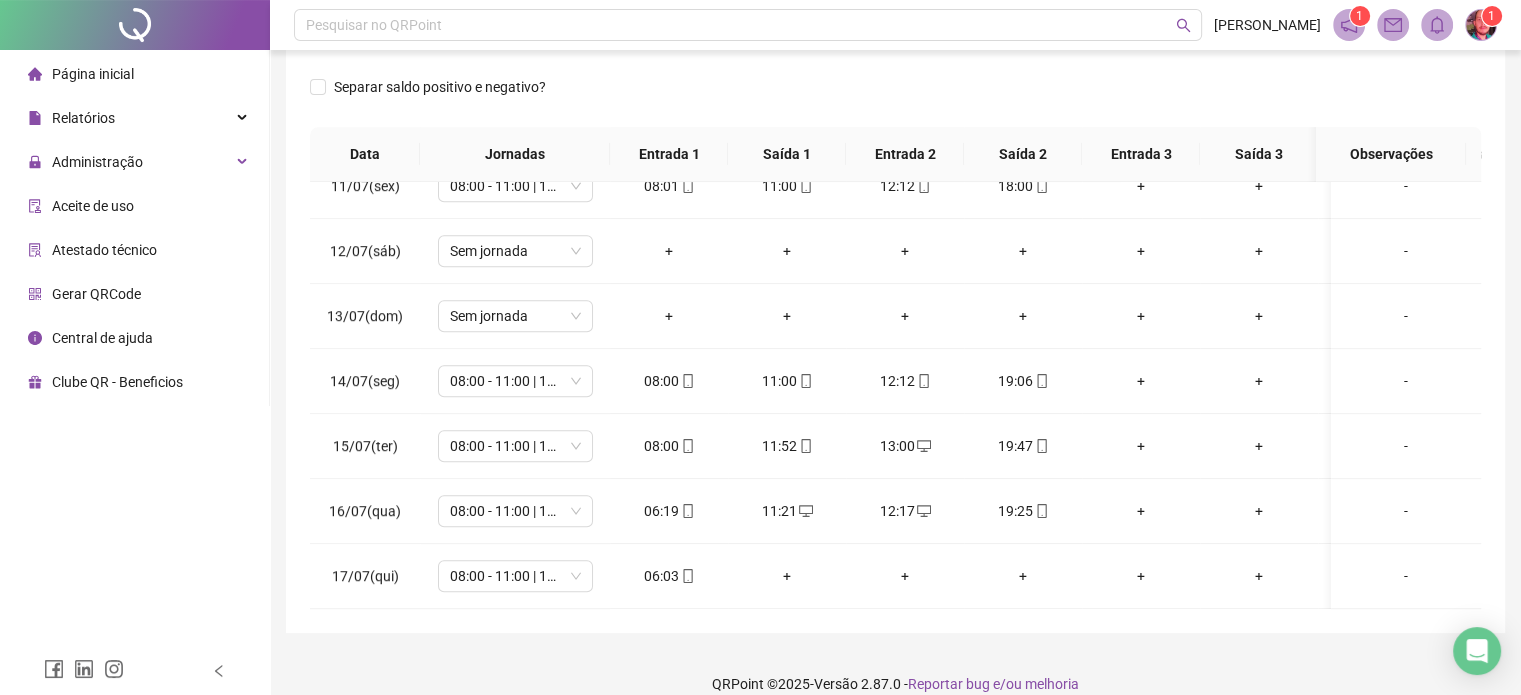 scroll, scrollTop: 382, scrollLeft: 0, axis: vertical 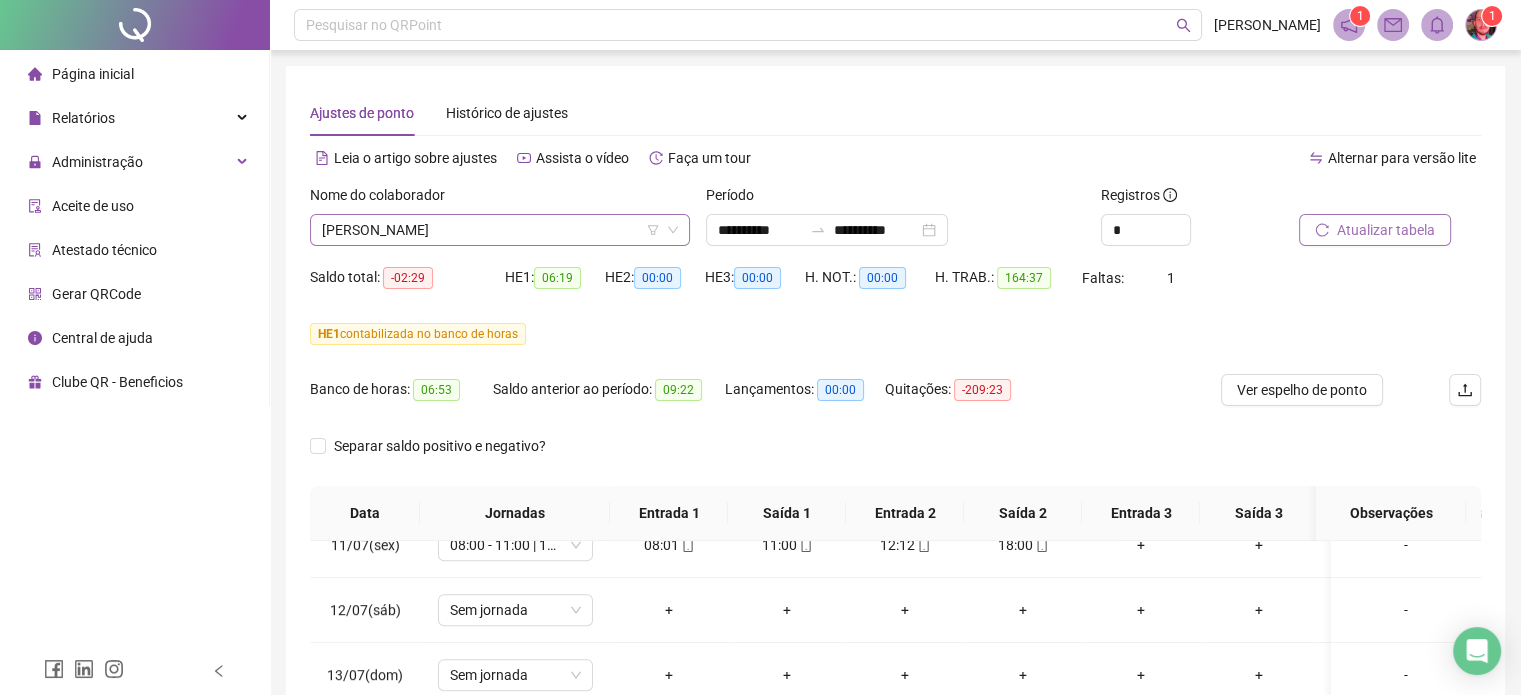 click on "[PERSON_NAME]" at bounding box center (500, 230) 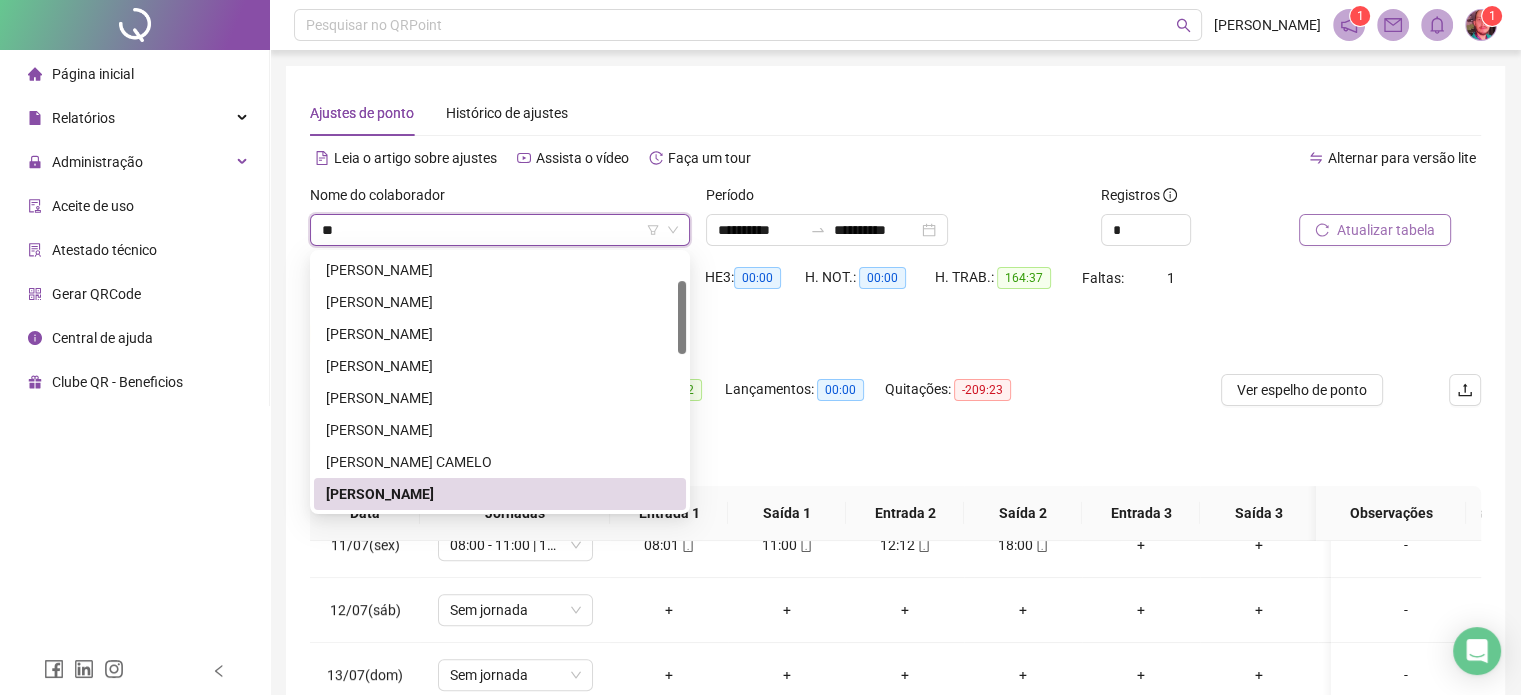 scroll, scrollTop: 0, scrollLeft: 0, axis: both 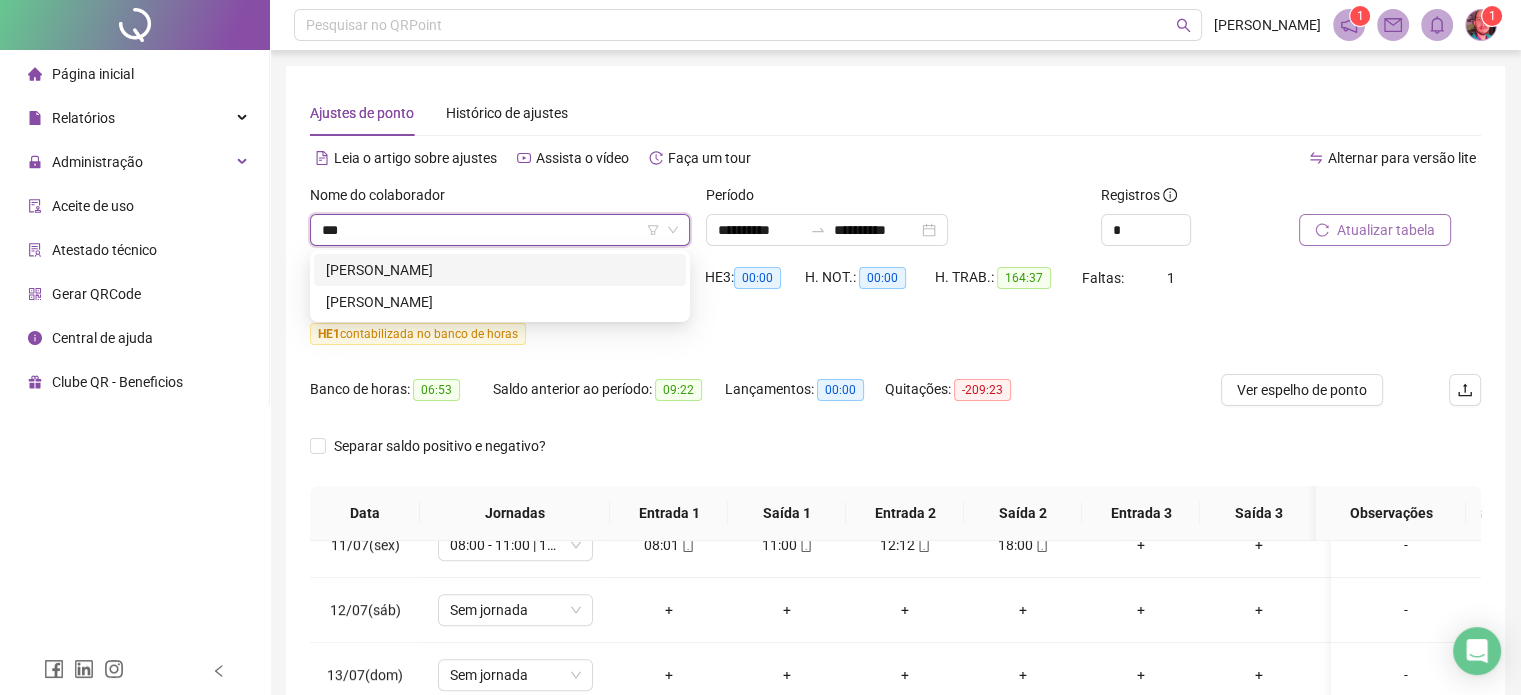 type on "****" 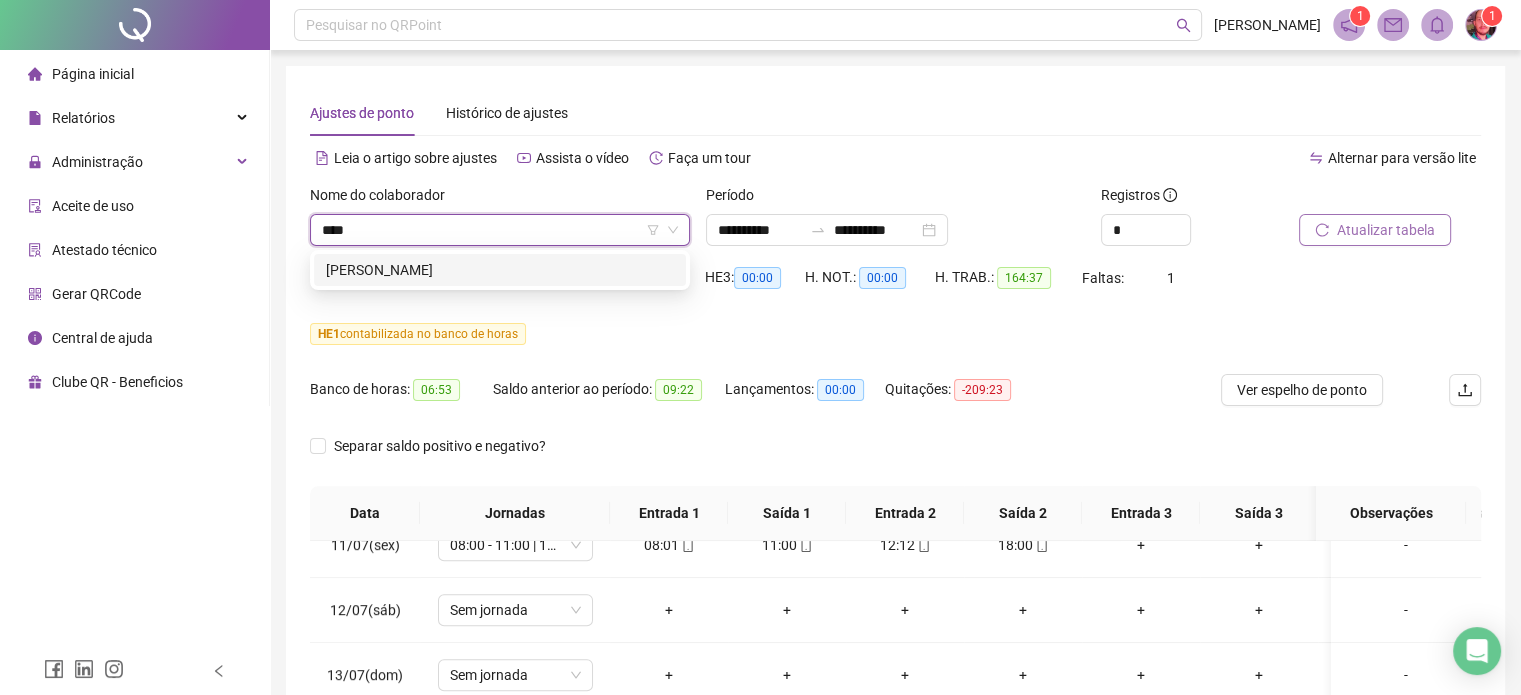click on "[PERSON_NAME]" at bounding box center [500, 270] 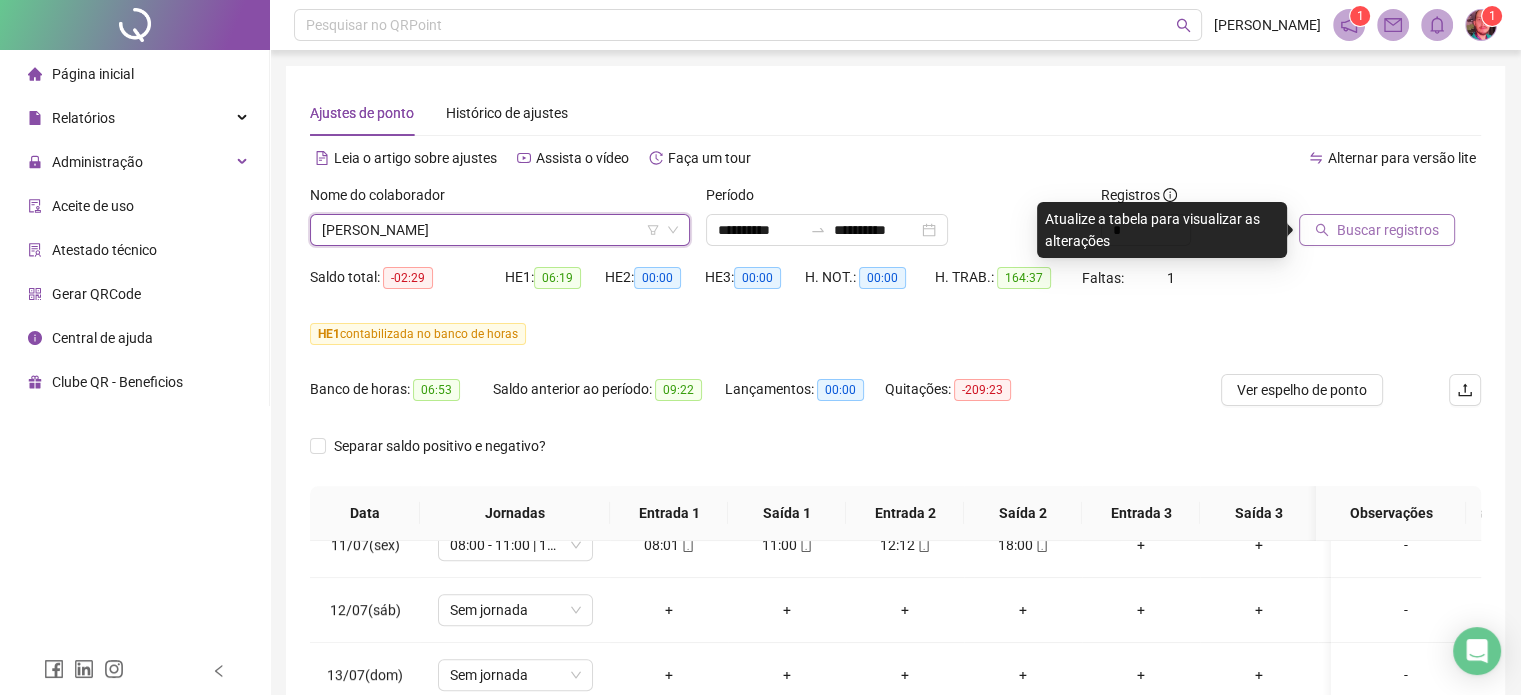 click on "Buscar registros" at bounding box center (1388, 230) 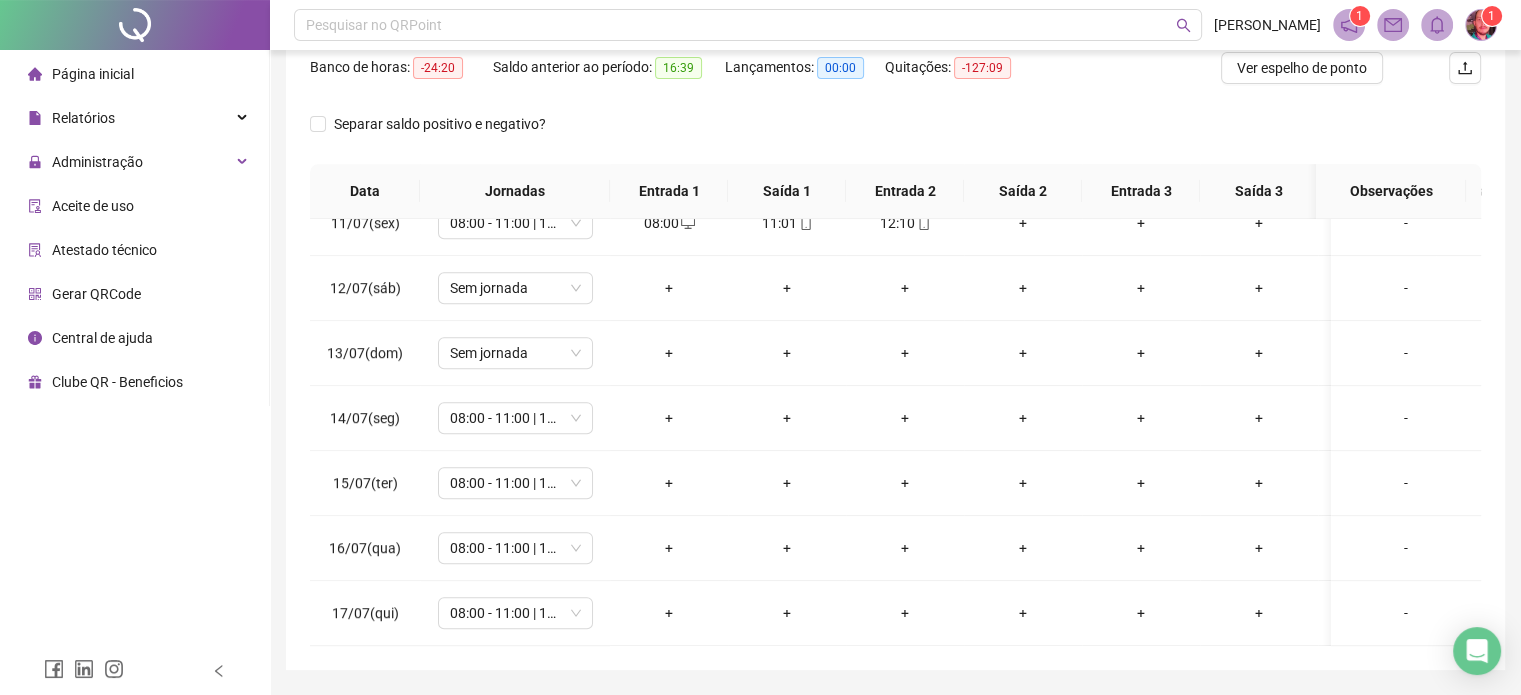 scroll, scrollTop: 382, scrollLeft: 0, axis: vertical 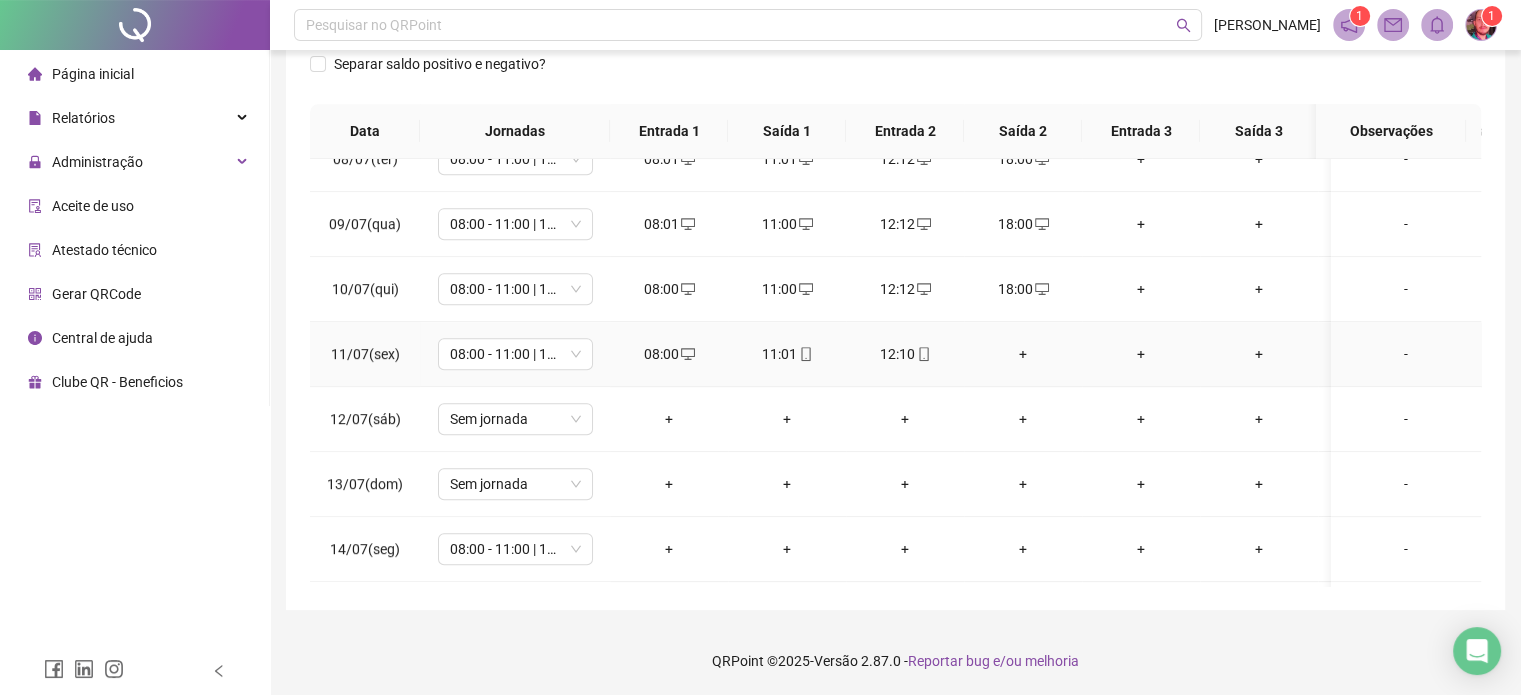 type 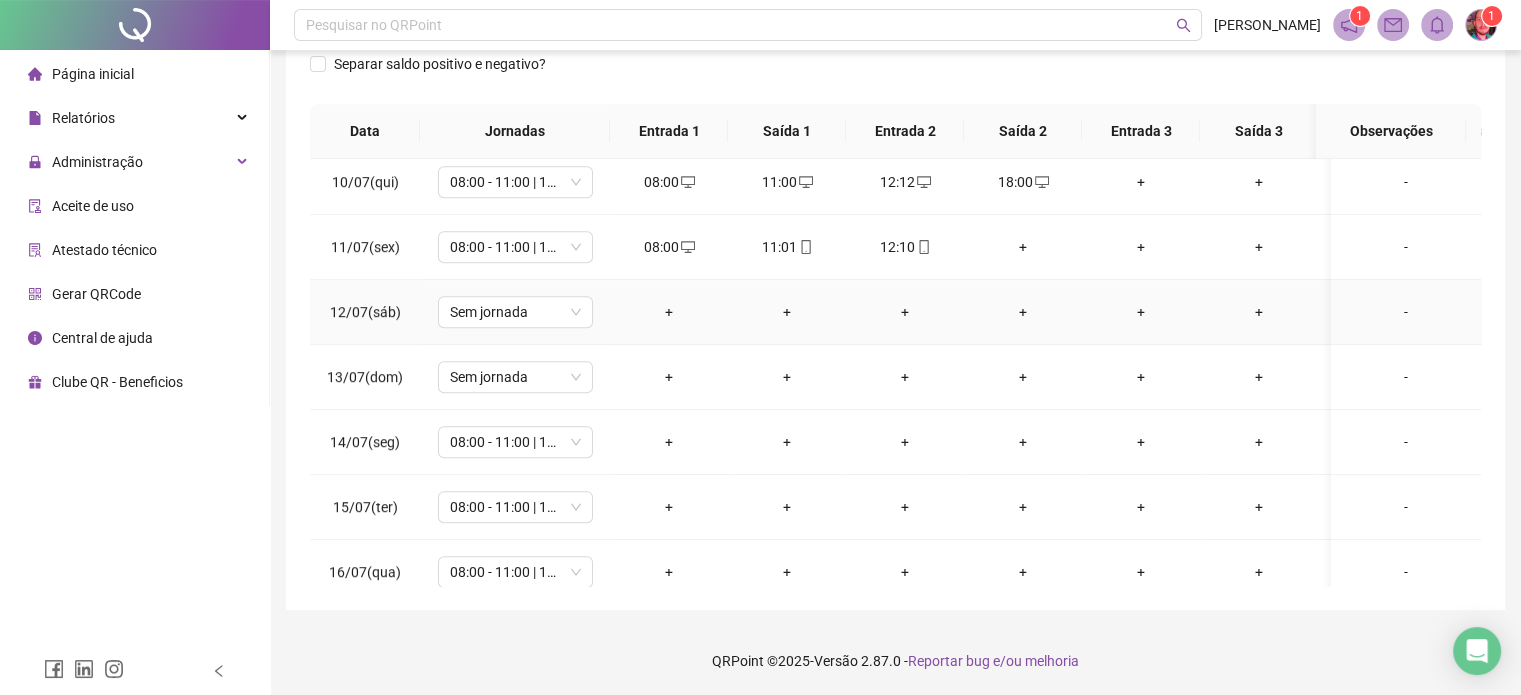 scroll, scrollTop: 1337, scrollLeft: 0, axis: vertical 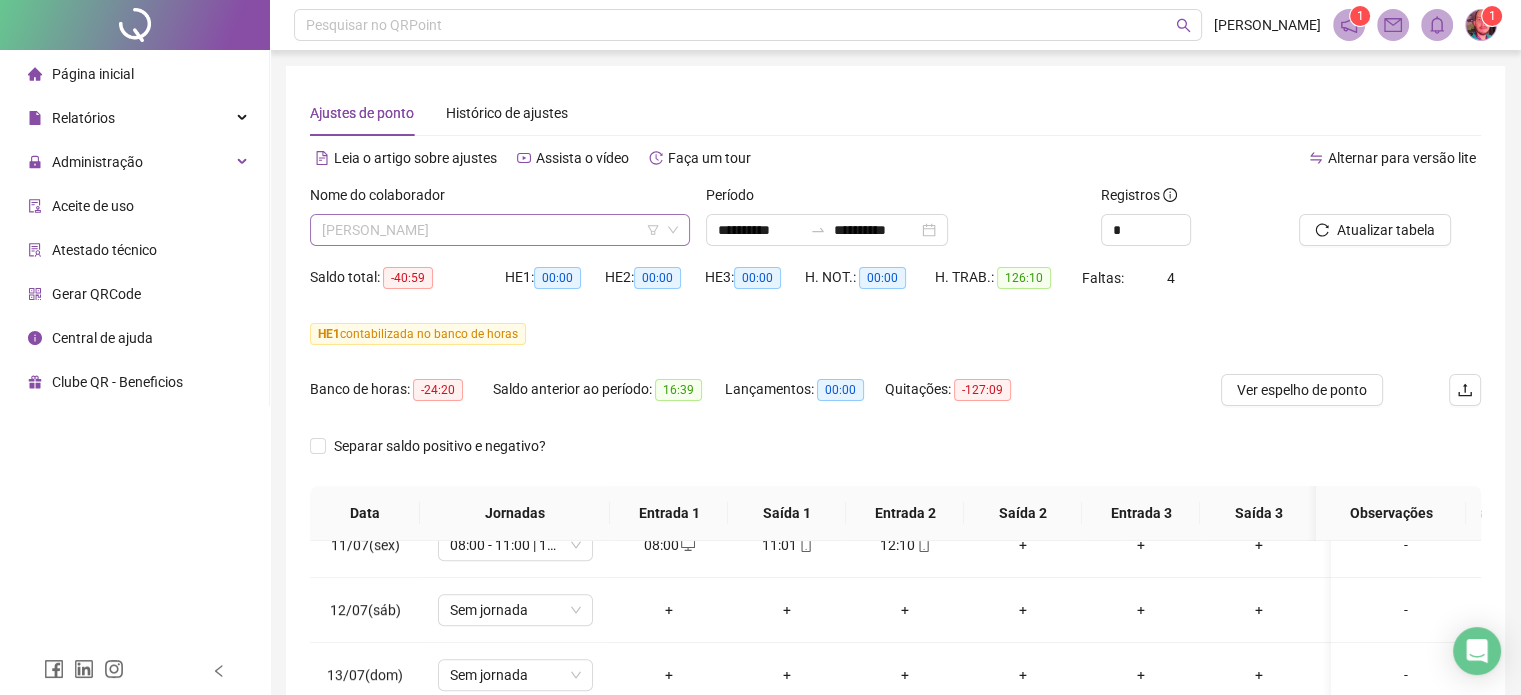 click on "[PERSON_NAME]" at bounding box center (500, 230) 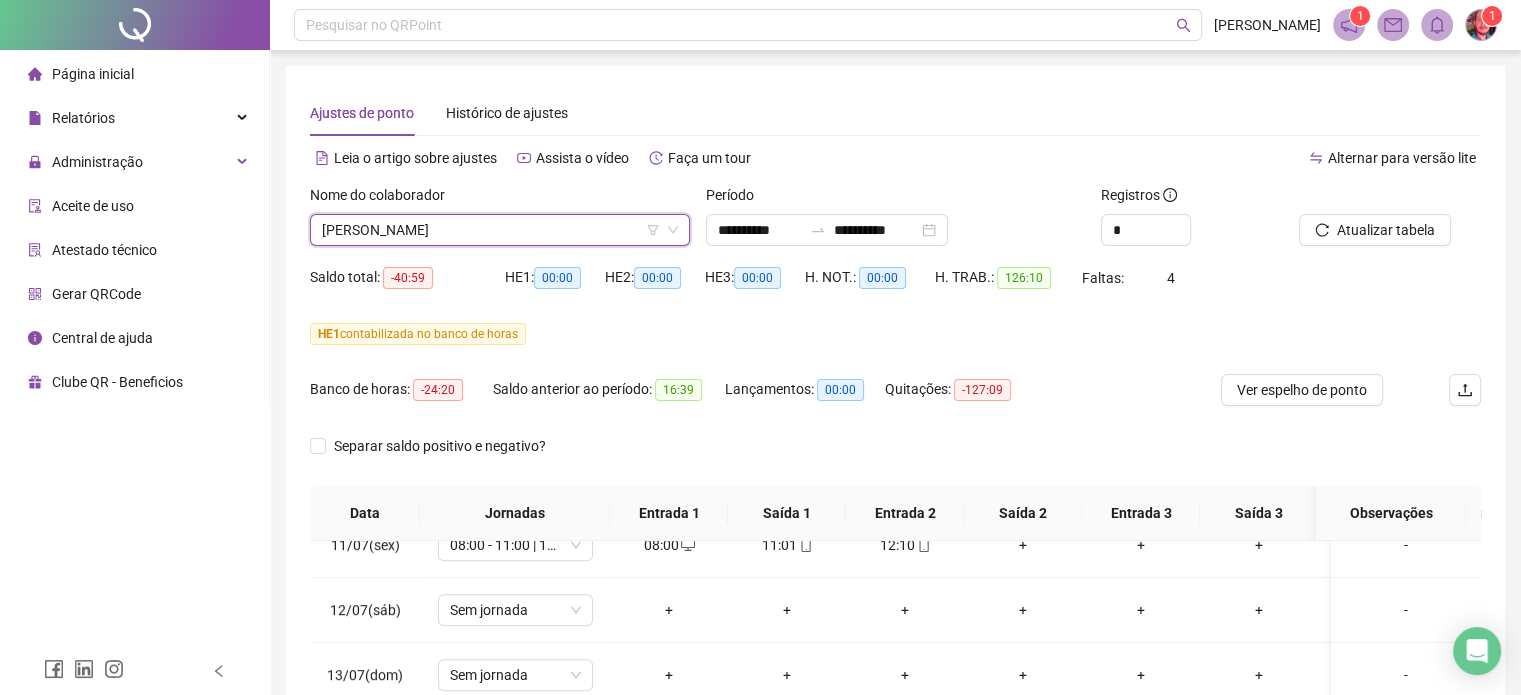 click on "[PERSON_NAME]" at bounding box center [500, 230] 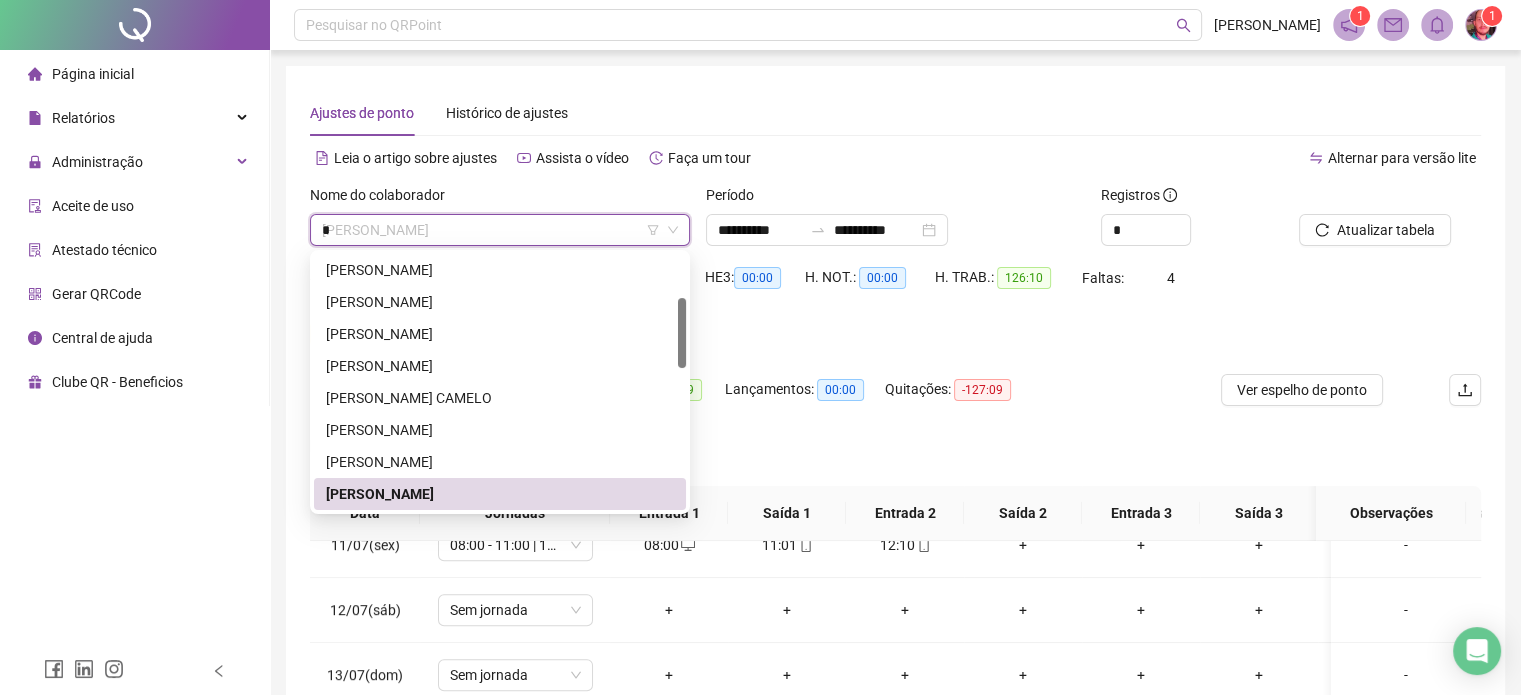 scroll, scrollTop: 0, scrollLeft: 0, axis: both 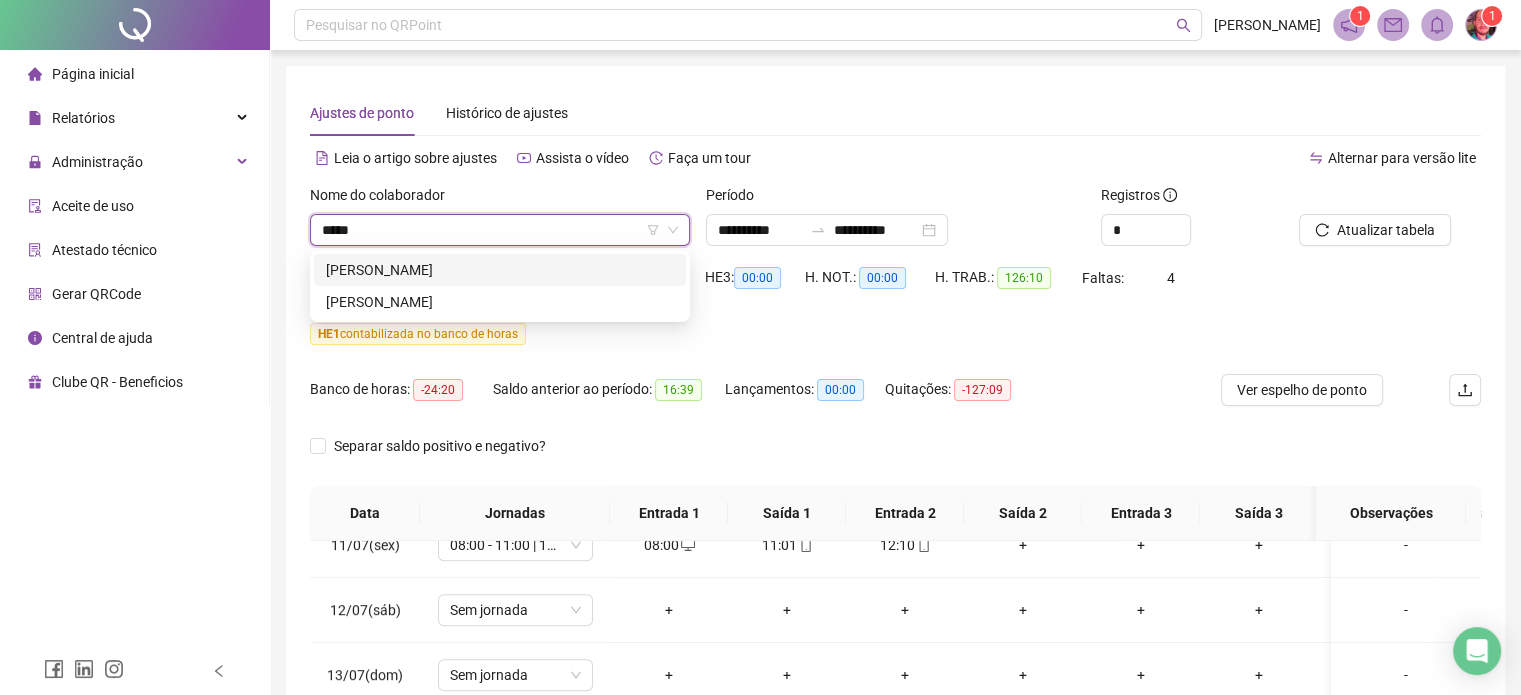 type on "******" 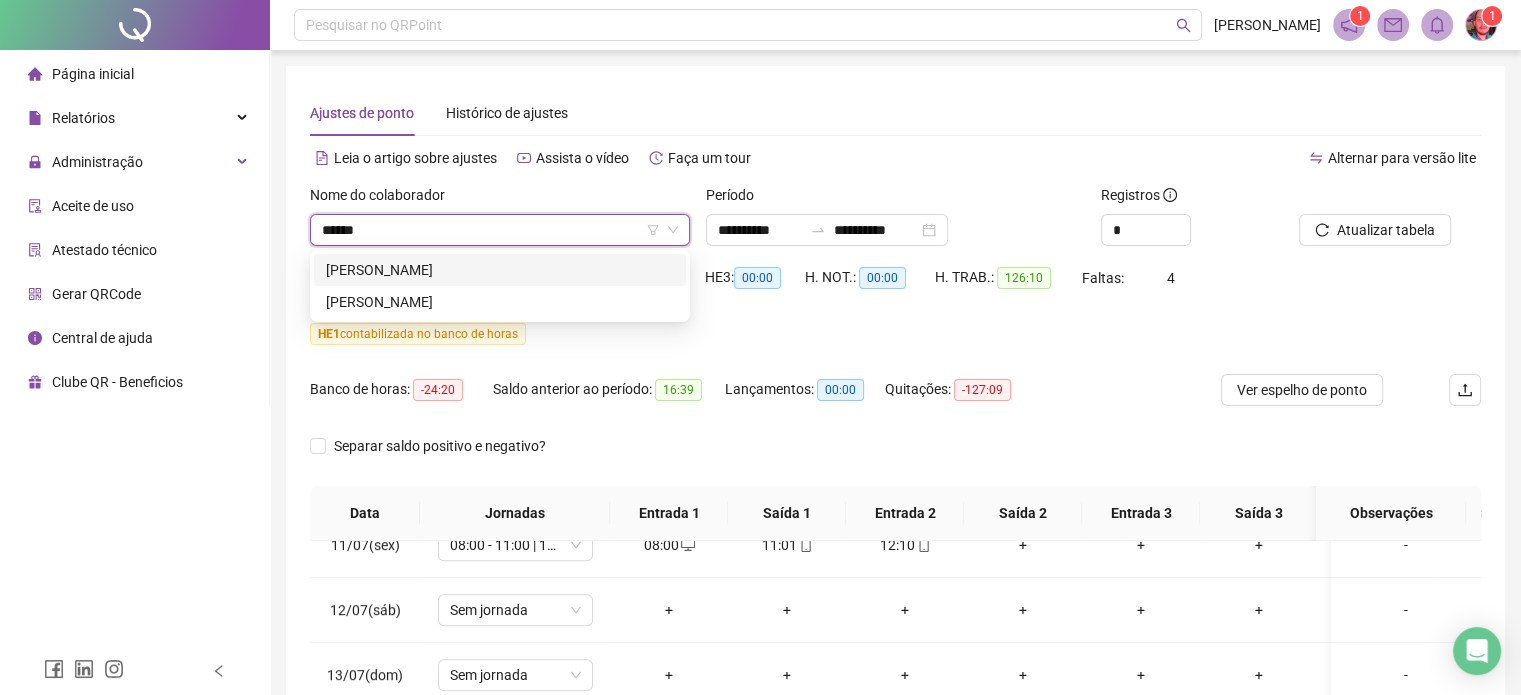 click on "[PERSON_NAME]" at bounding box center (500, 270) 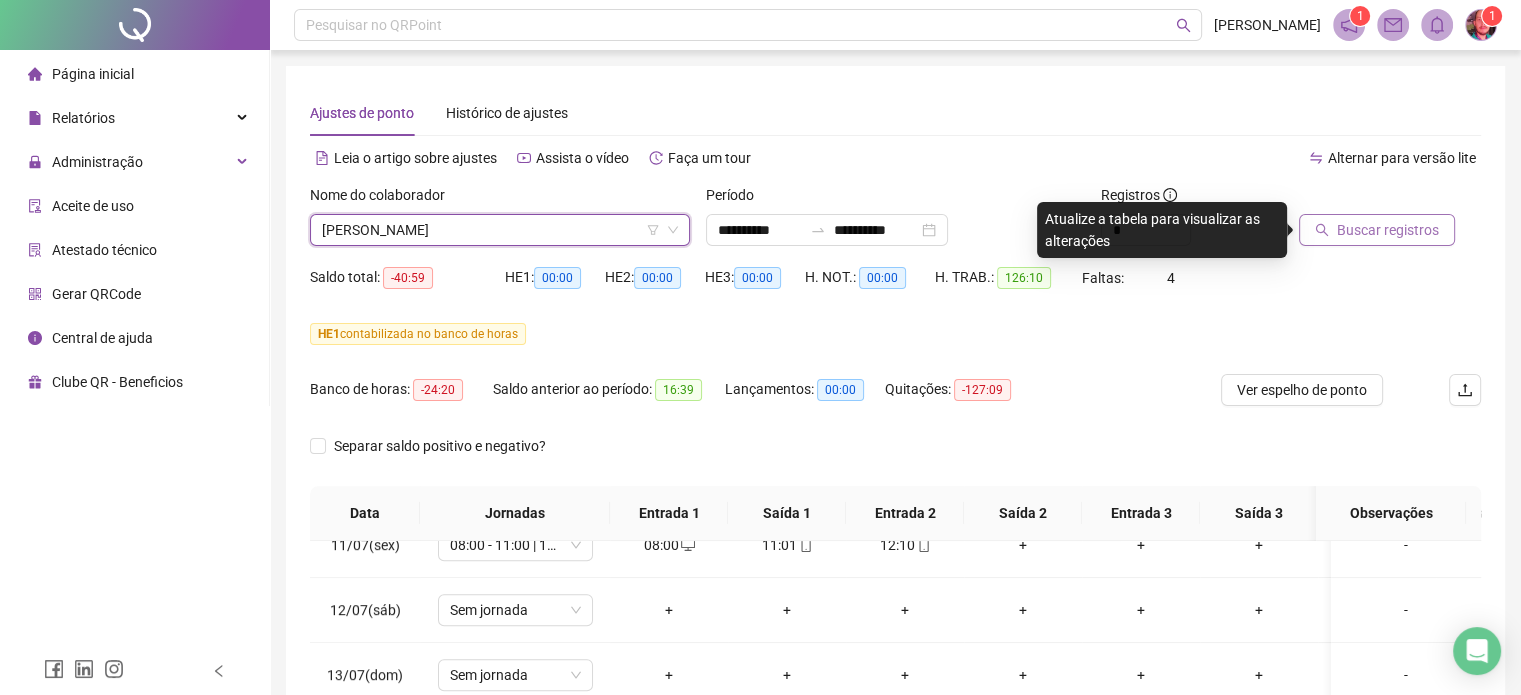 click on "Buscar registros" at bounding box center [1388, 230] 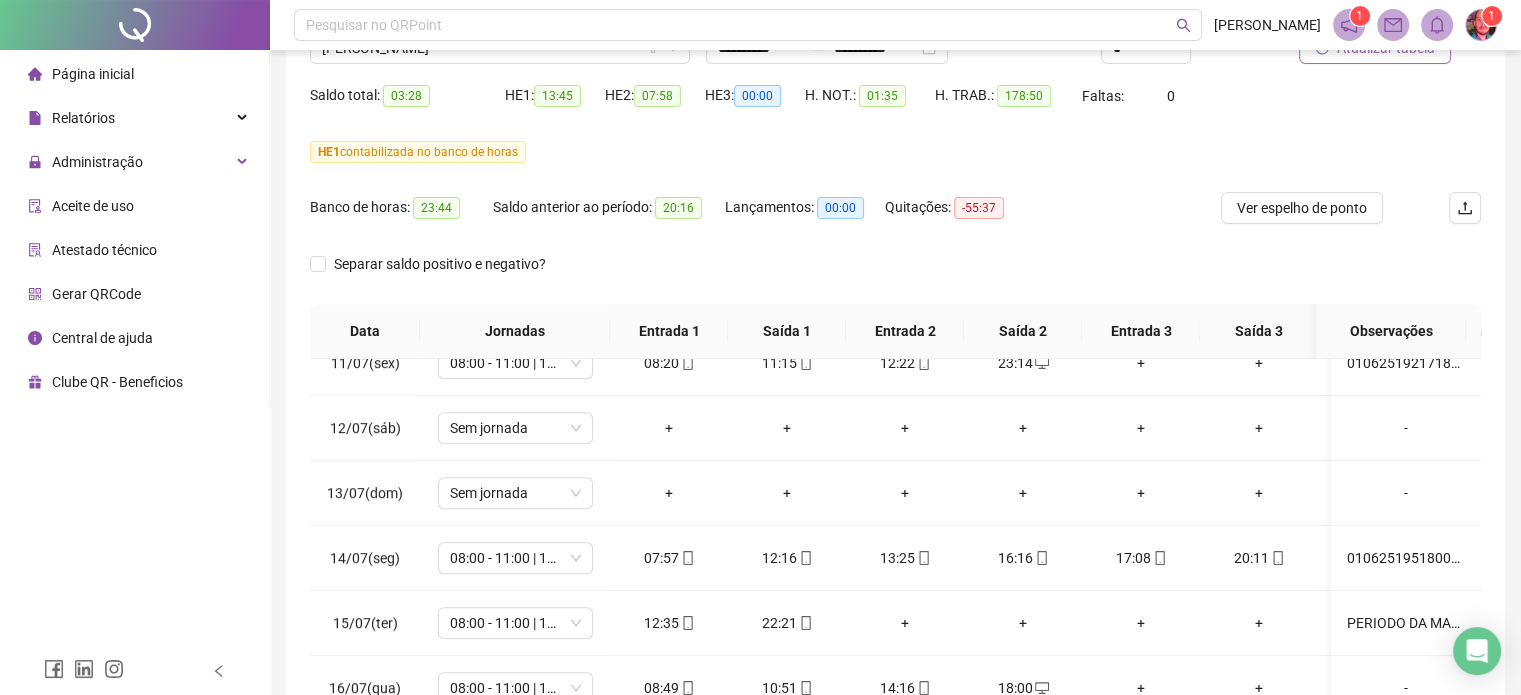 scroll, scrollTop: 0, scrollLeft: 0, axis: both 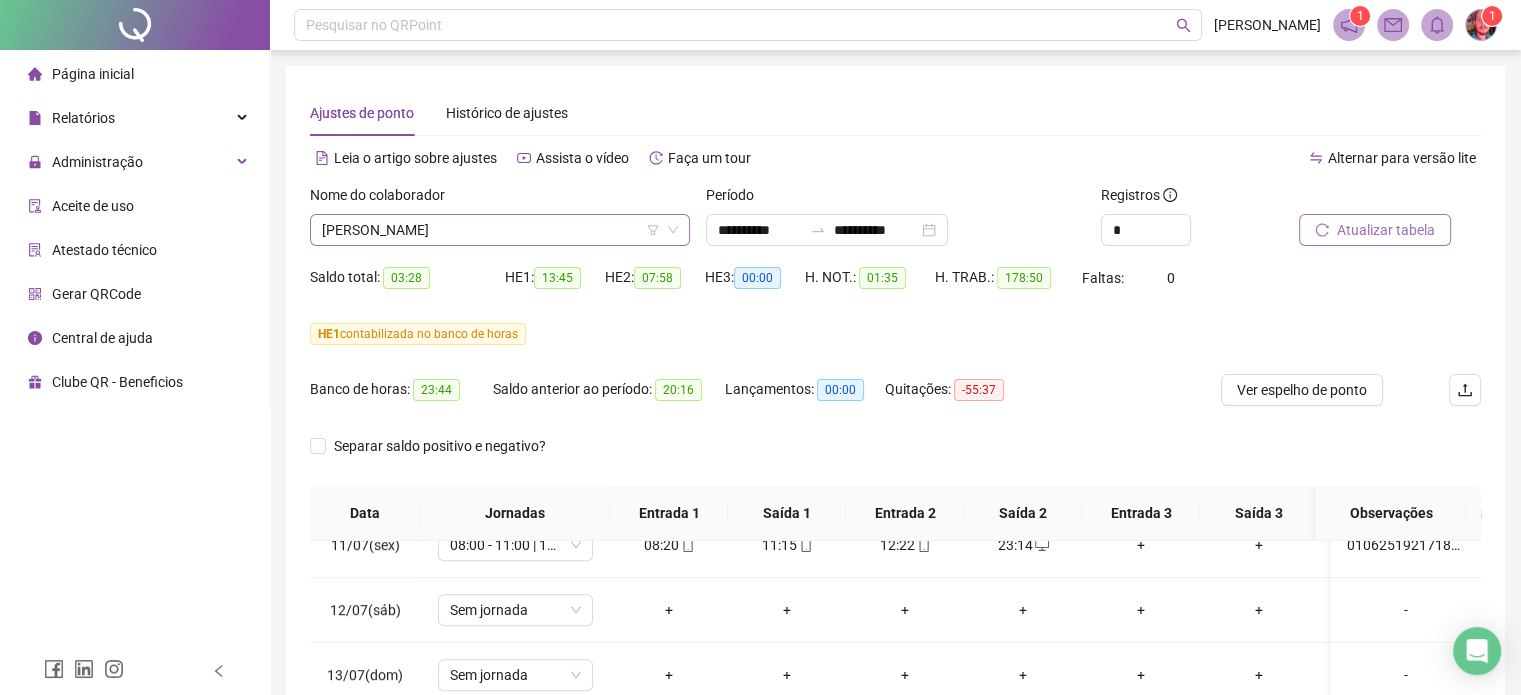 click on "[PERSON_NAME]" at bounding box center [500, 230] 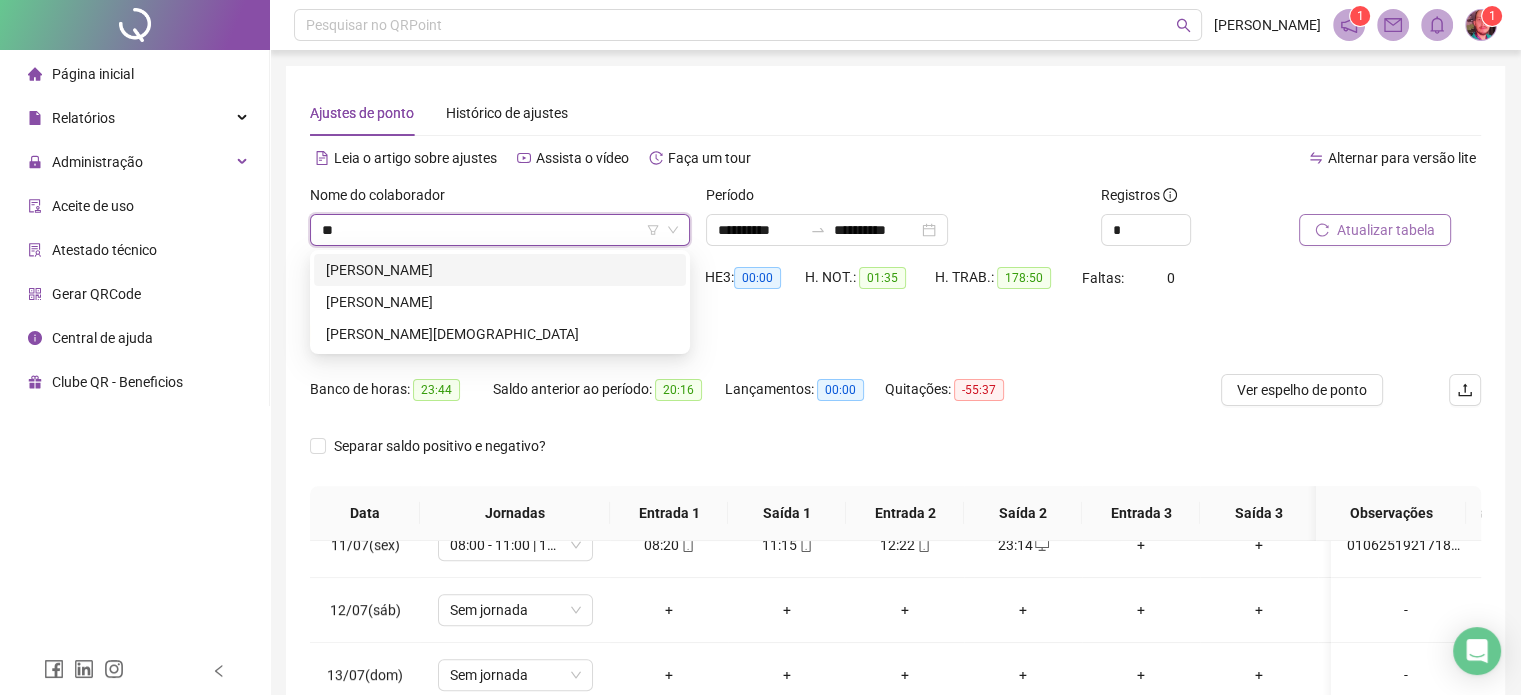 scroll, scrollTop: 0, scrollLeft: 0, axis: both 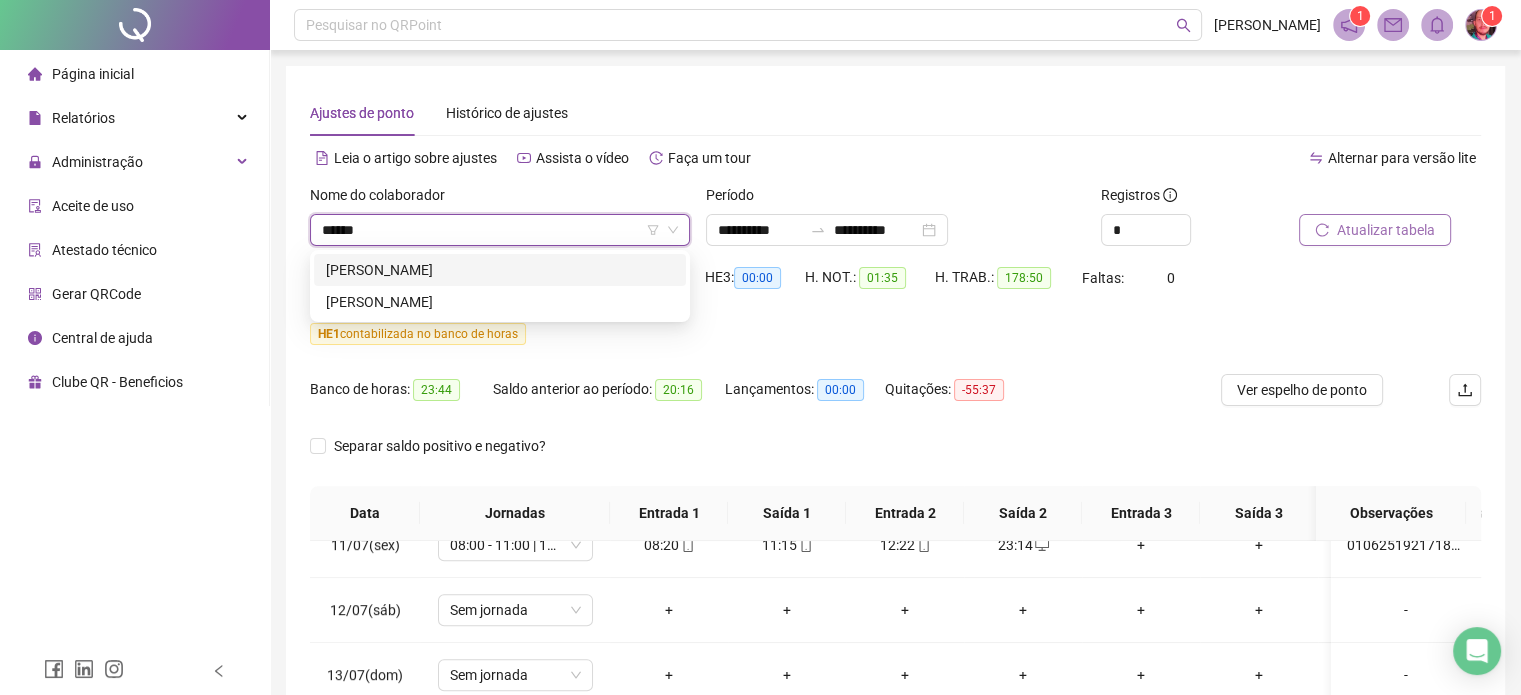 type on "*******" 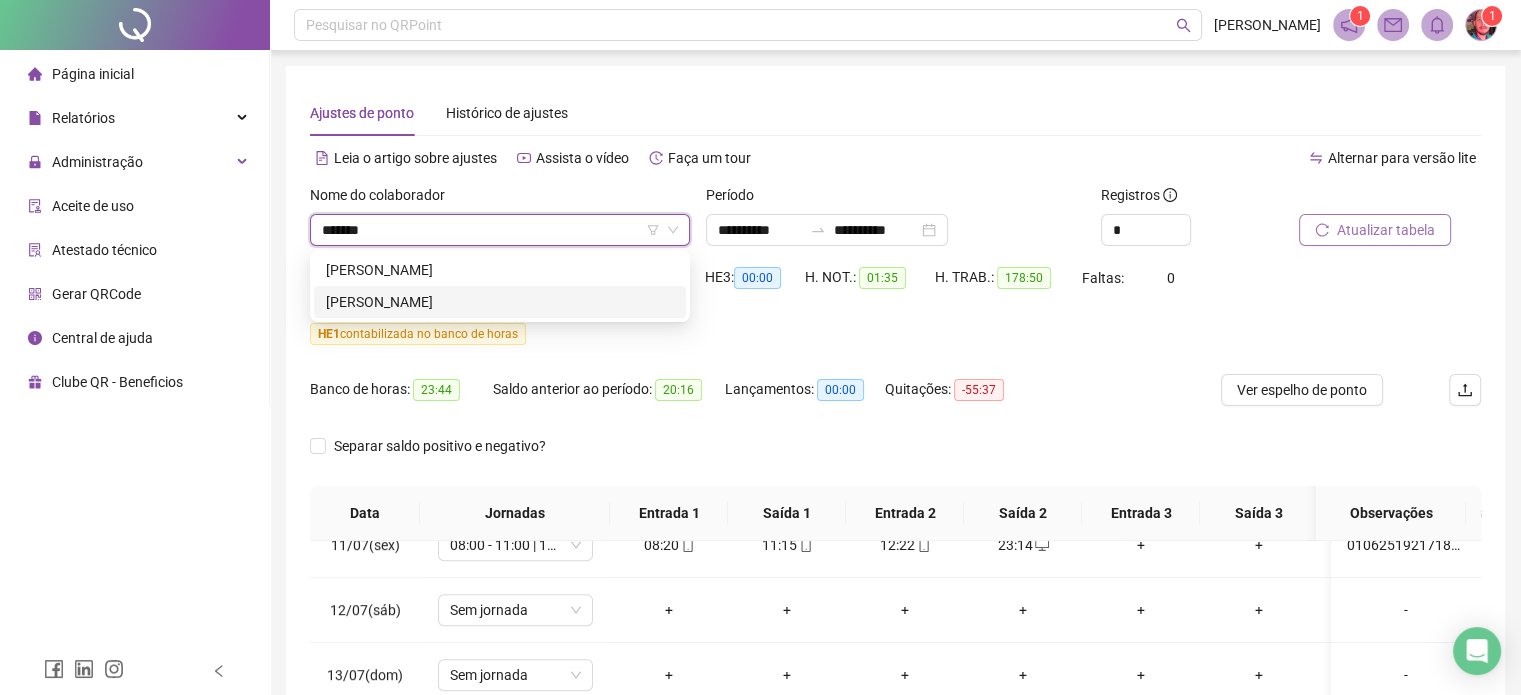 click on "[PERSON_NAME]" at bounding box center (500, 302) 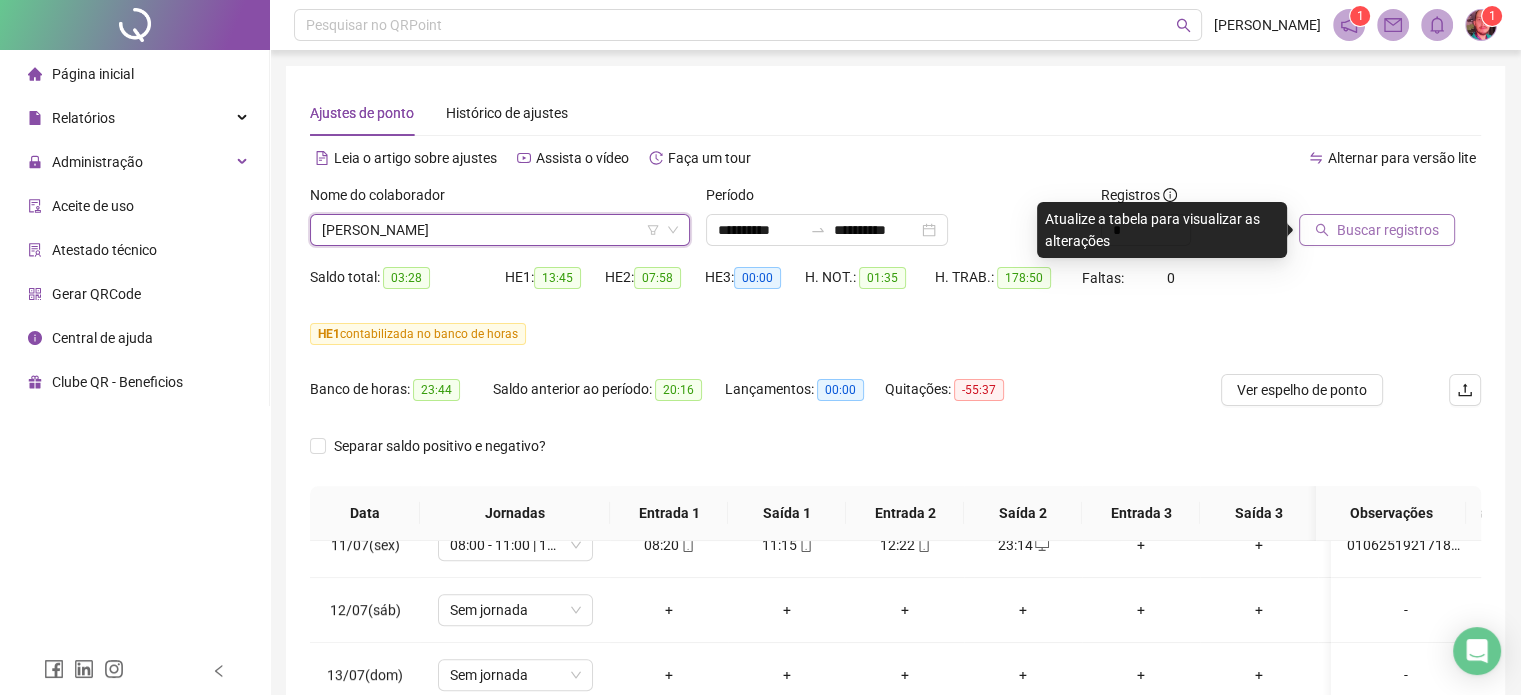 click on "Buscar registros" at bounding box center [1388, 230] 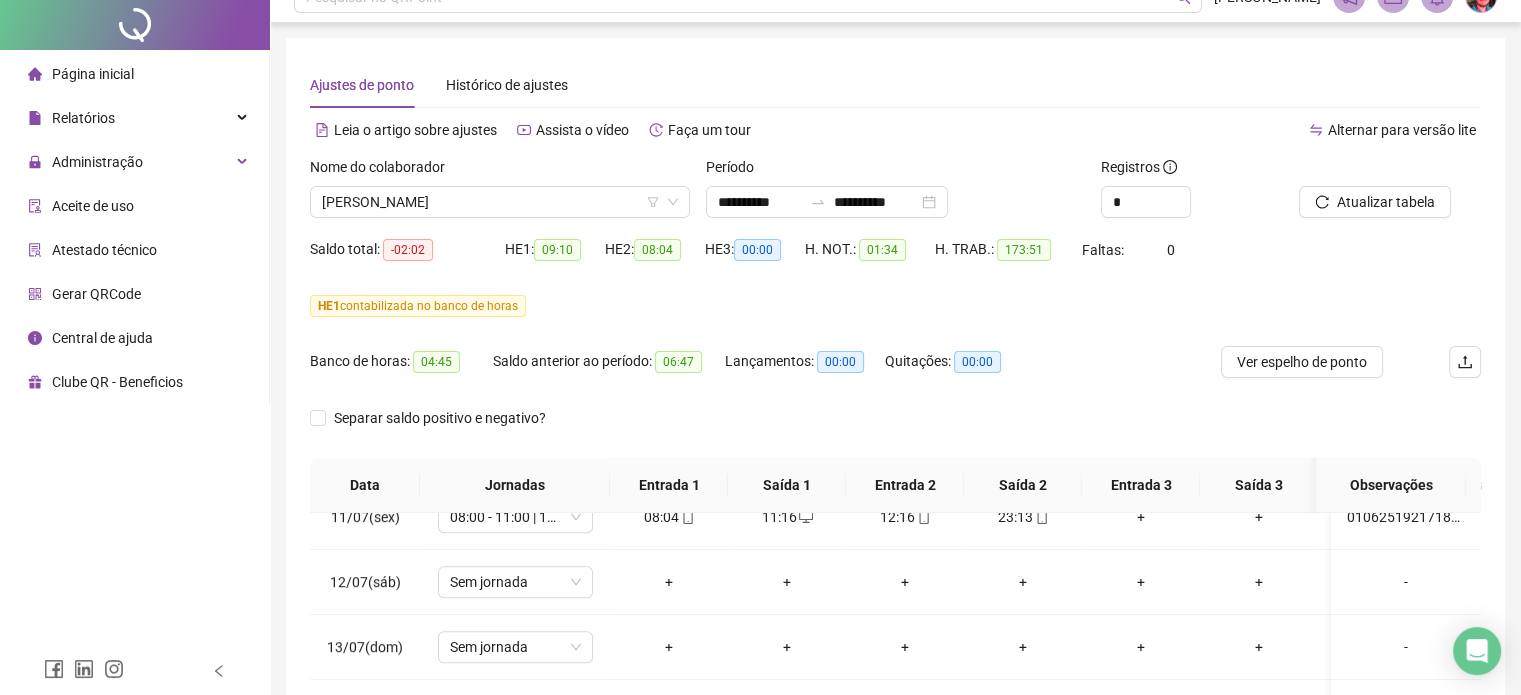 scroll, scrollTop: 0, scrollLeft: 0, axis: both 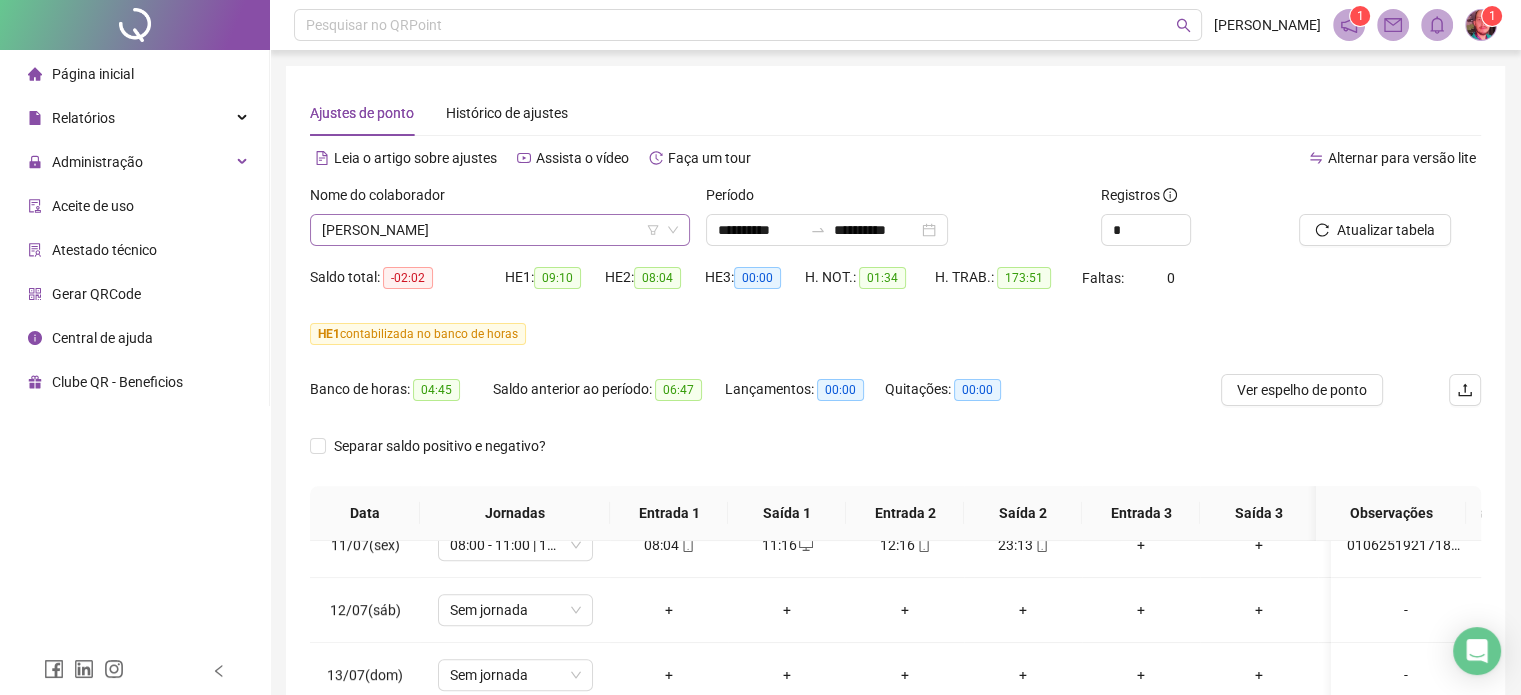 click on "[PERSON_NAME]" at bounding box center [500, 230] 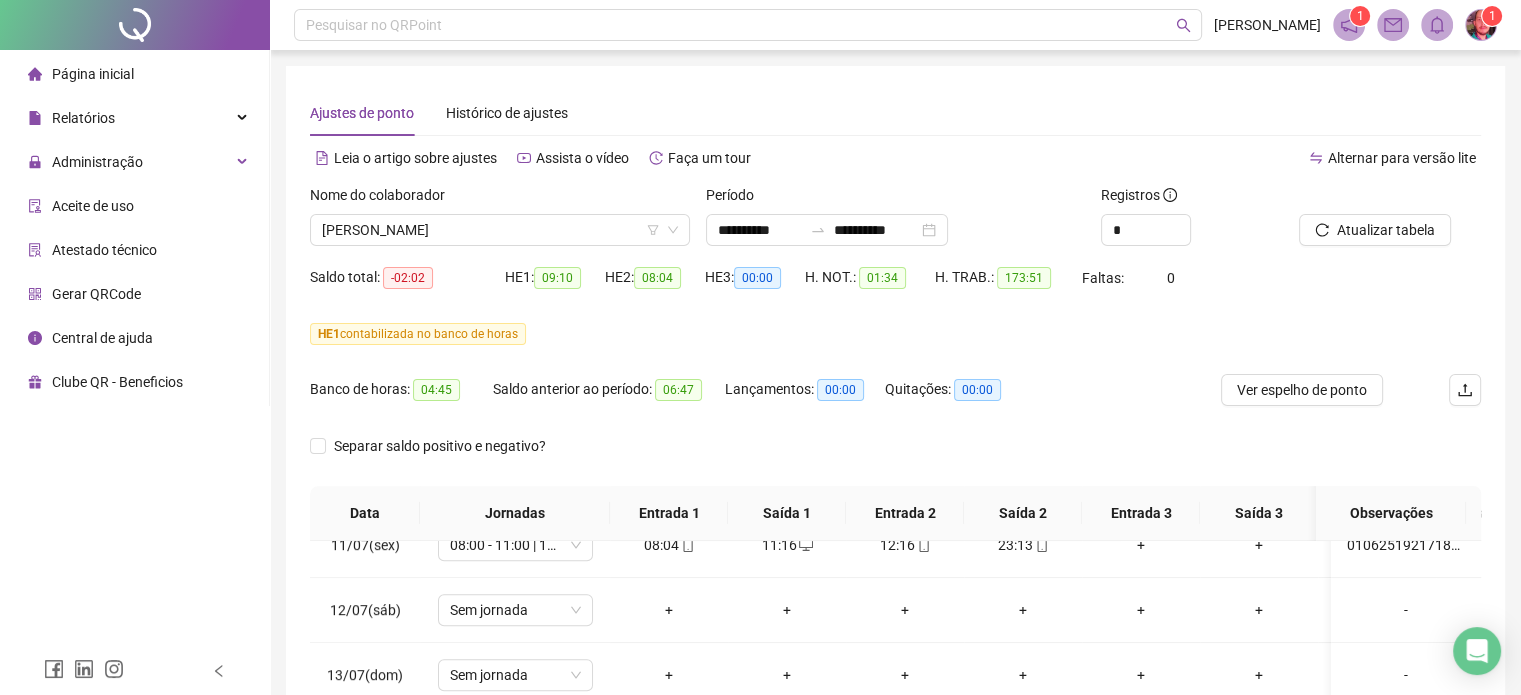 click on "Alternar para versão lite" at bounding box center (1189, 158) 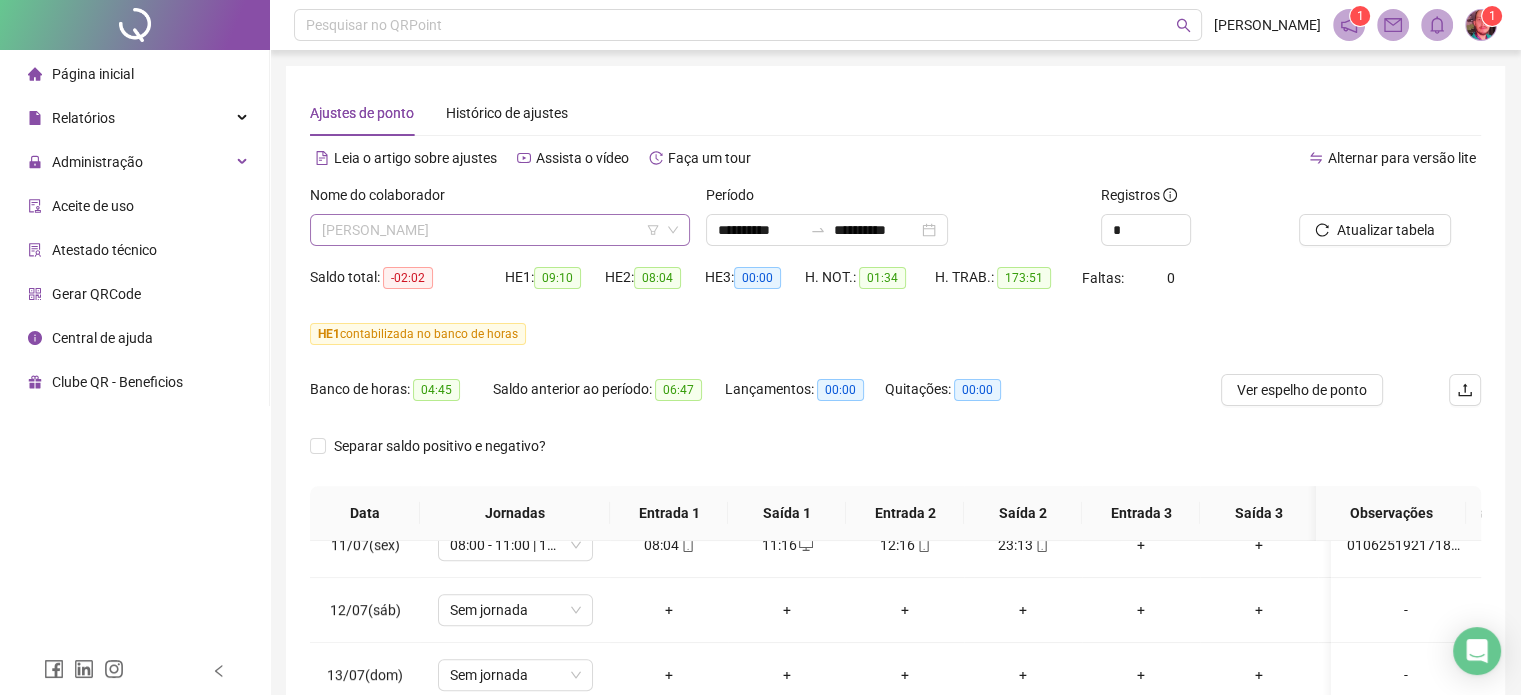 click on "[PERSON_NAME]" at bounding box center (500, 230) 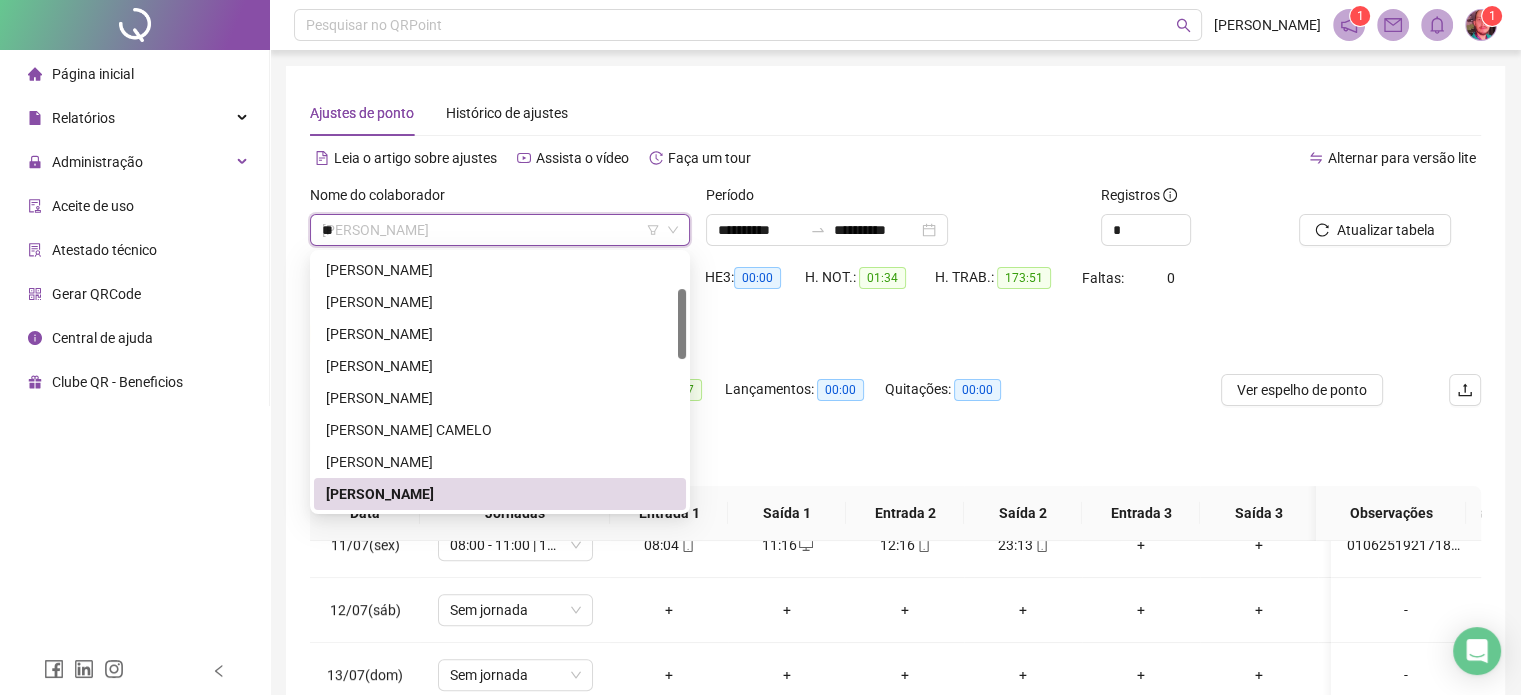 scroll, scrollTop: 0, scrollLeft: 0, axis: both 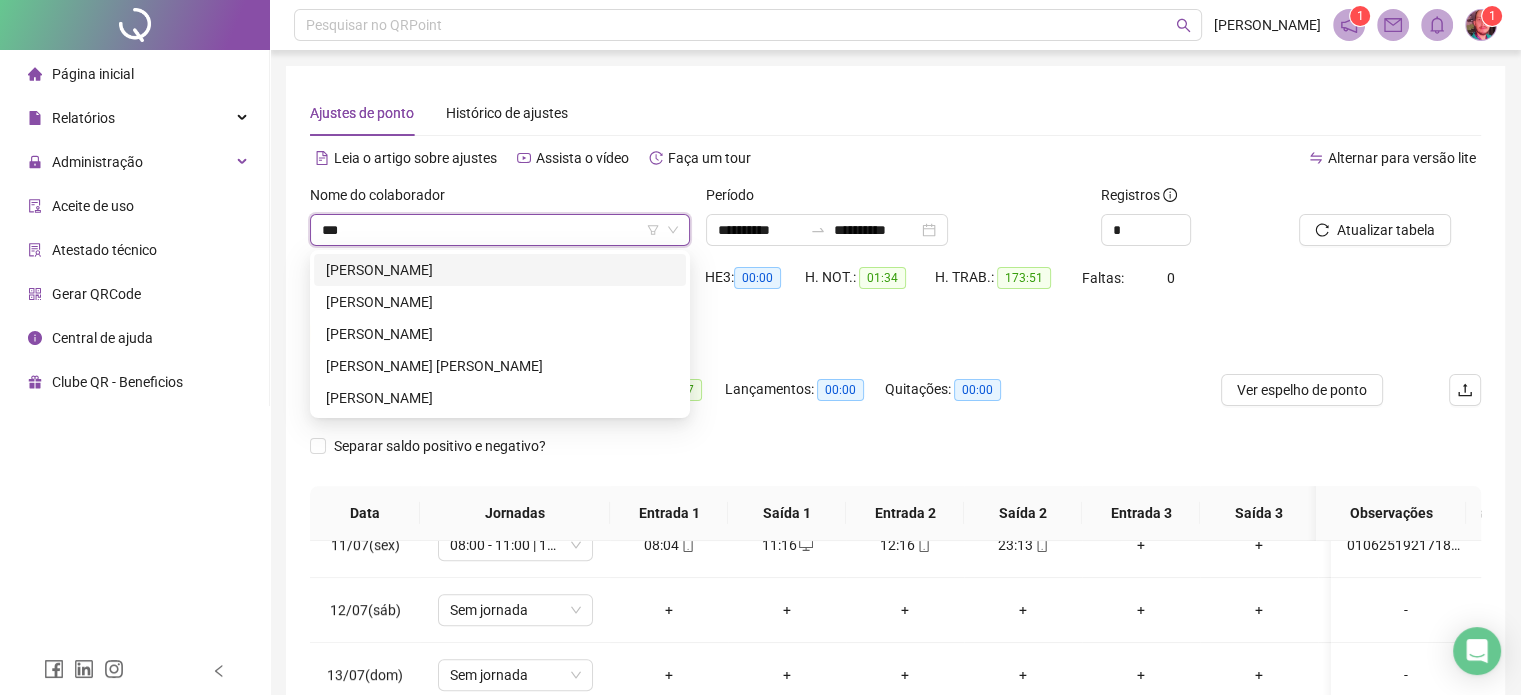 type on "****" 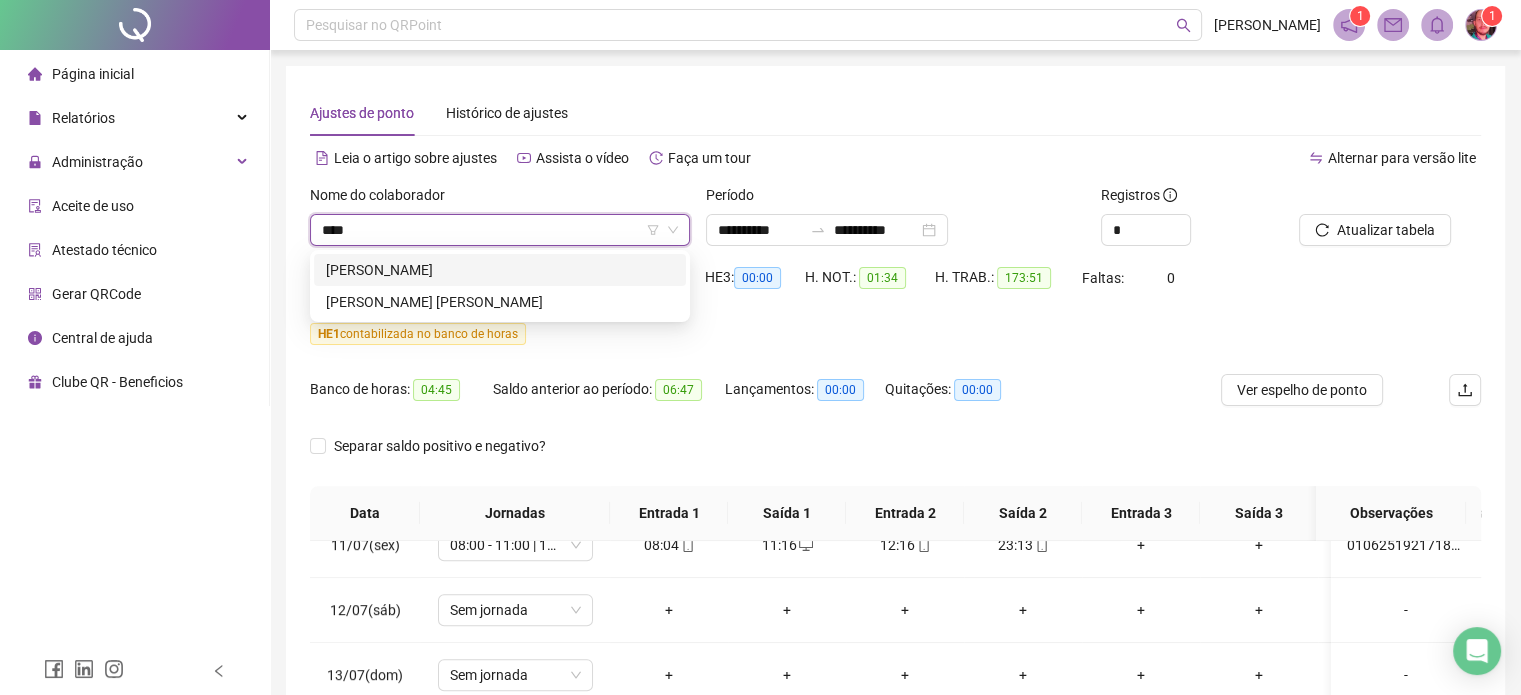 click on "[PERSON_NAME]" at bounding box center [500, 270] 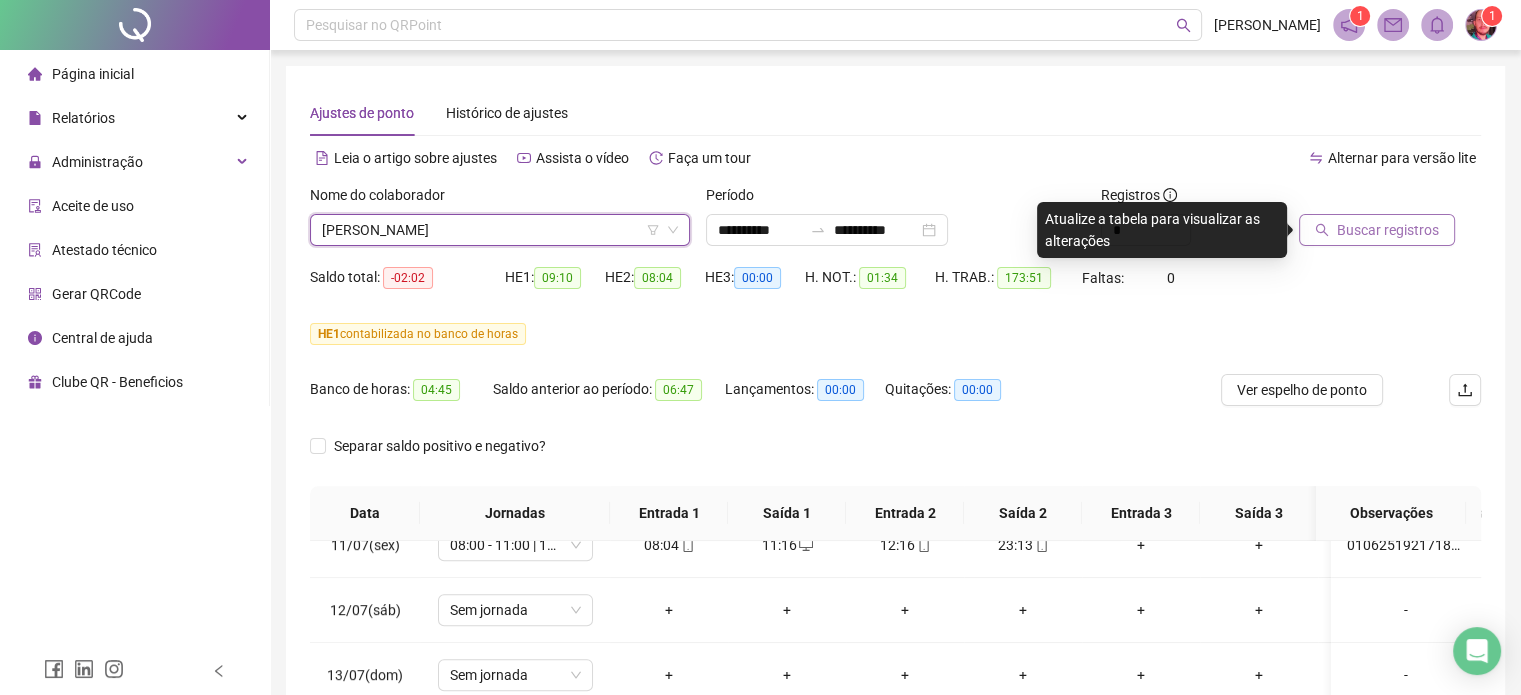 click on "Buscar registros" at bounding box center [1388, 230] 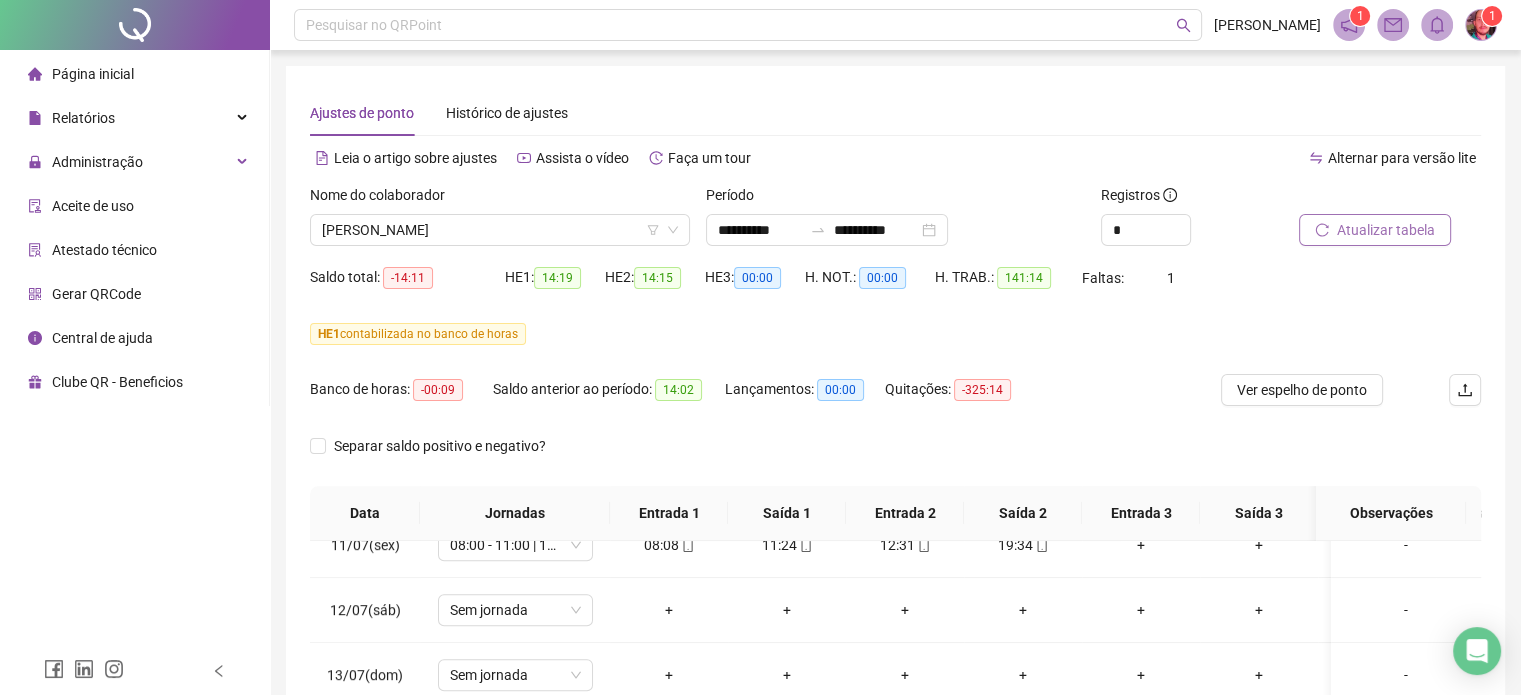 click on "Atualizar tabela" at bounding box center [1386, 230] 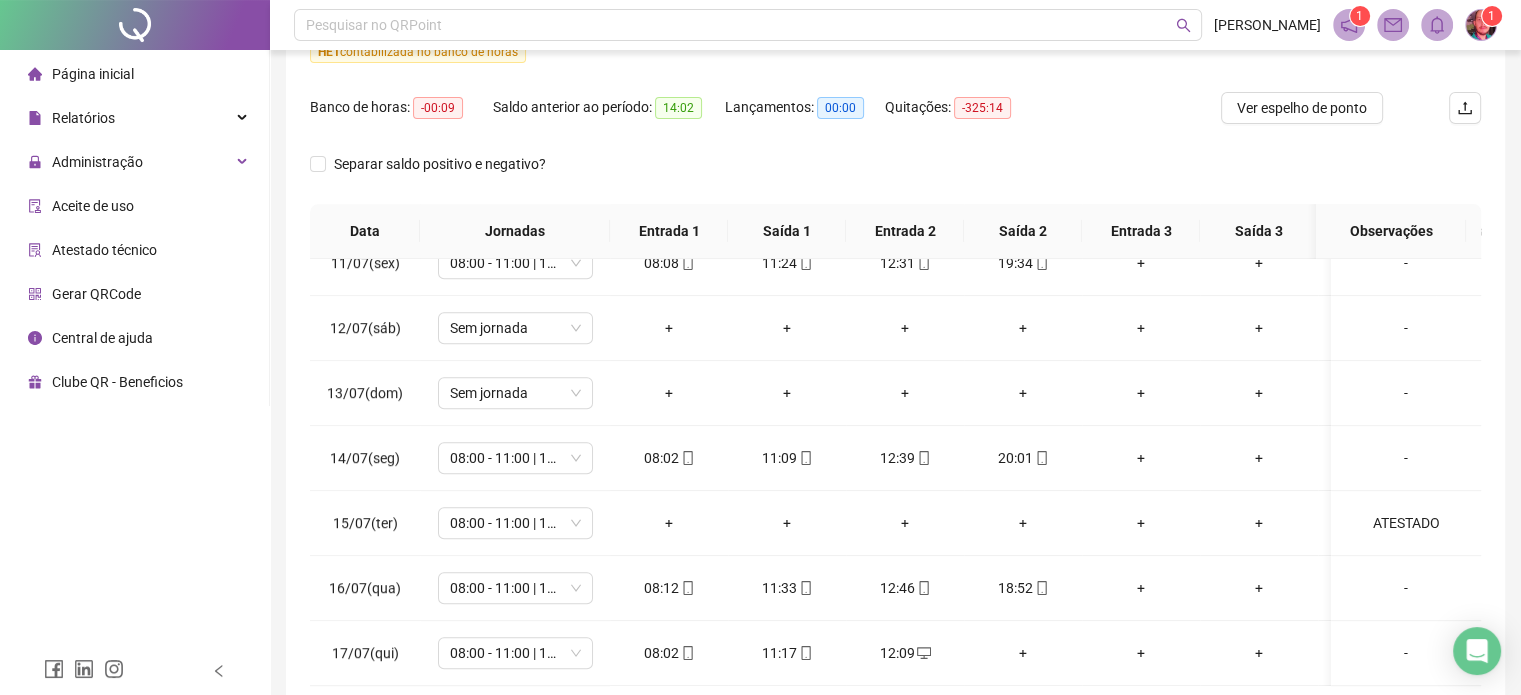 scroll, scrollTop: 82, scrollLeft: 0, axis: vertical 